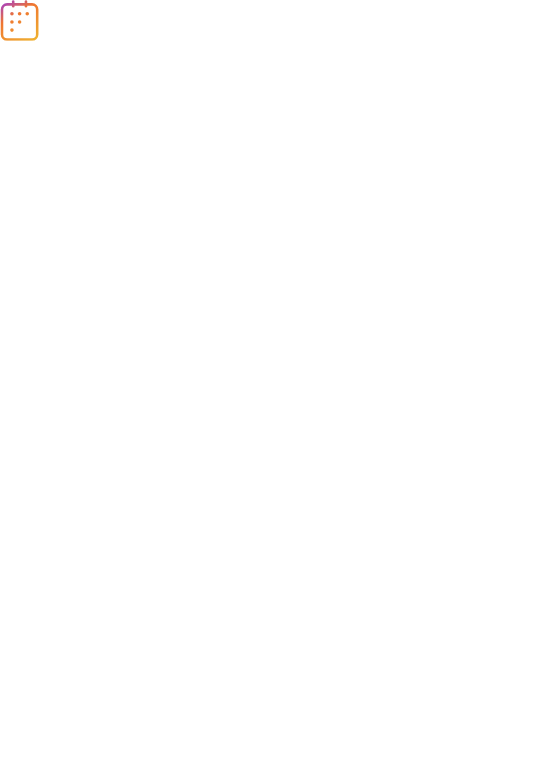 scroll, scrollTop: 0, scrollLeft: 0, axis: both 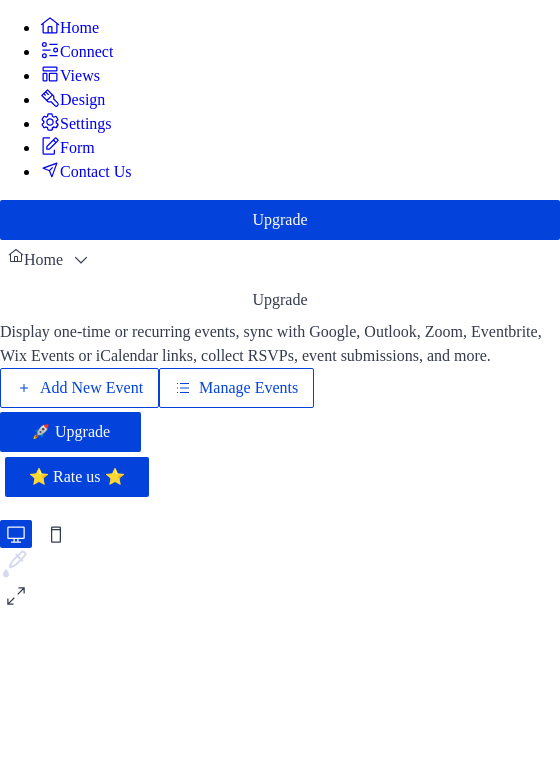 click on "Manage Events" at bounding box center (248, 388) 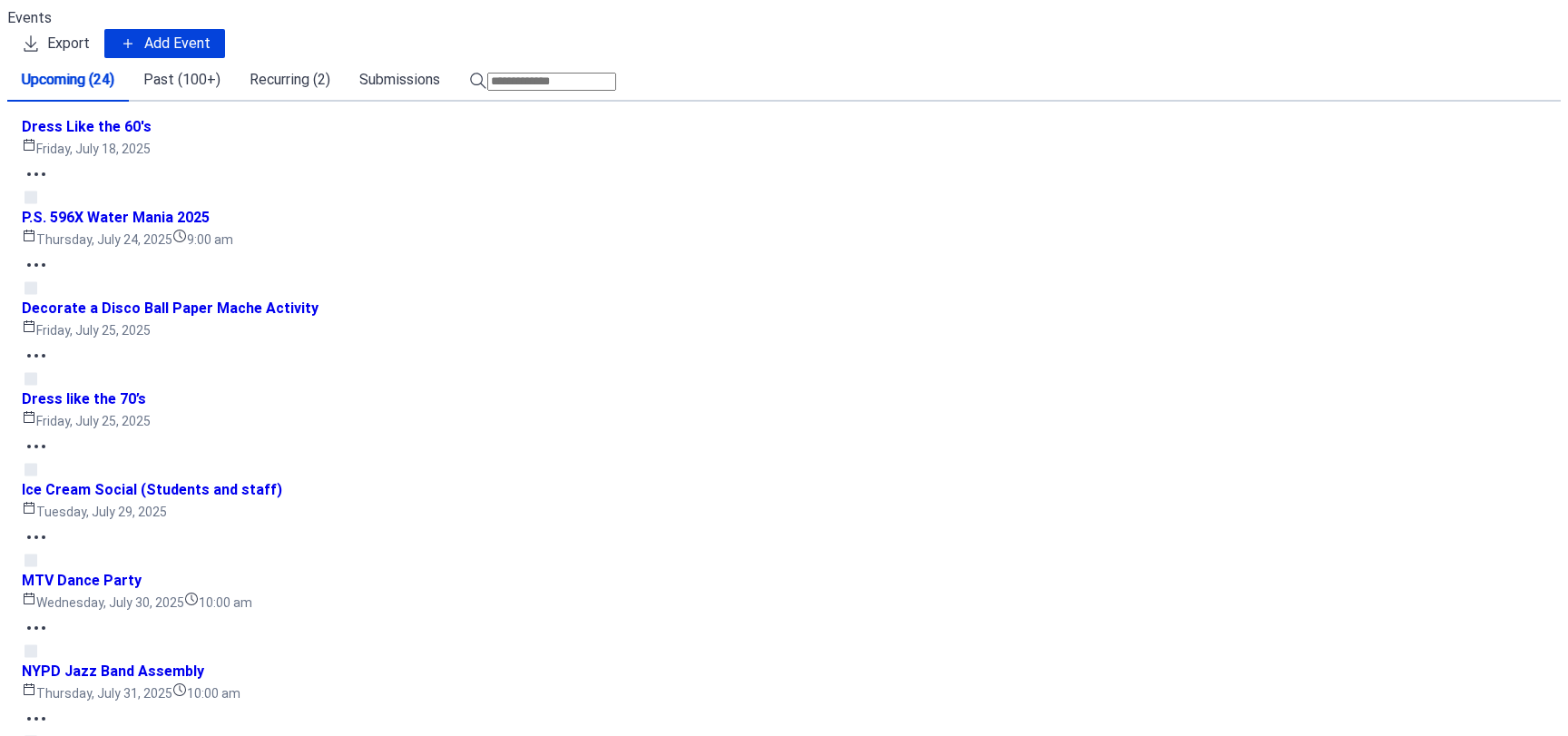 scroll, scrollTop: 0, scrollLeft: 0, axis: both 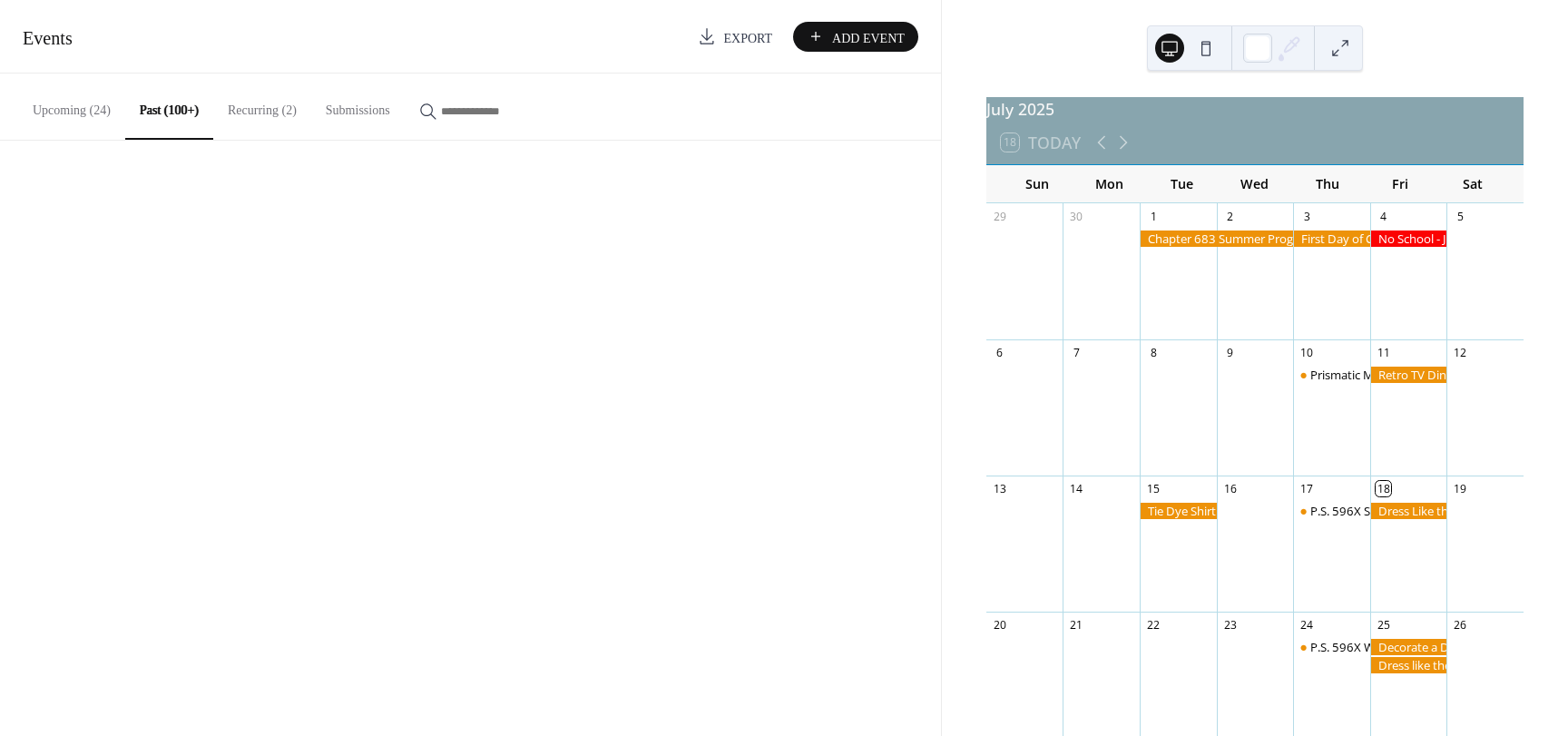 click on "Past (100+)" at bounding box center [169, 106] 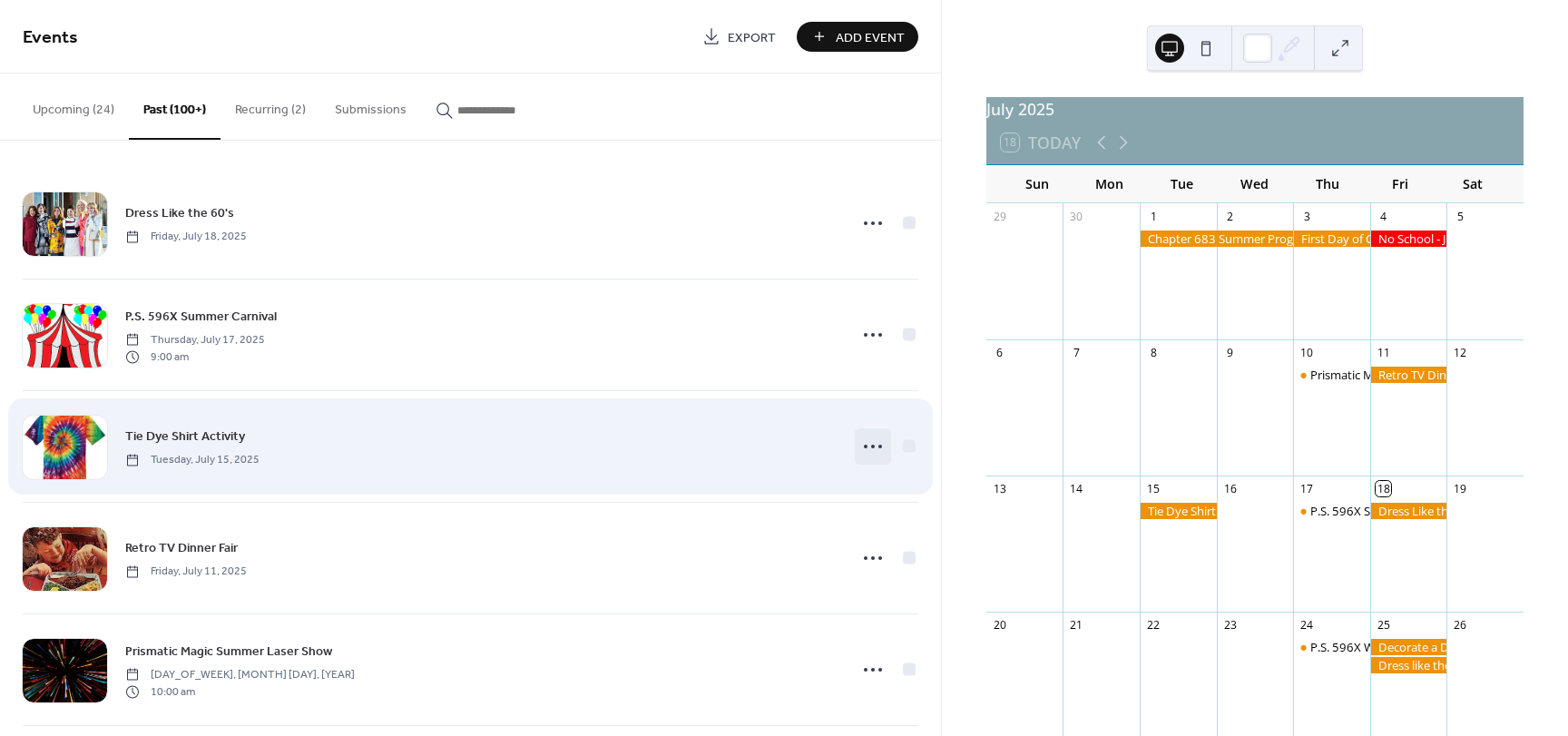 click 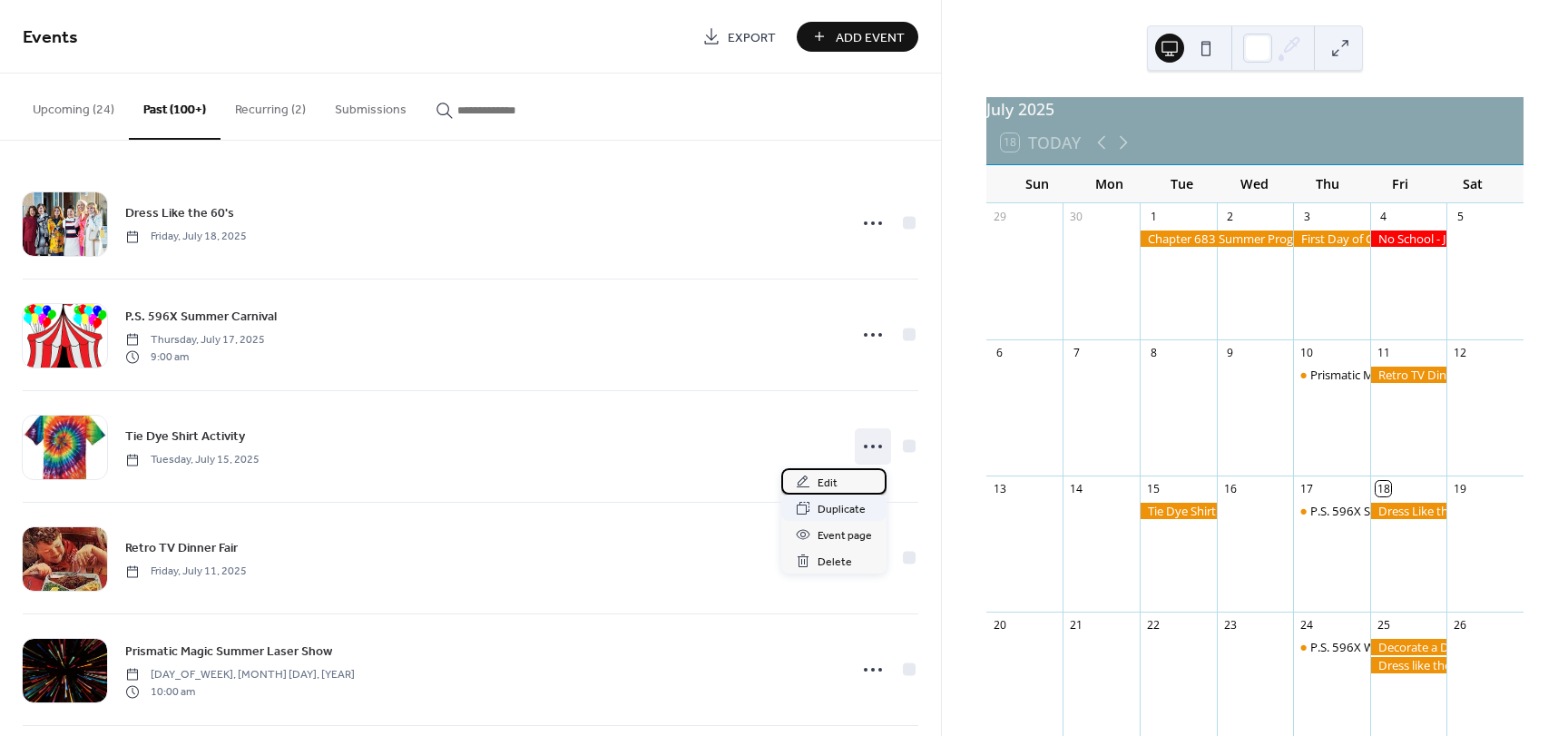 click on "Edit" at bounding box center [828, 483] 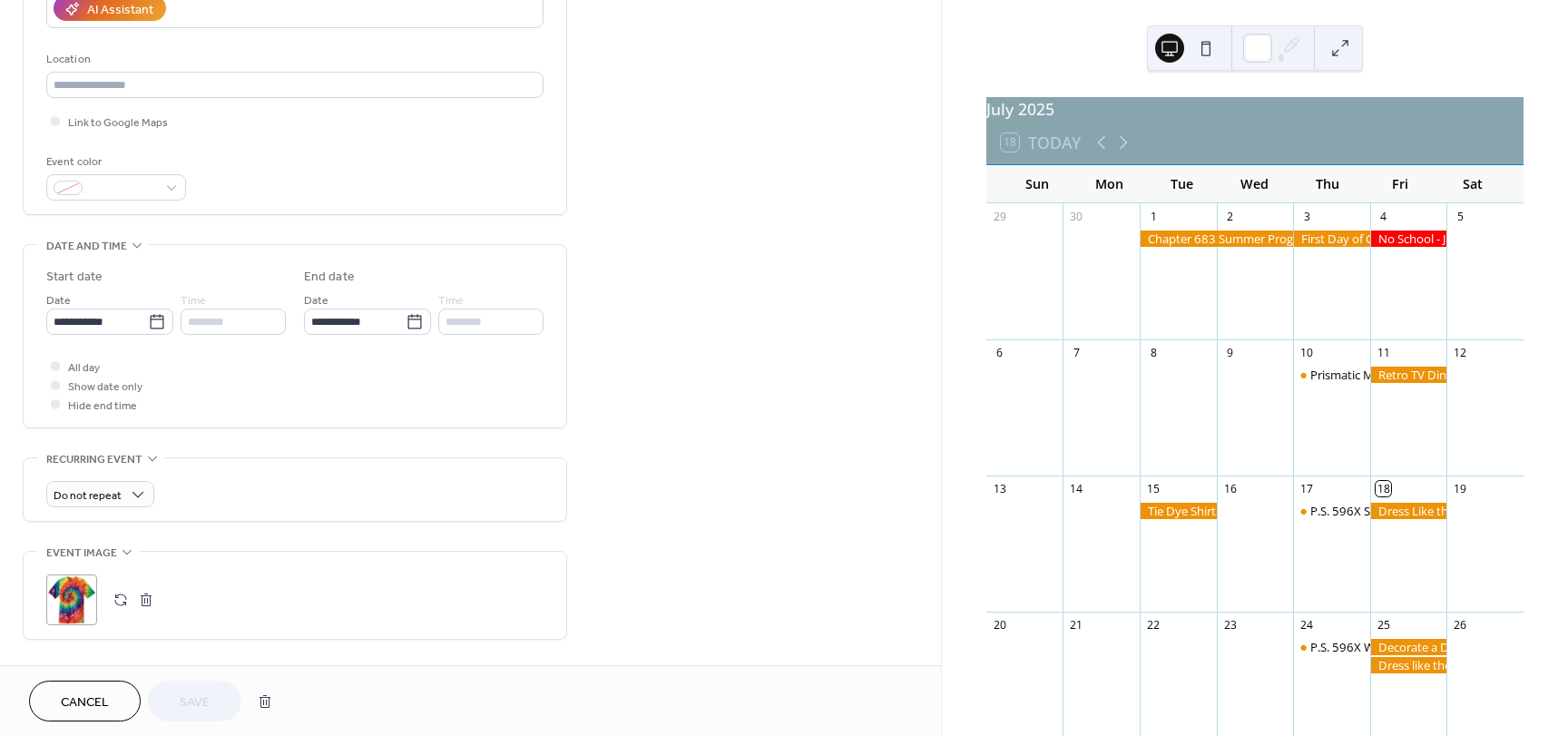 scroll, scrollTop: 363, scrollLeft: 0, axis: vertical 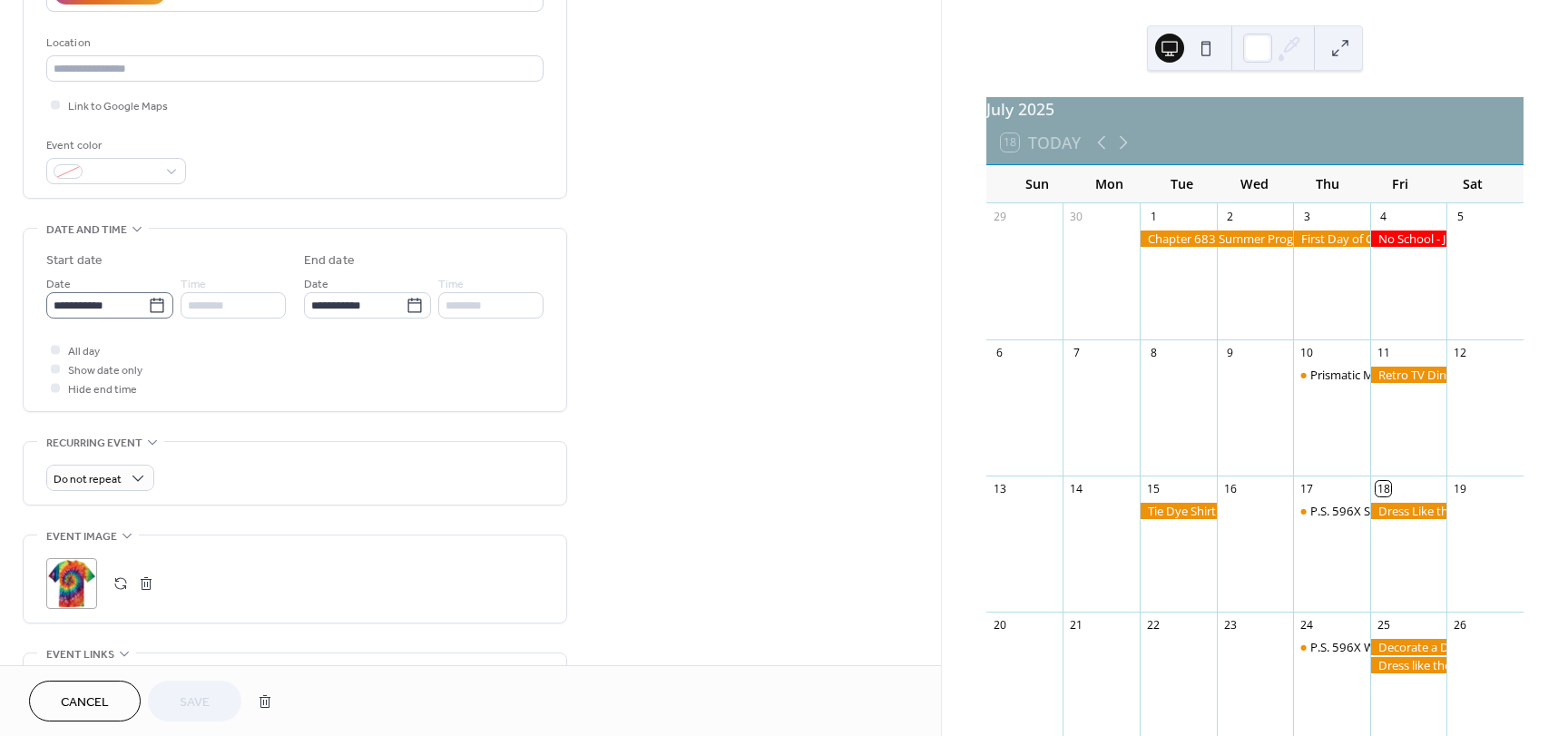 click 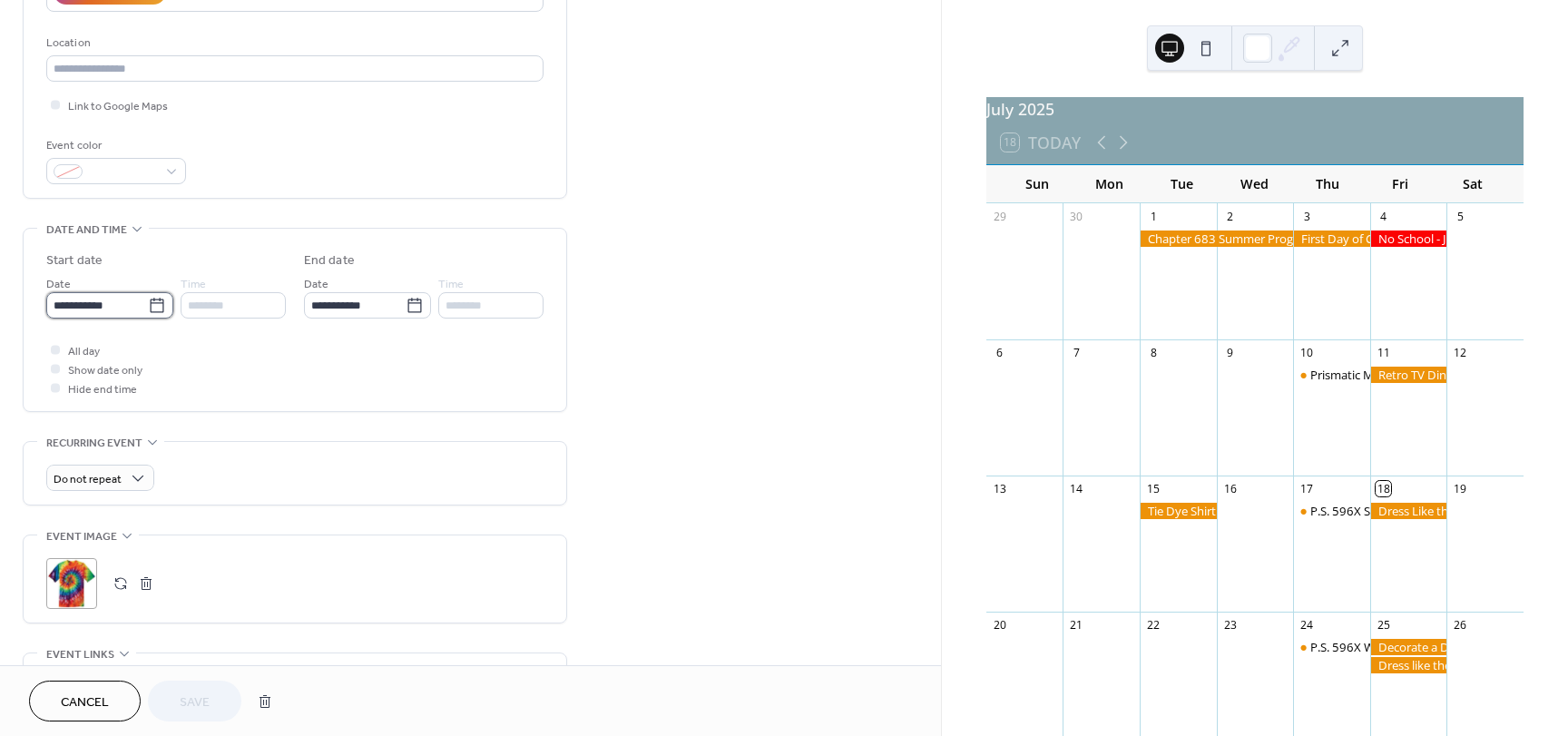 click on "**********" at bounding box center [97, 305] 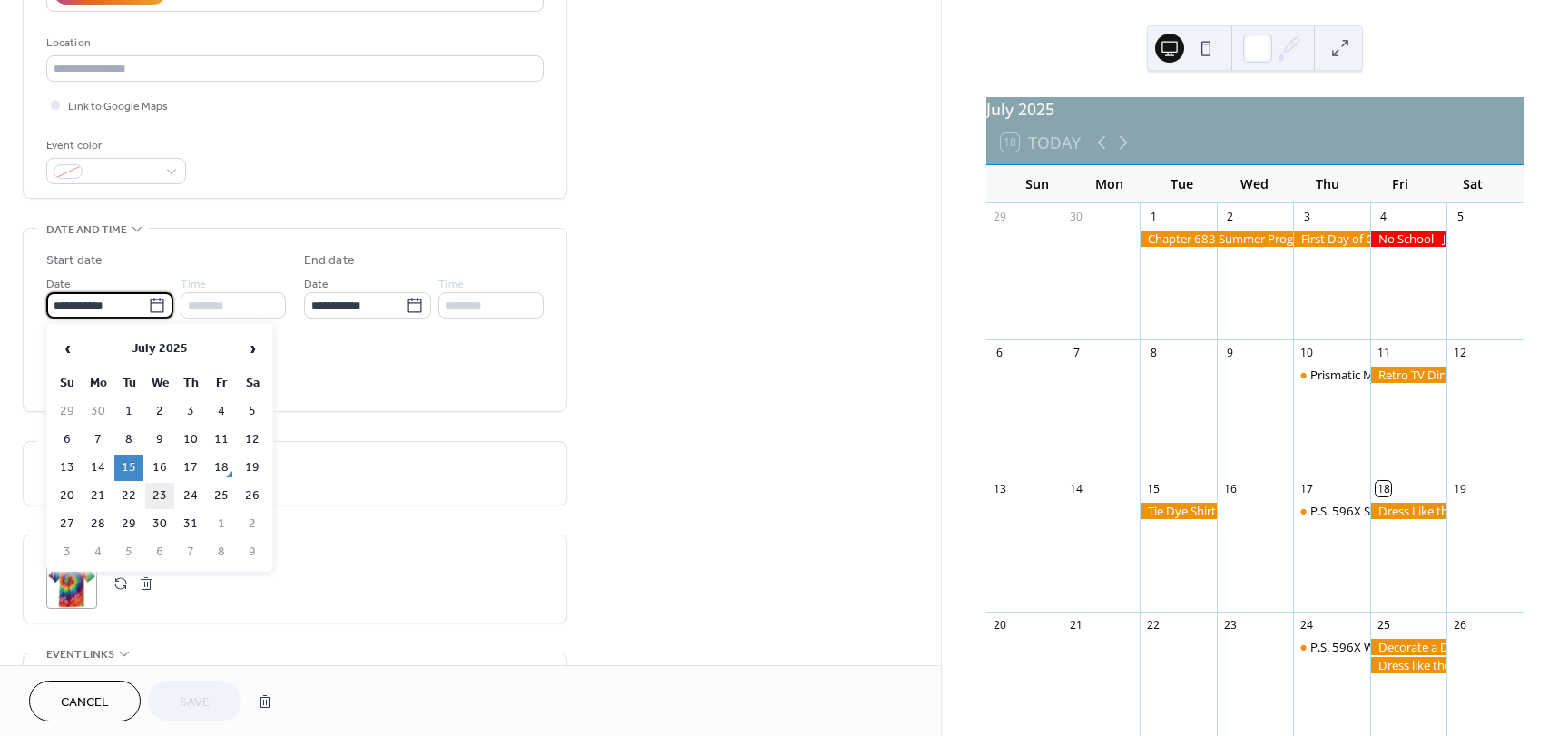click on "23" at bounding box center [160, 496] 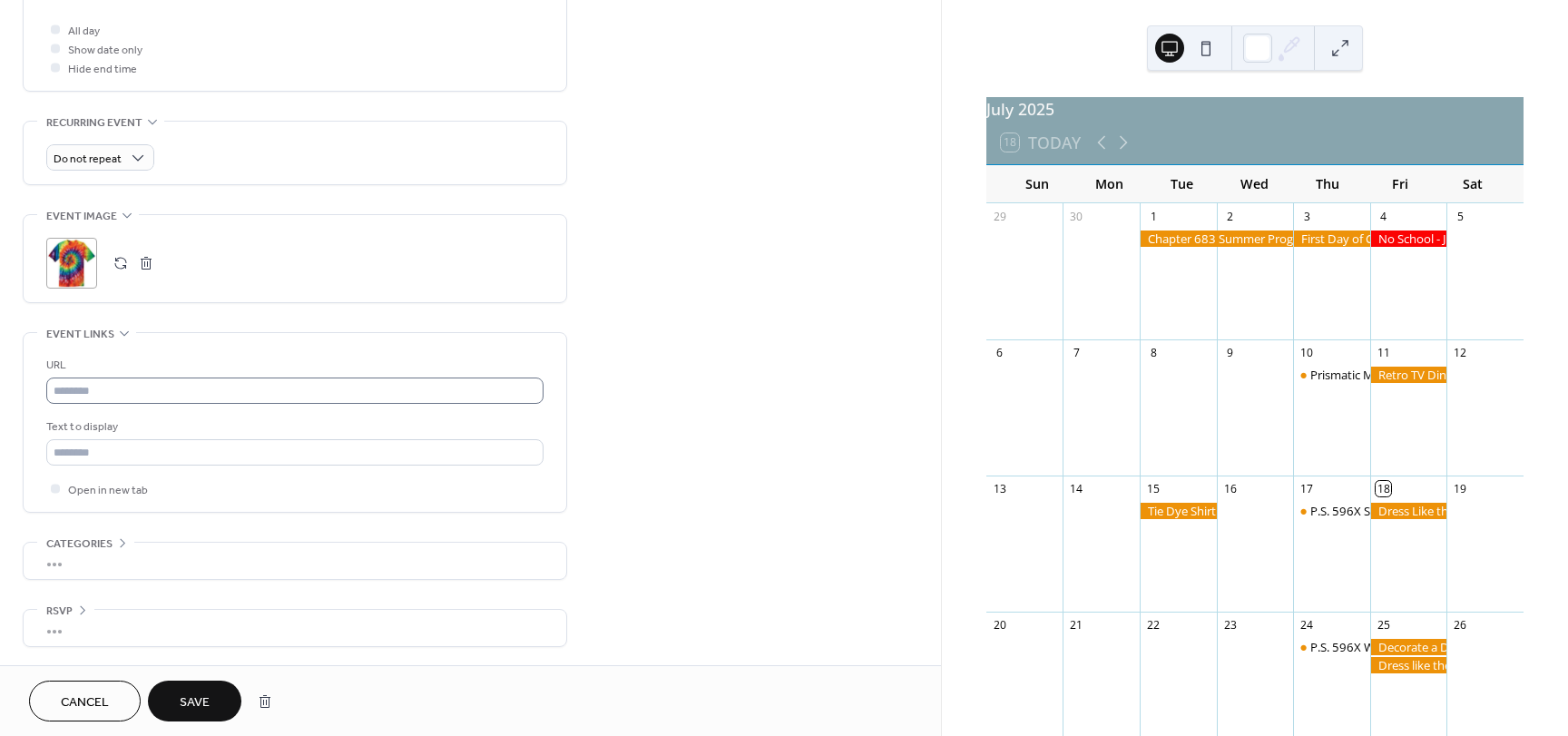 scroll, scrollTop: 48, scrollLeft: 0, axis: vertical 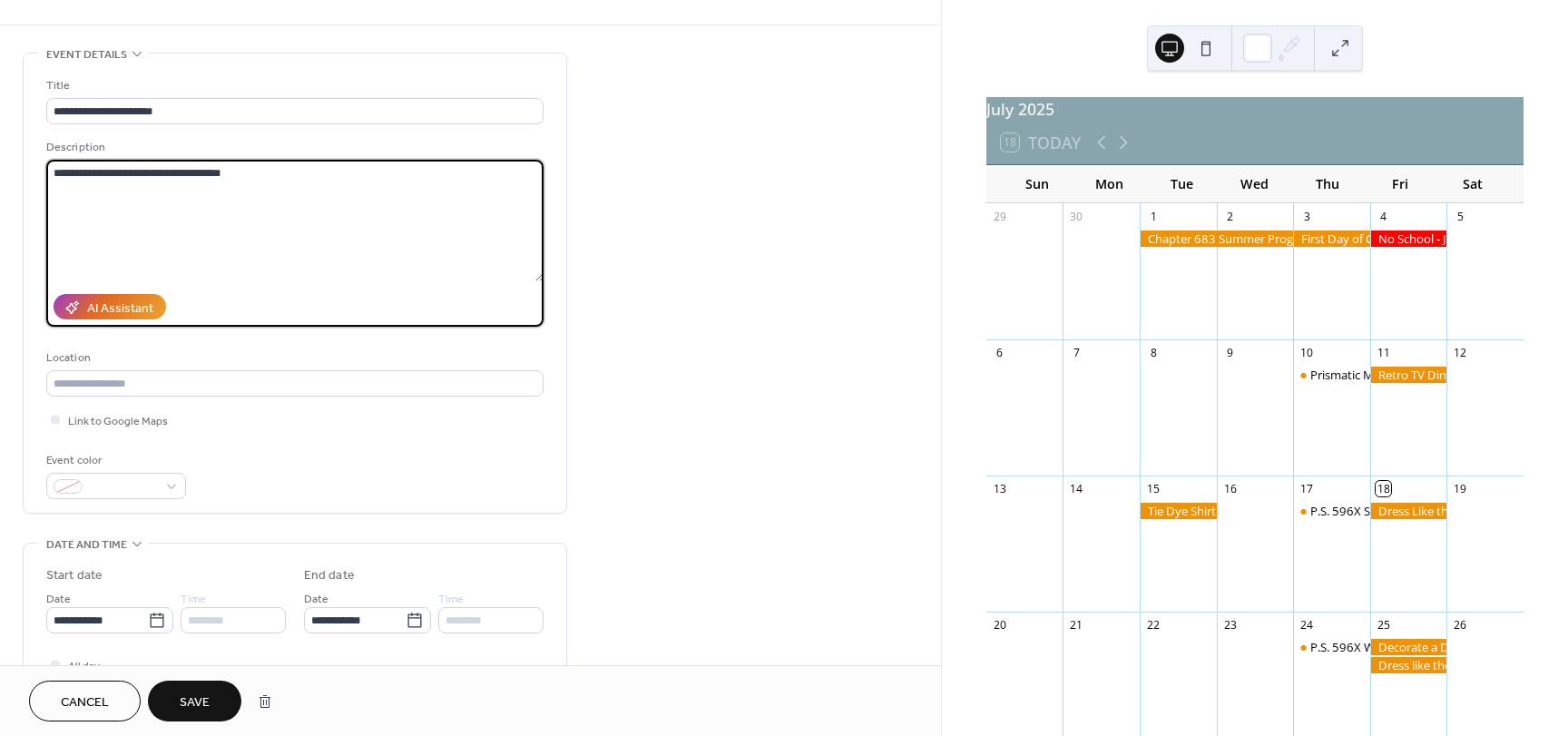 drag, startPoint x: 245, startPoint y: 194, endPoint x: -5, endPoint y: 170, distance: 251.1494 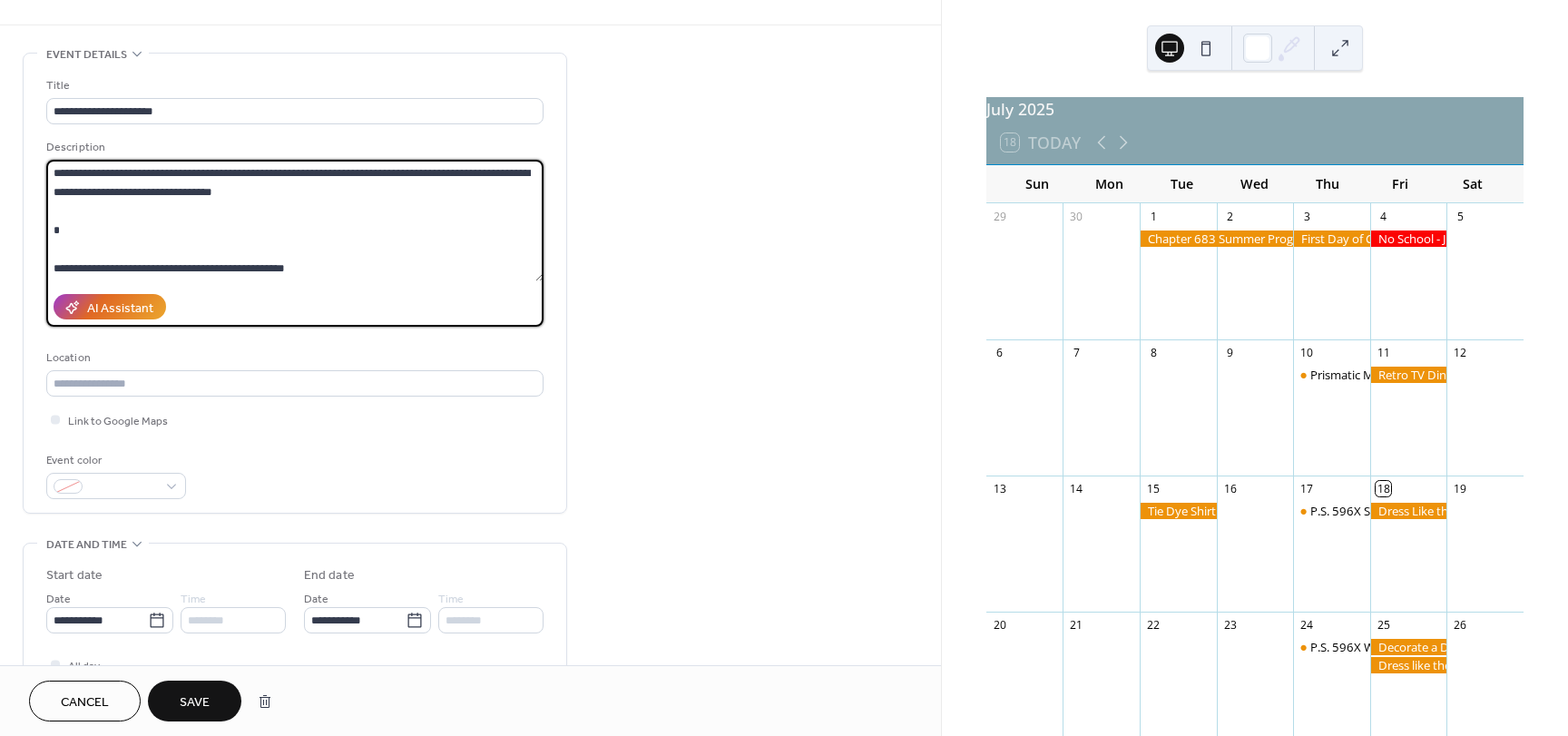 scroll, scrollTop: 93, scrollLeft: 0, axis: vertical 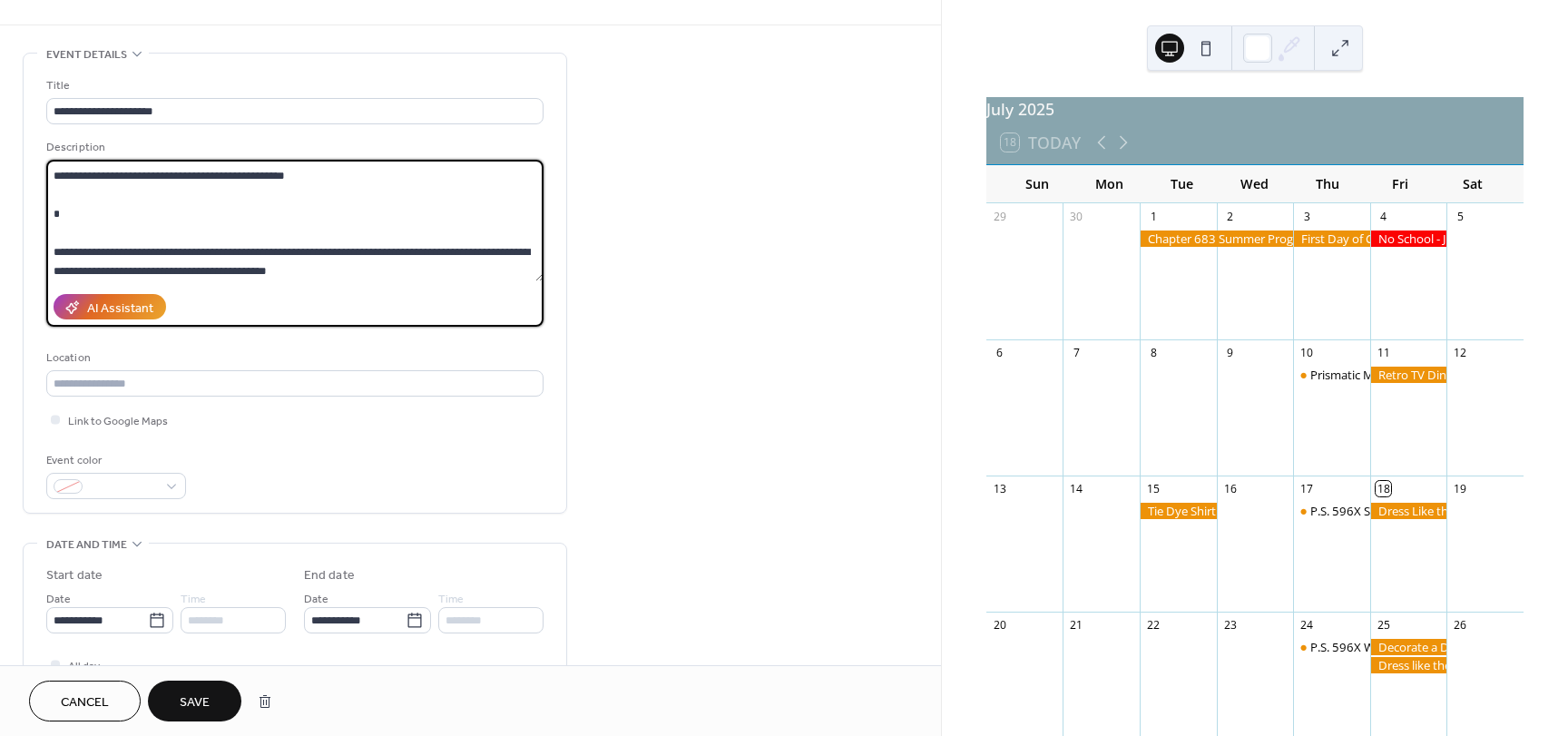 click on "**********" at bounding box center [295, 221] 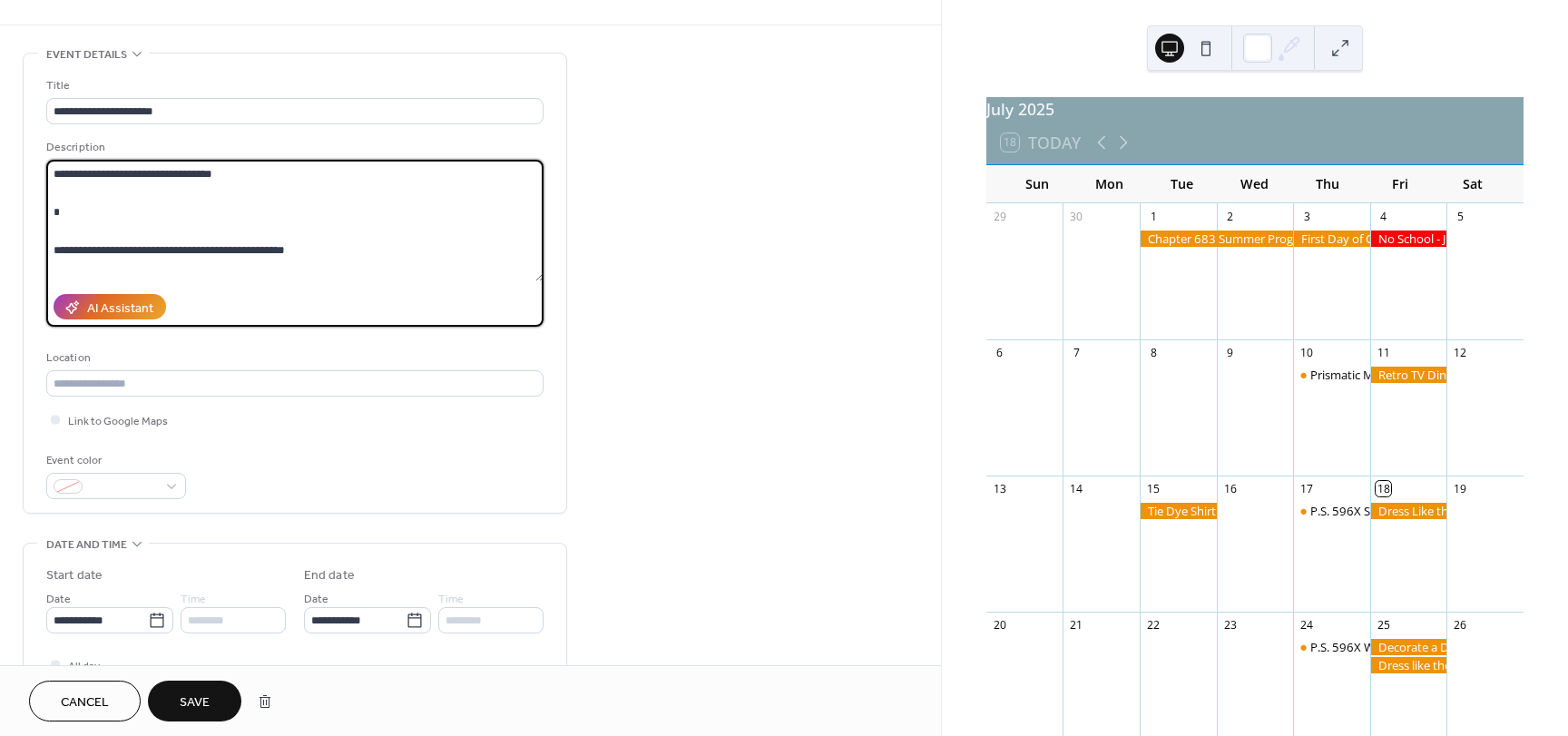 scroll, scrollTop: 0, scrollLeft: 0, axis: both 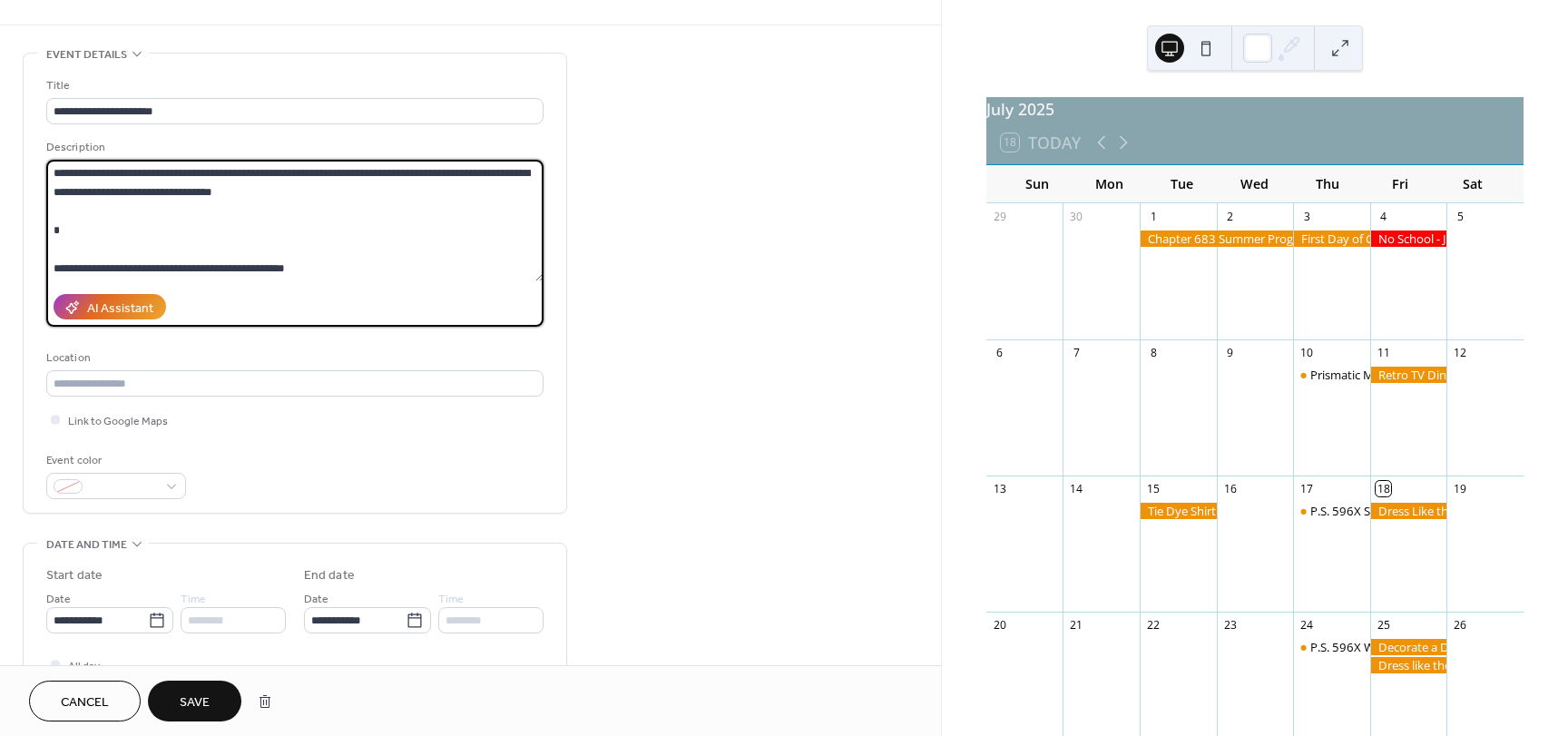 click on "**********" at bounding box center (295, 221) 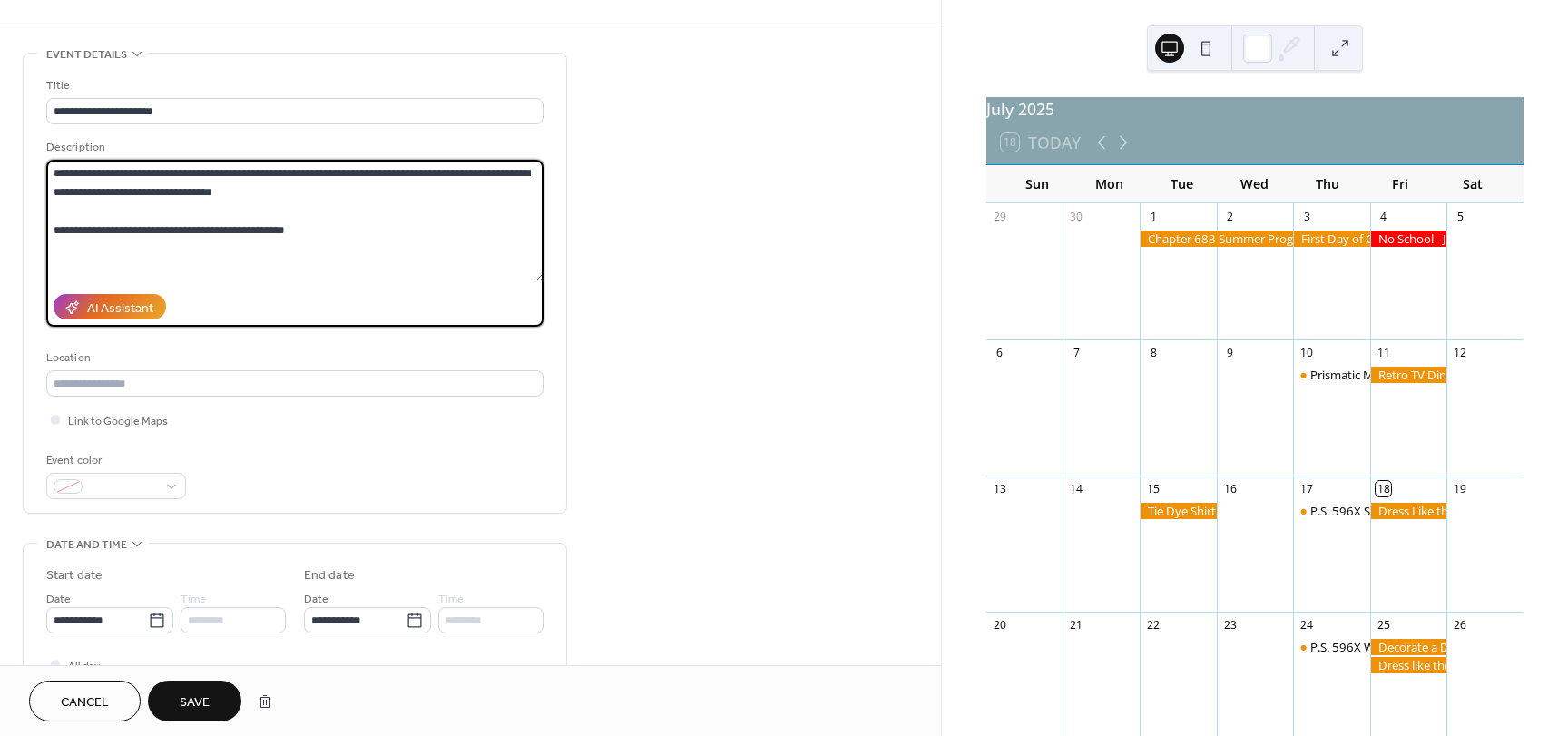 click on "**********" at bounding box center [295, 221] 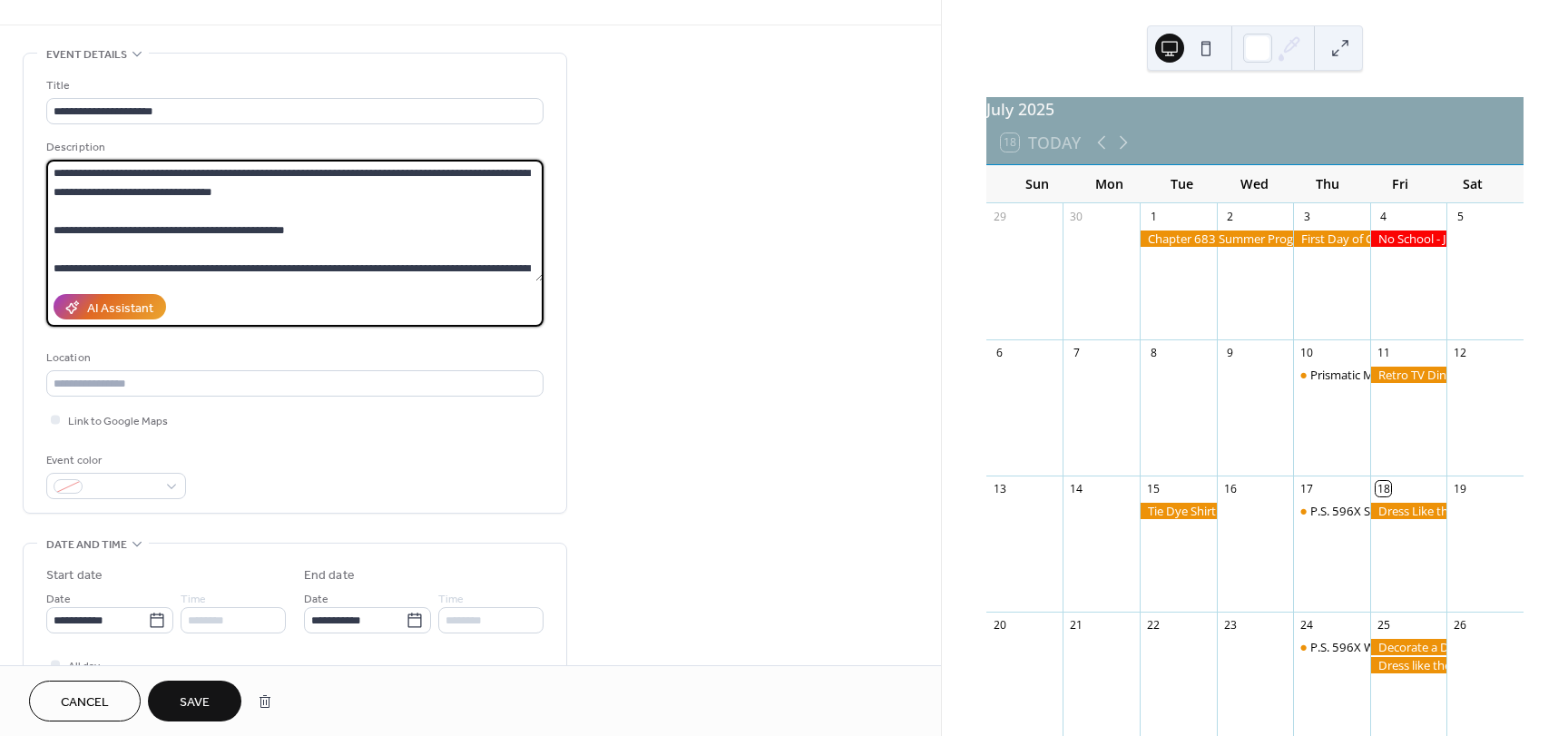 scroll, scrollTop: 19, scrollLeft: 0, axis: vertical 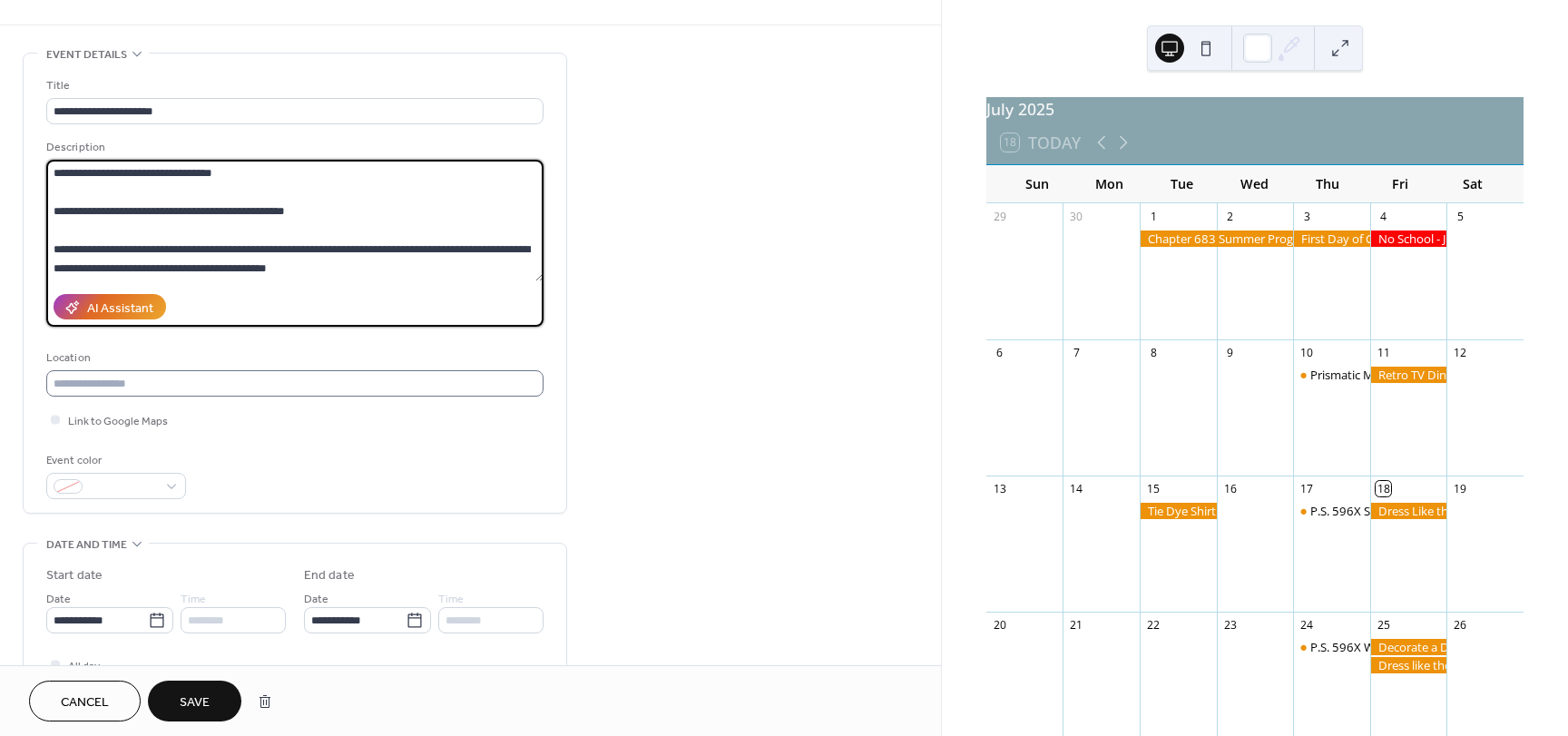 type on "**********" 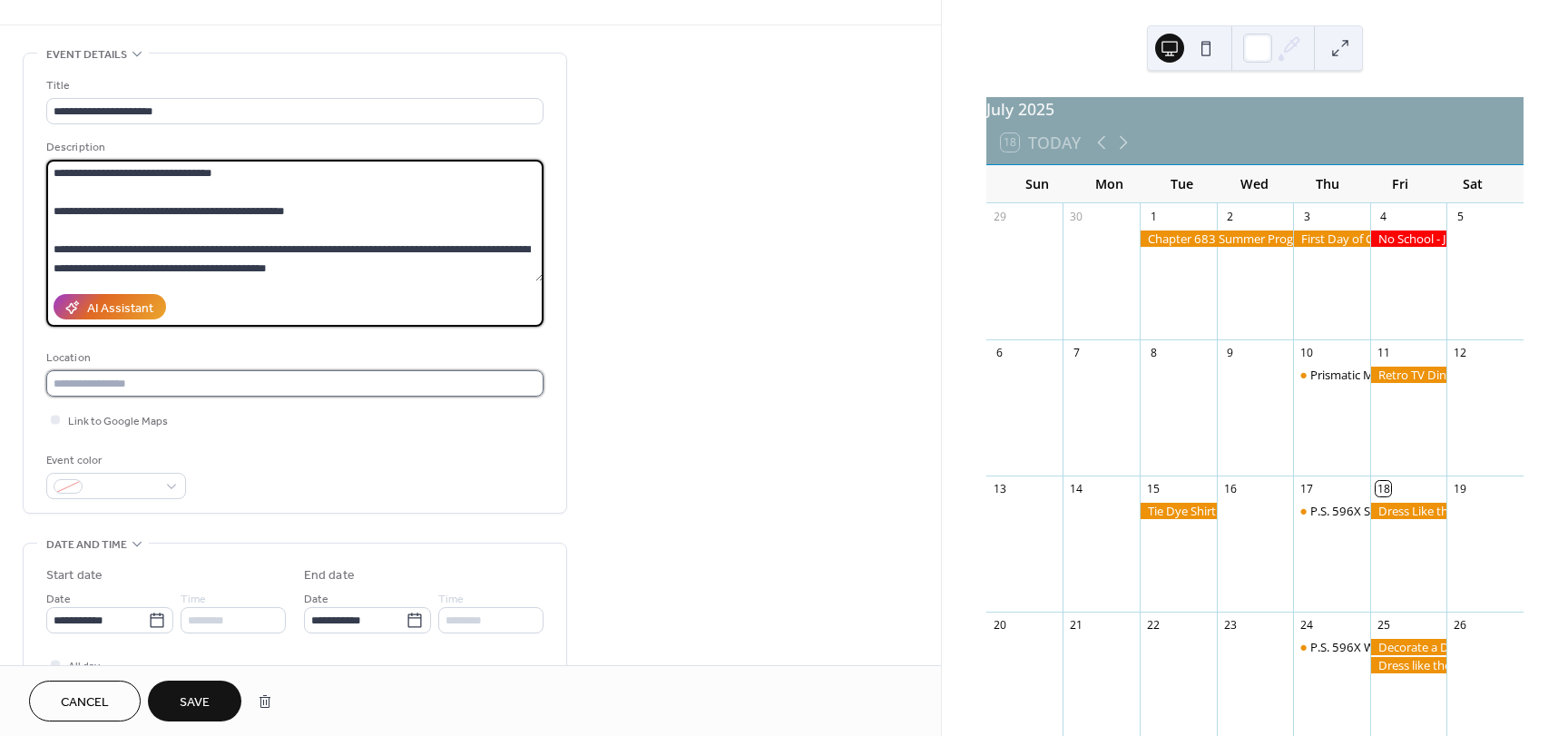 click at bounding box center (295, 383) 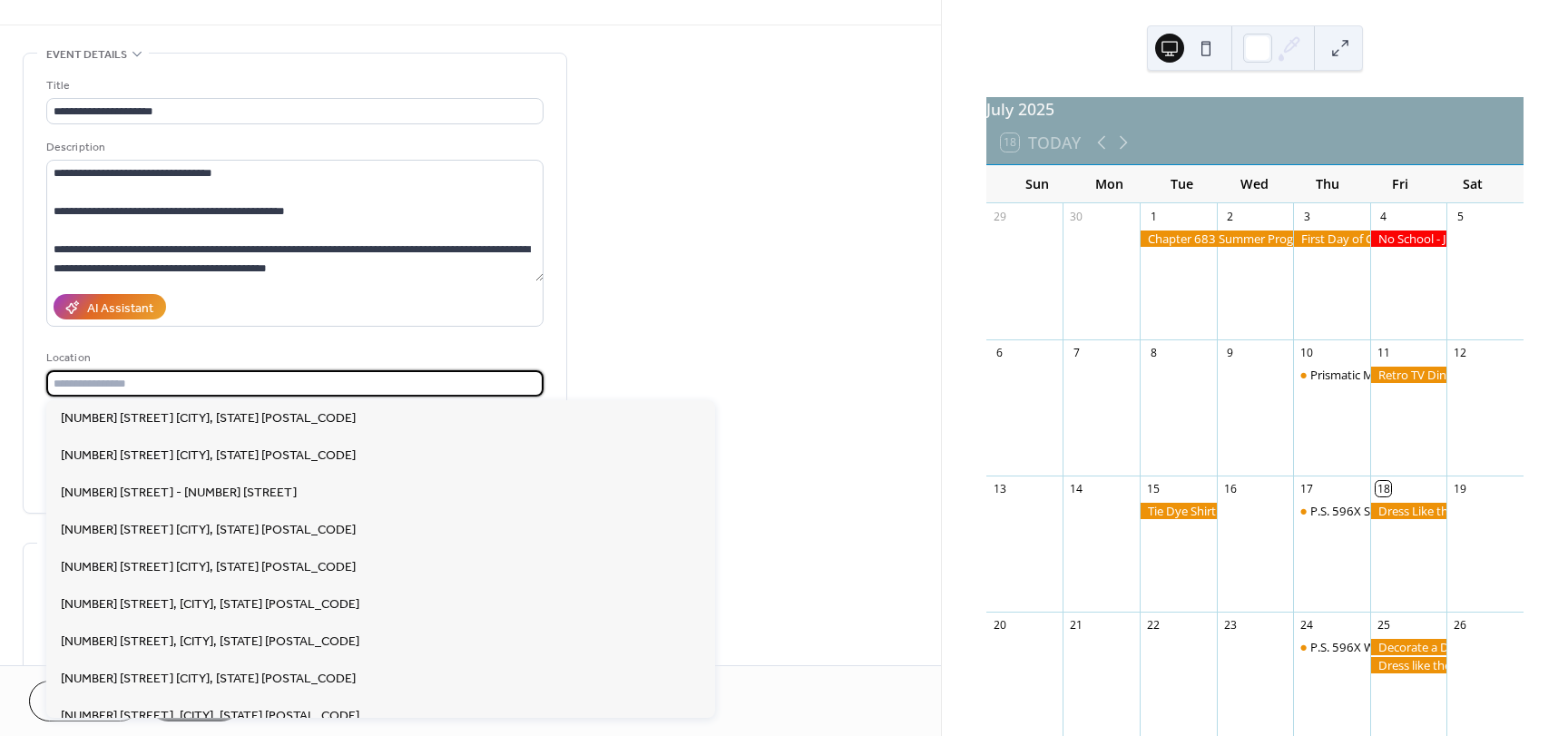 click on "**********" at bounding box center (470, 676) 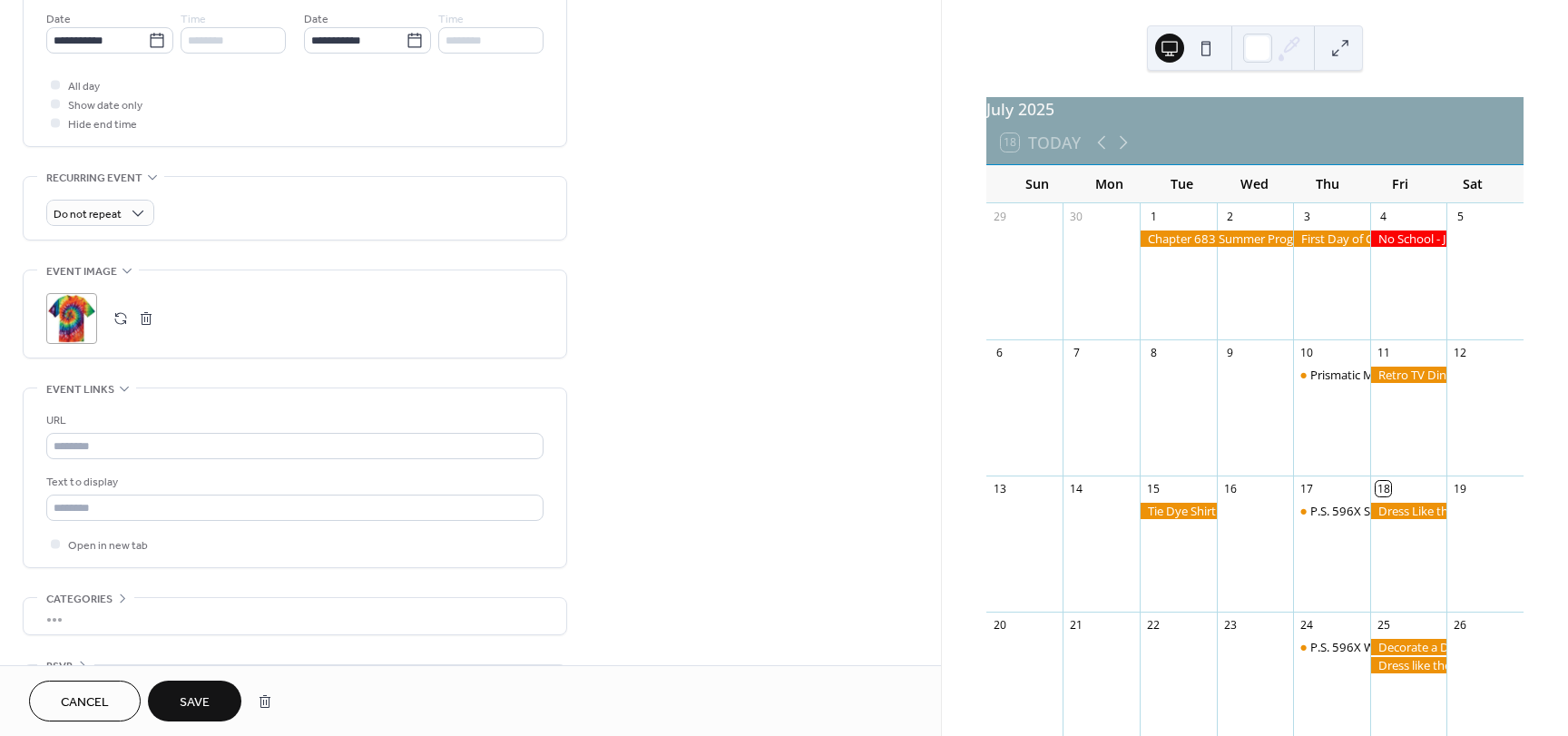 scroll, scrollTop: 683, scrollLeft: 0, axis: vertical 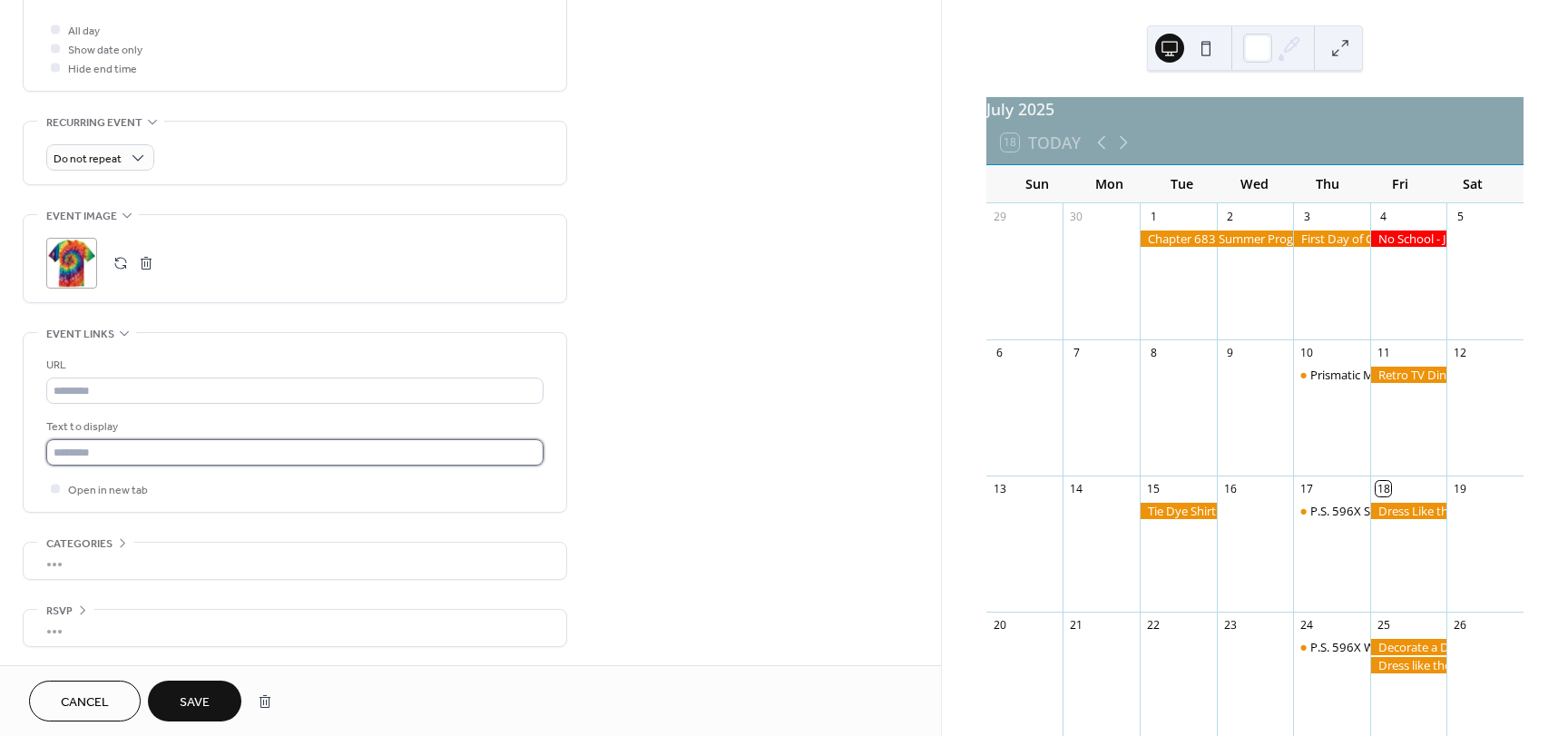 click at bounding box center (295, 452) 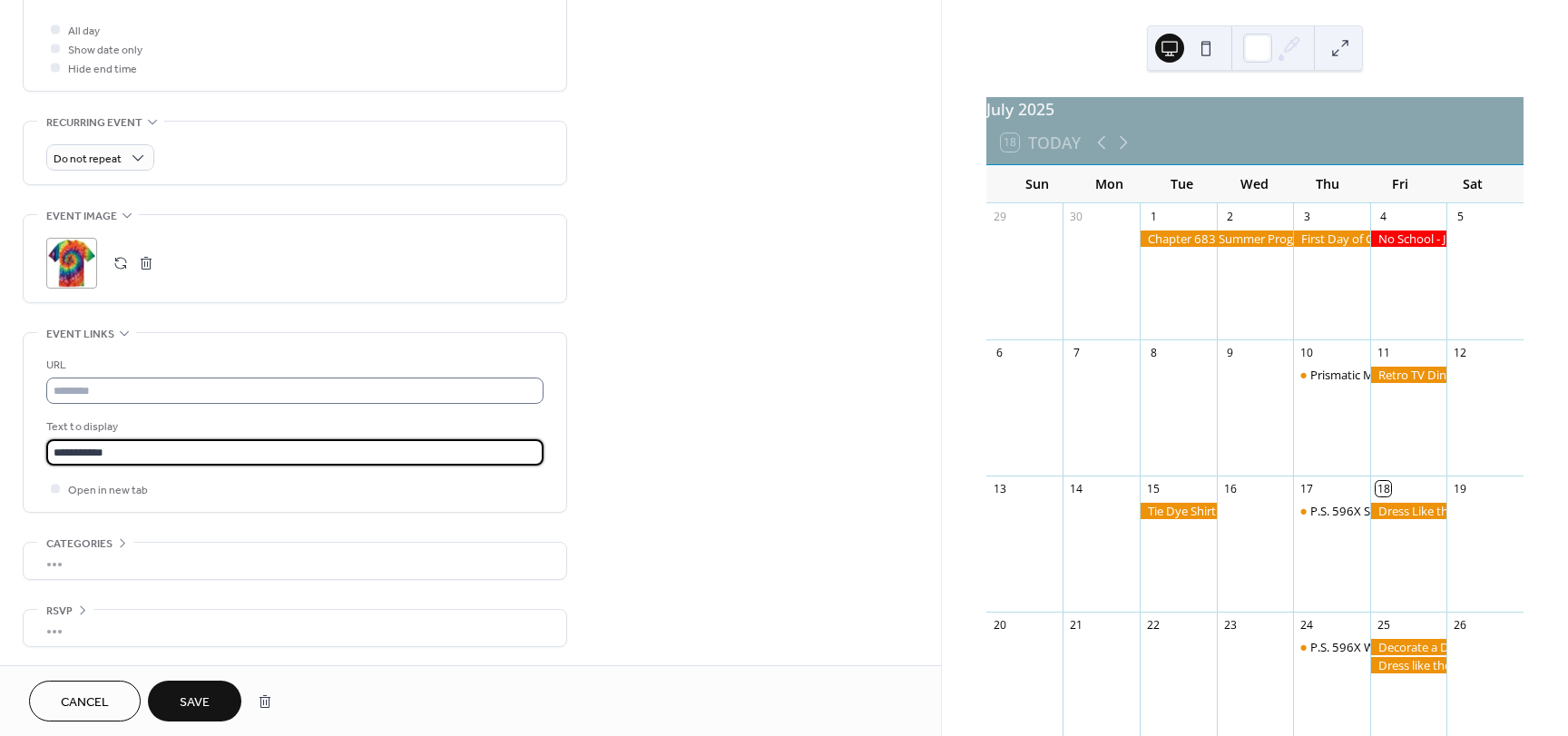 type on "**********" 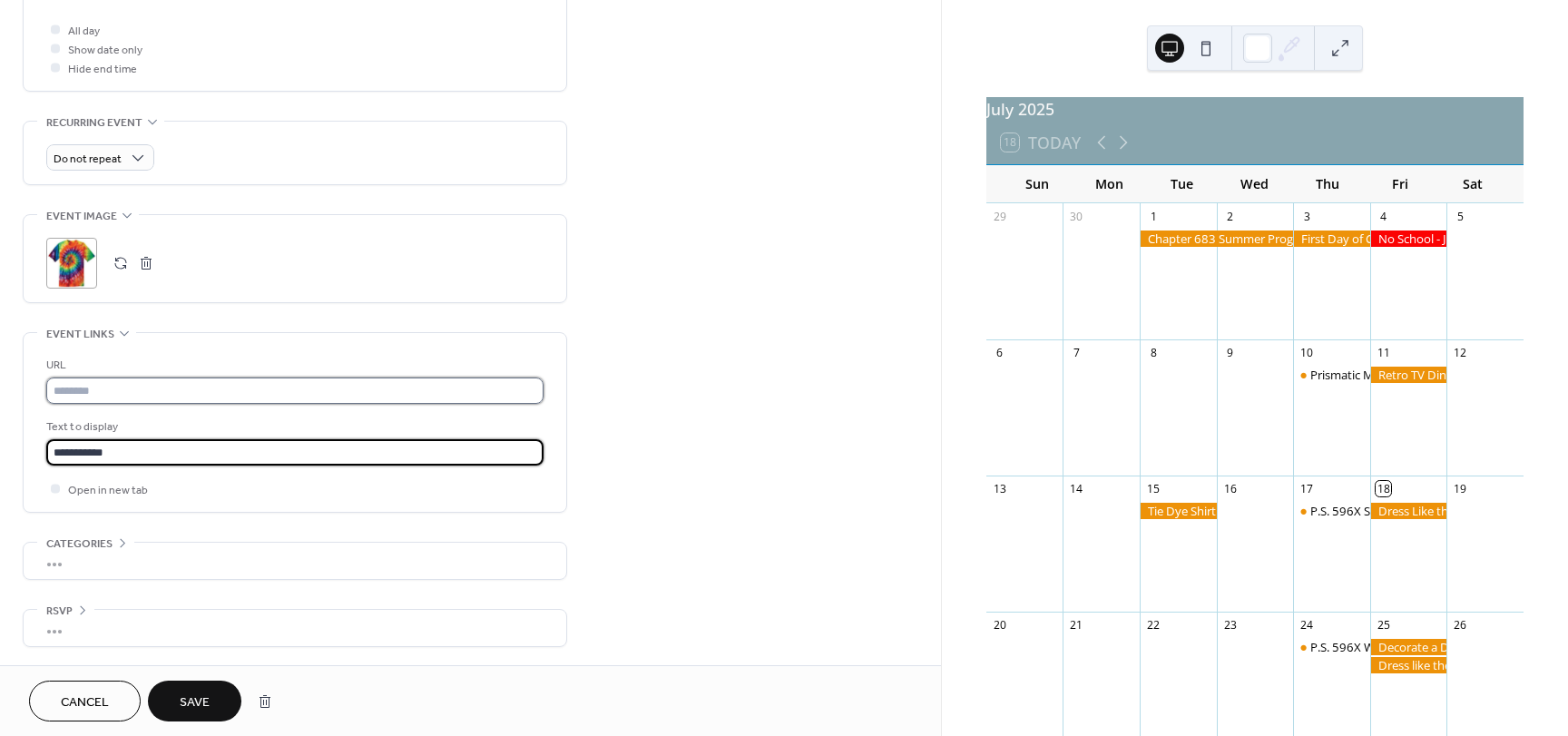 click at bounding box center [295, 390] 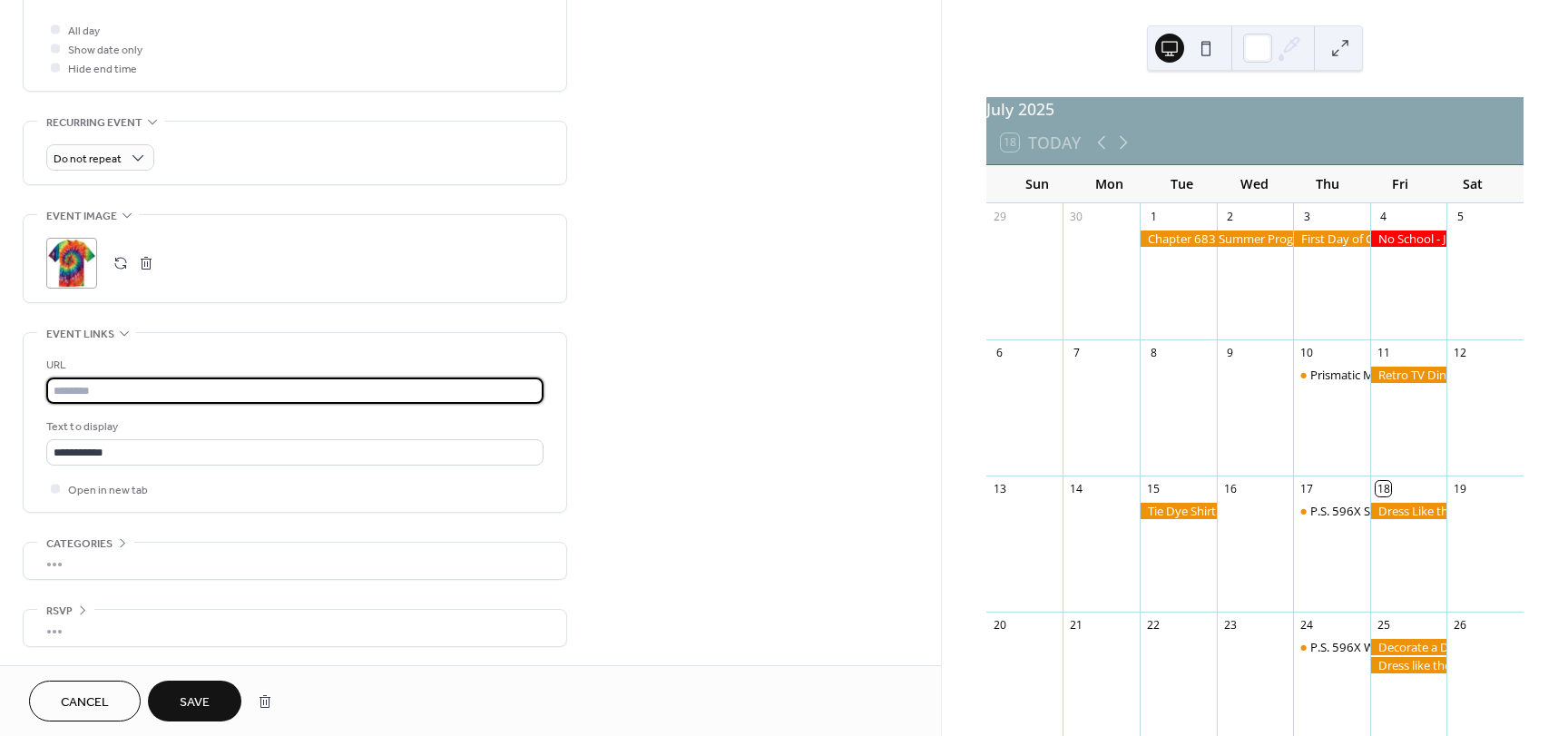 paste on "**********" 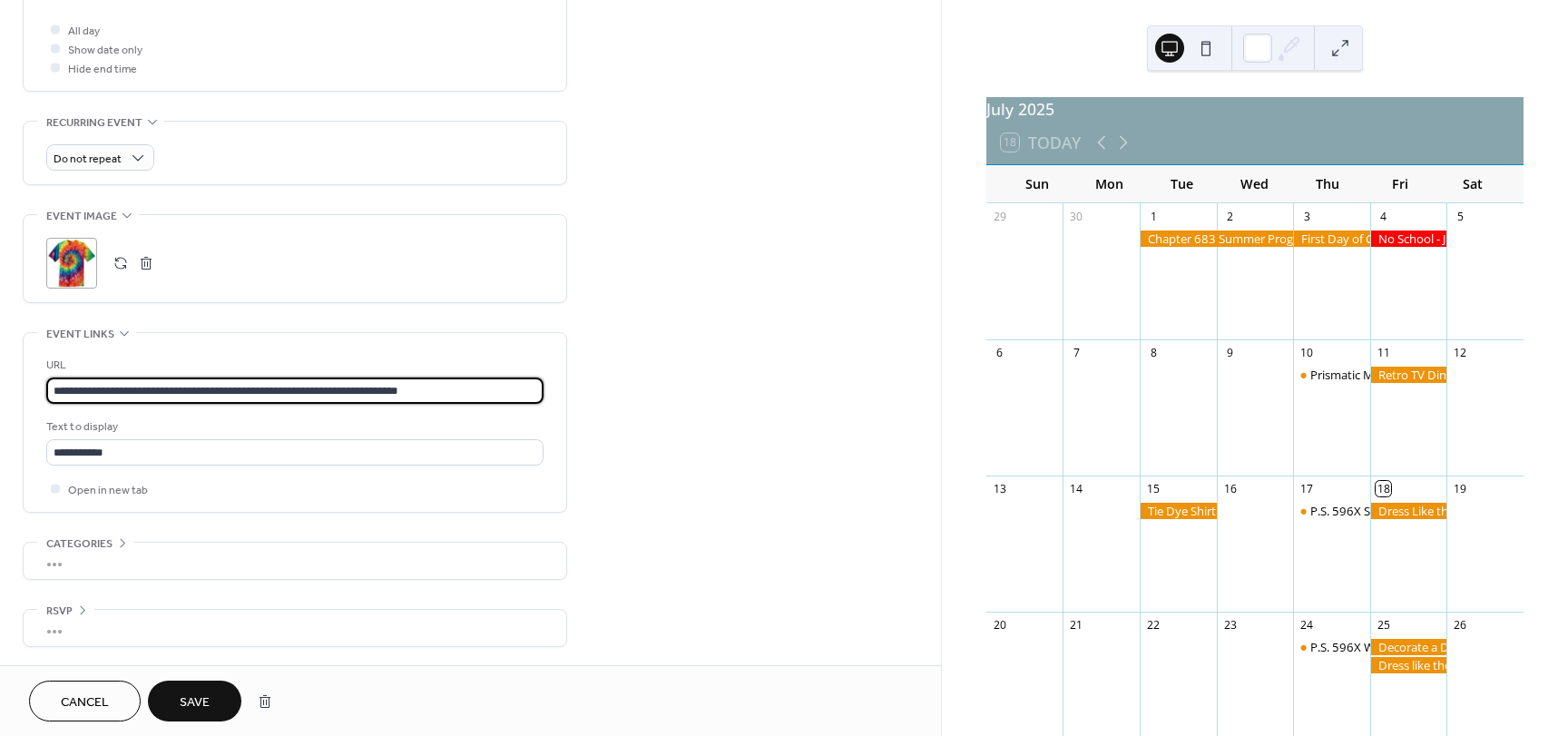 scroll, scrollTop: 1, scrollLeft: 0, axis: vertical 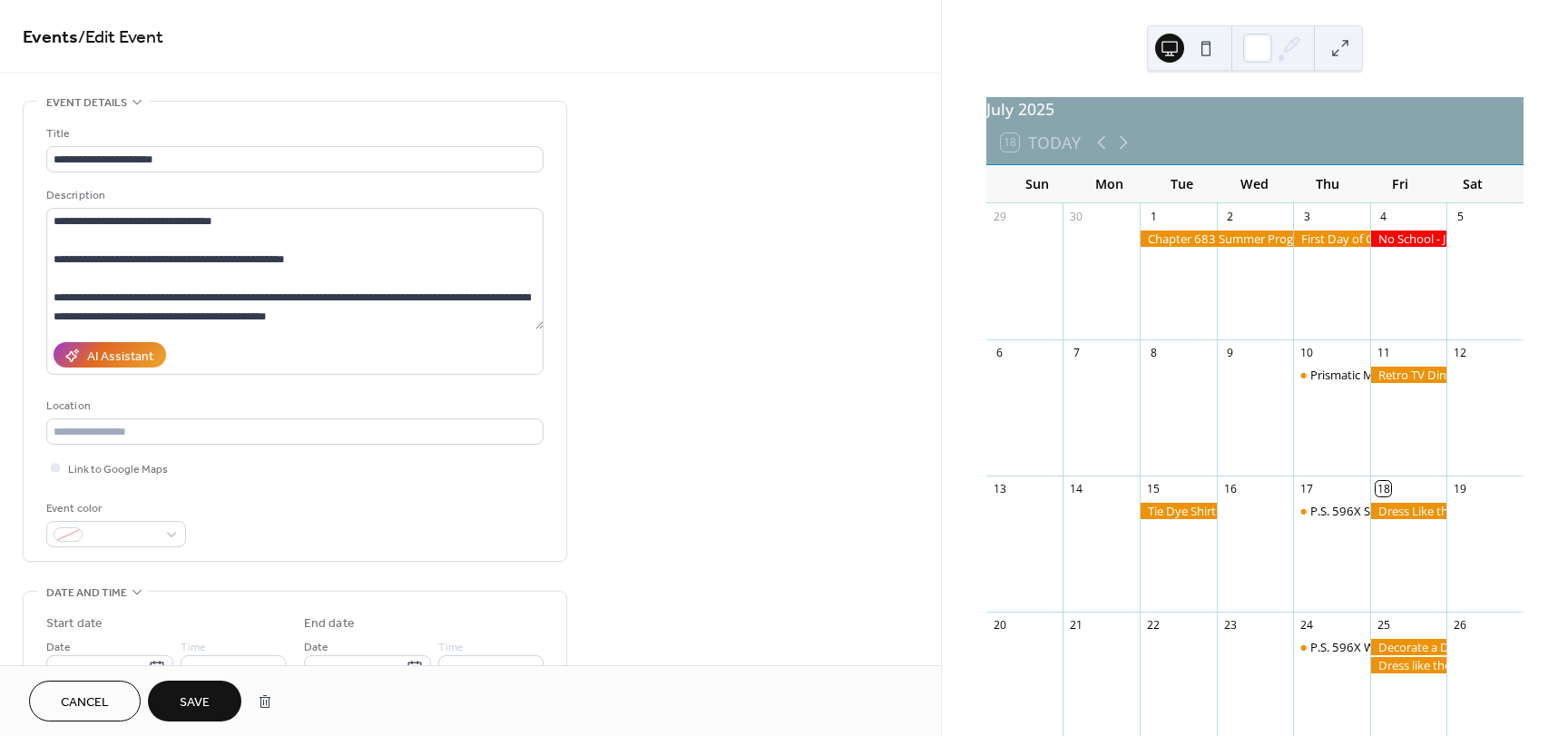 type on "**********" 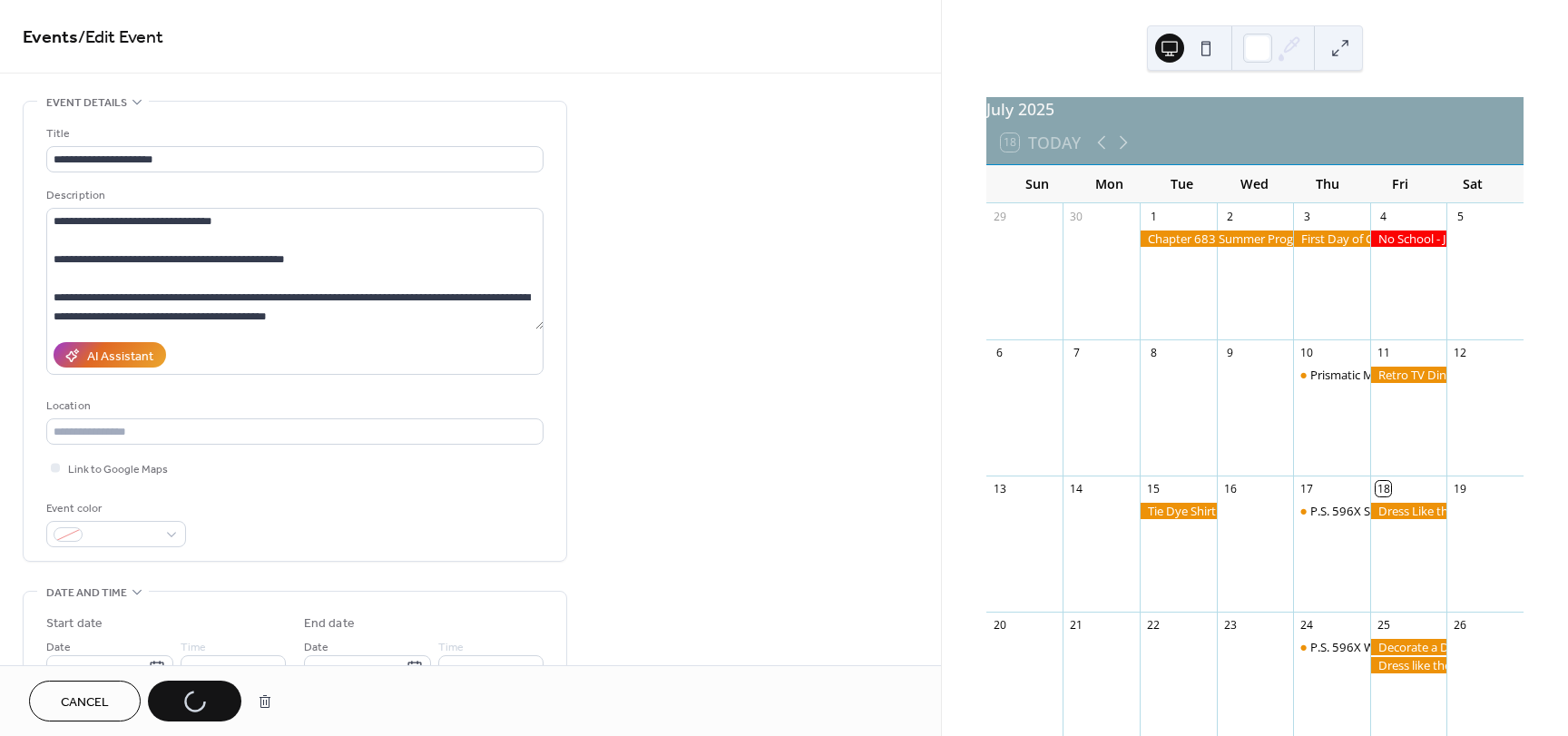 scroll, scrollTop: 0, scrollLeft: 0, axis: both 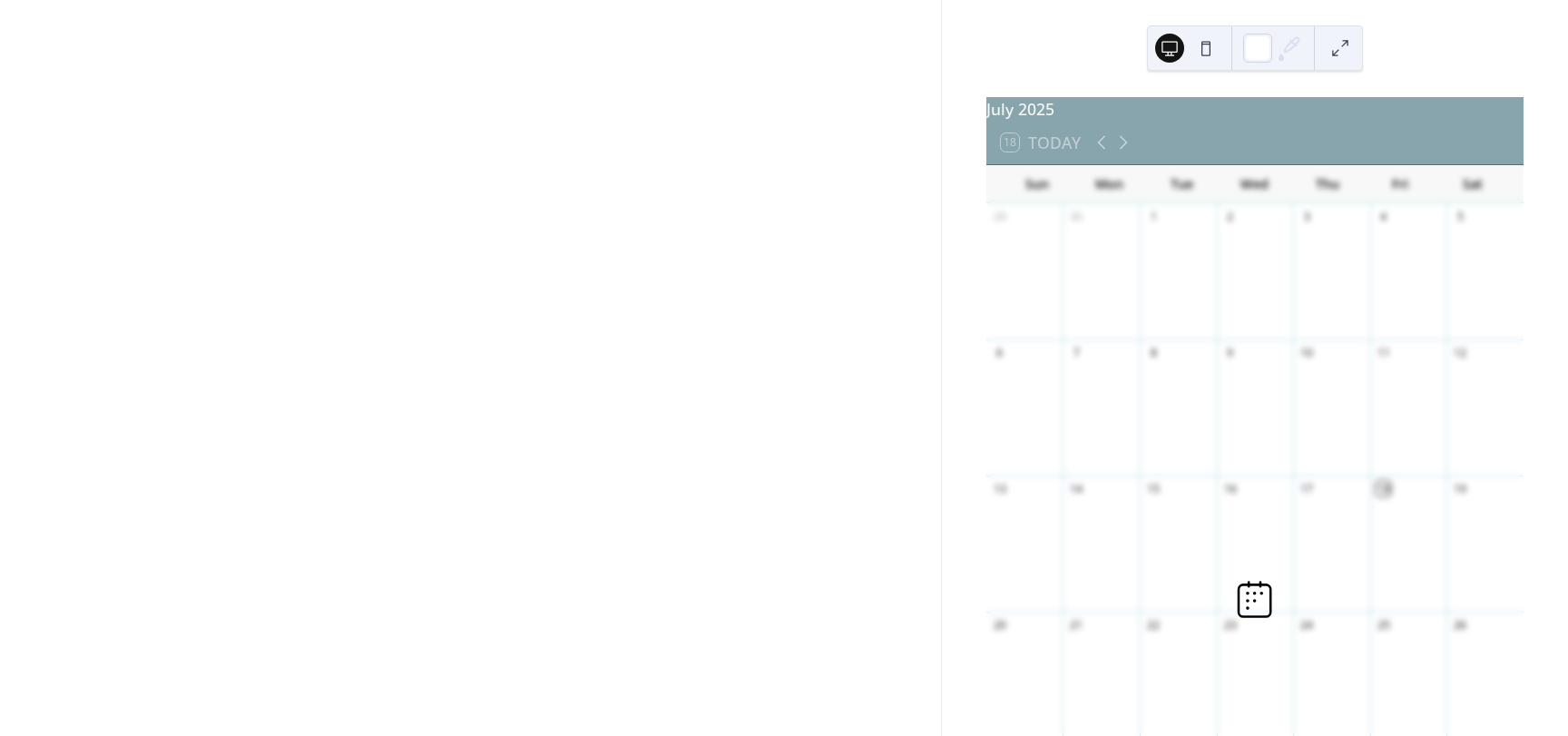 click at bounding box center [470, 368] 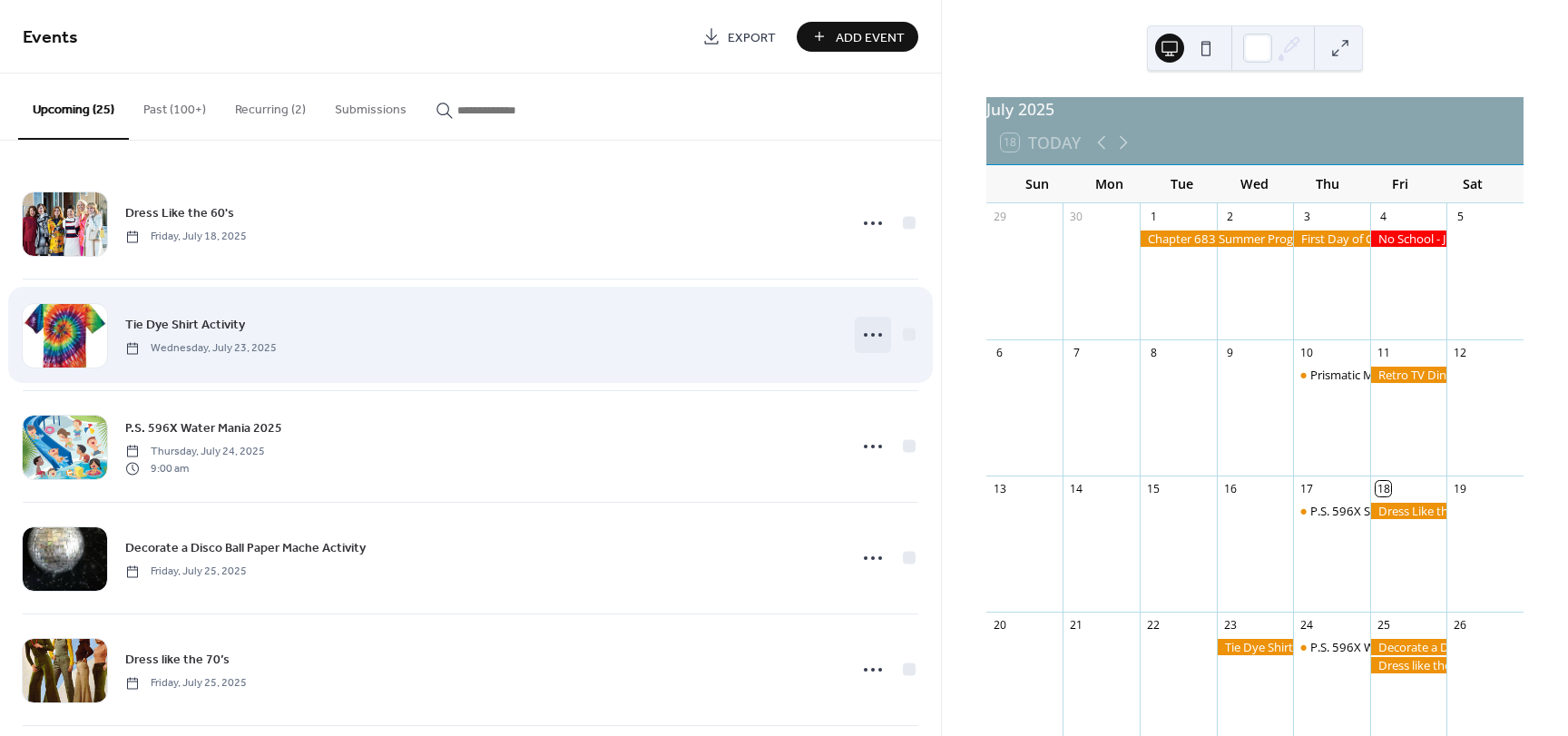 click 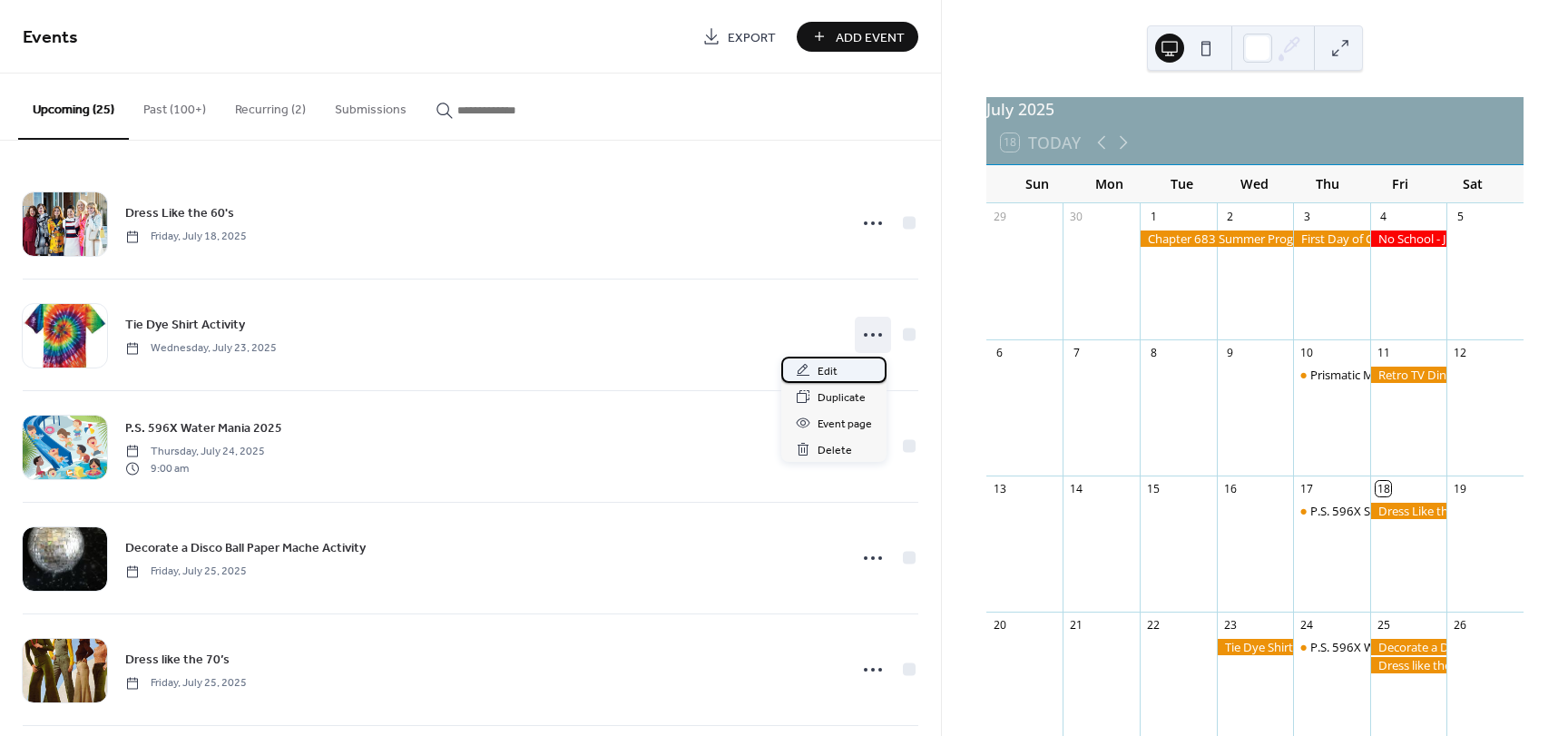 click on "Edit" at bounding box center (828, 371) 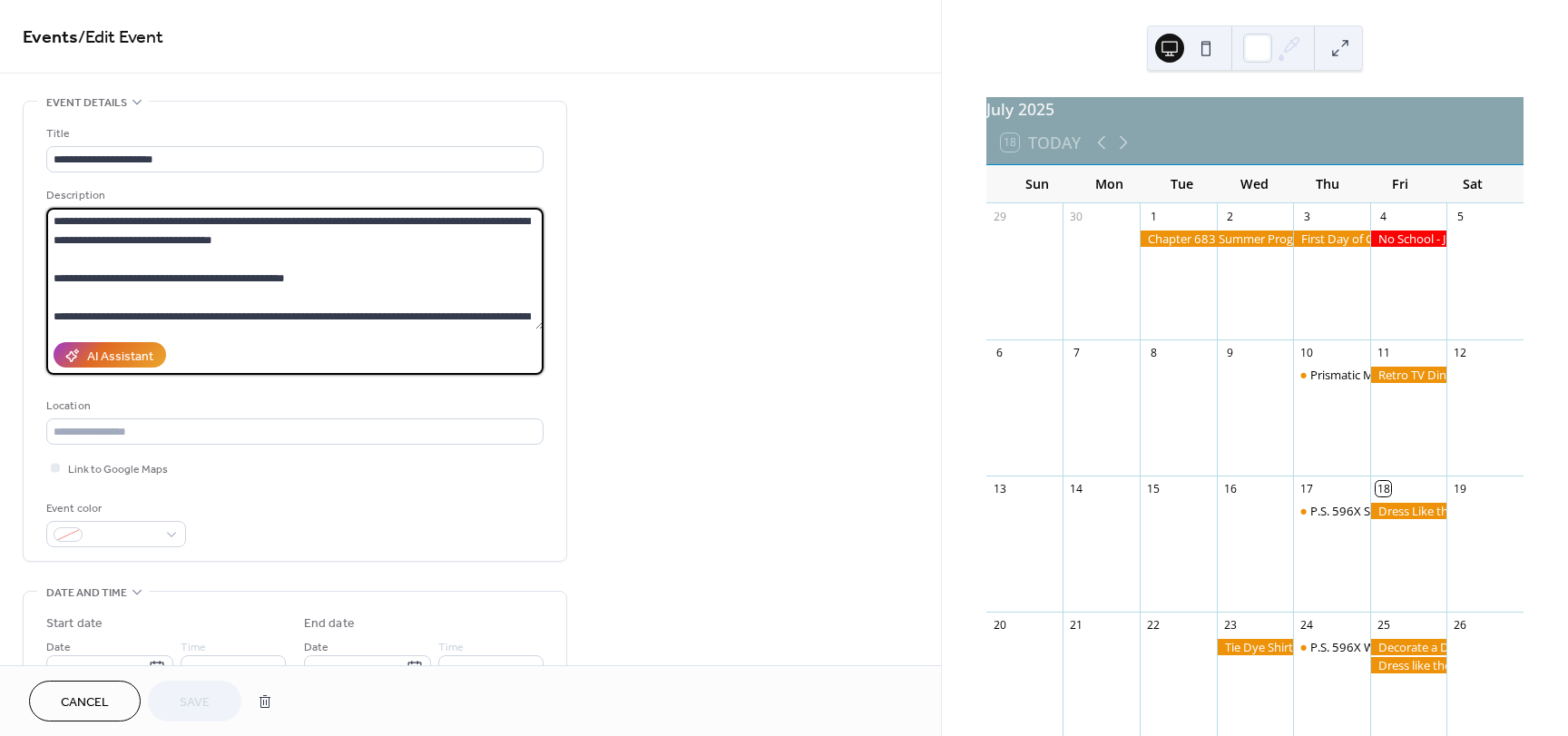 click on "**********" at bounding box center [295, 269] 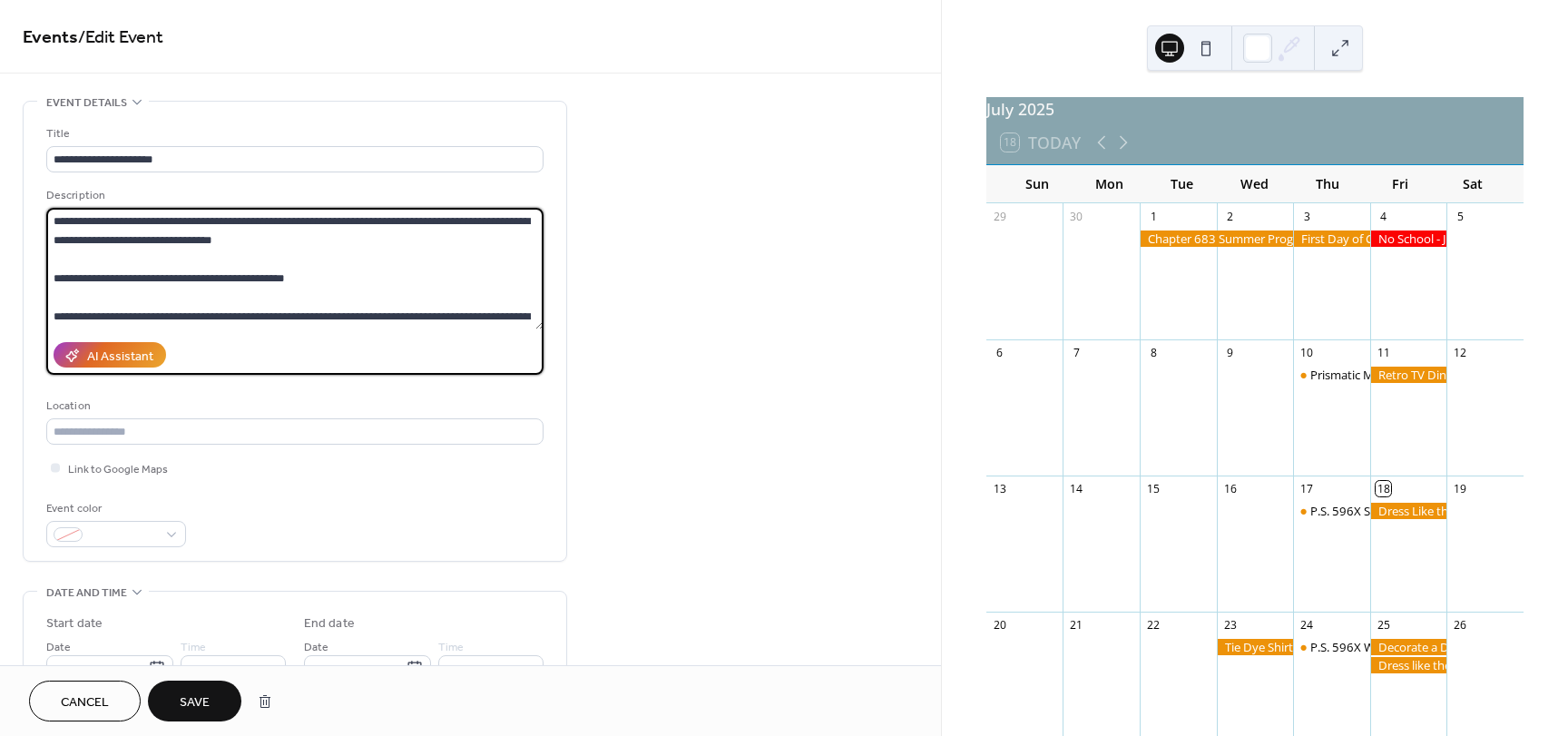 scroll, scrollTop: 19, scrollLeft: 0, axis: vertical 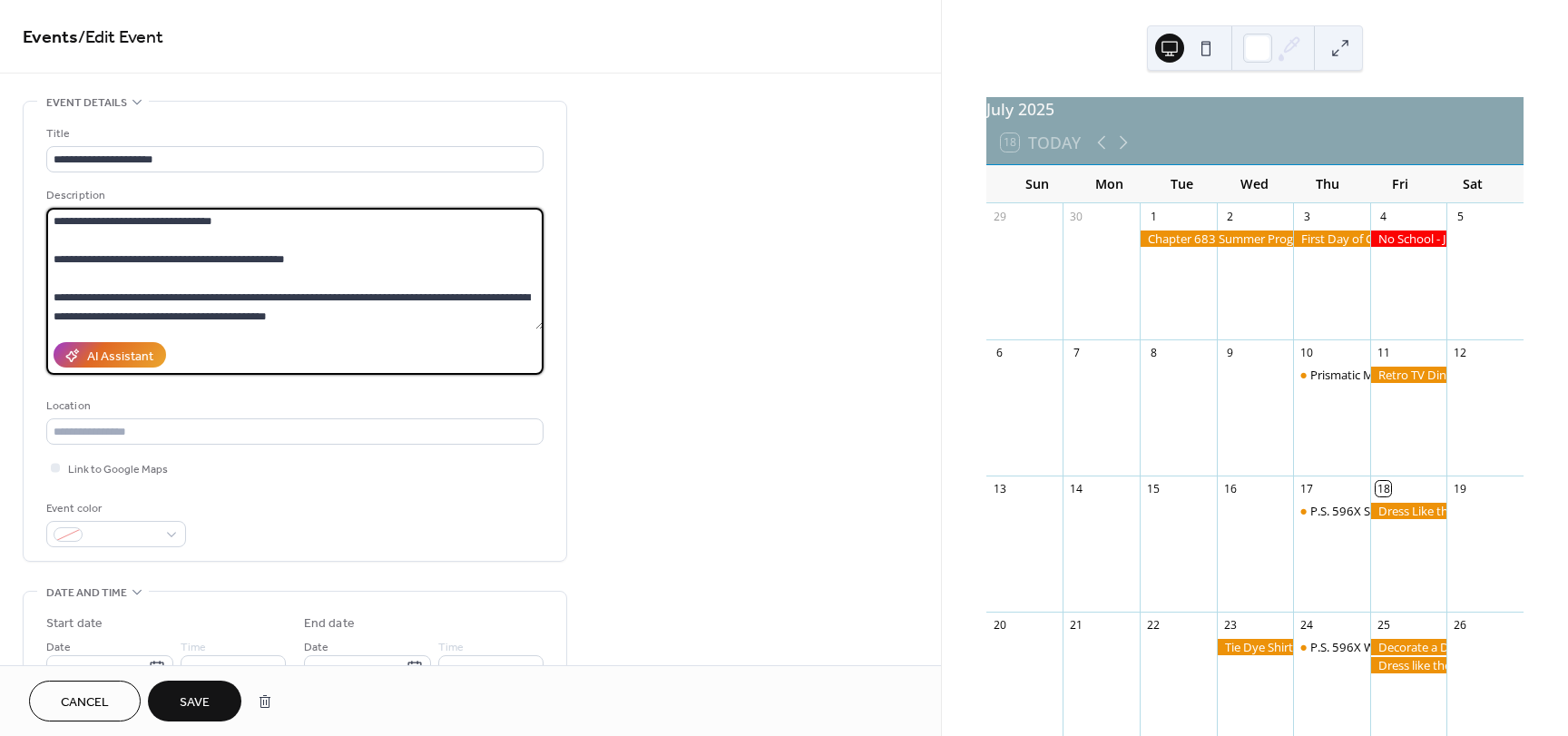 type on "**********" 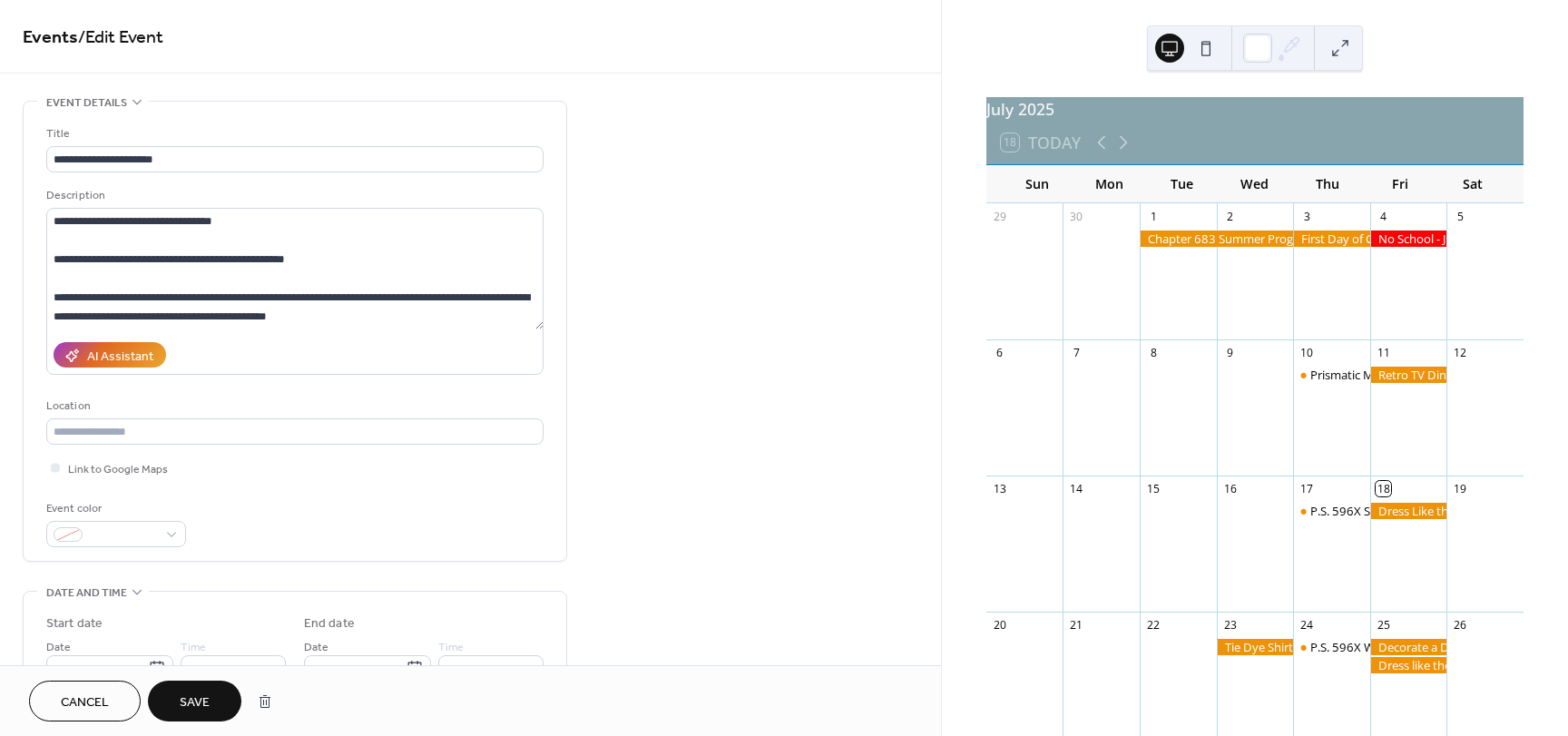 click on "Save" at bounding box center (194, 701) 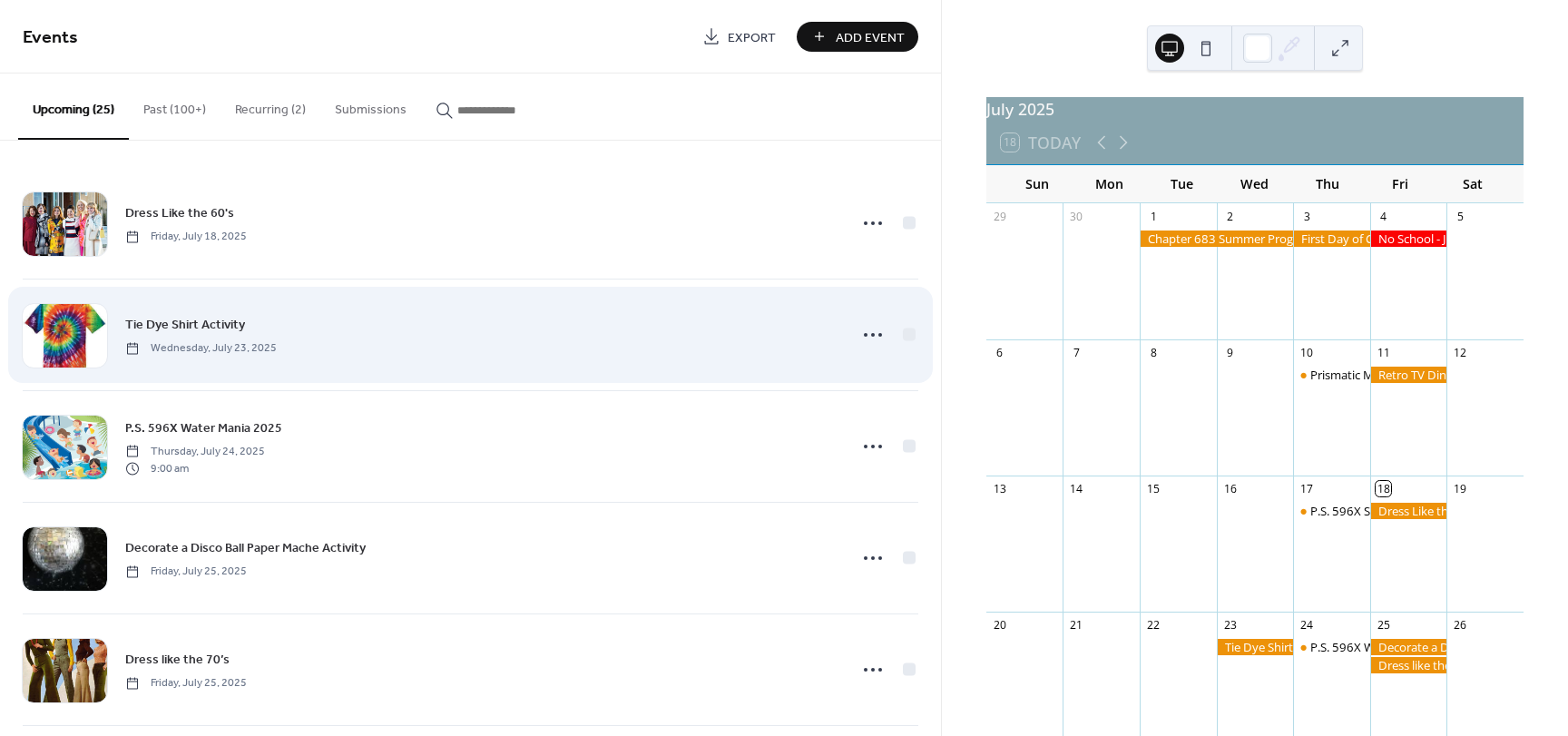 scroll, scrollTop: 91, scrollLeft: 0, axis: vertical 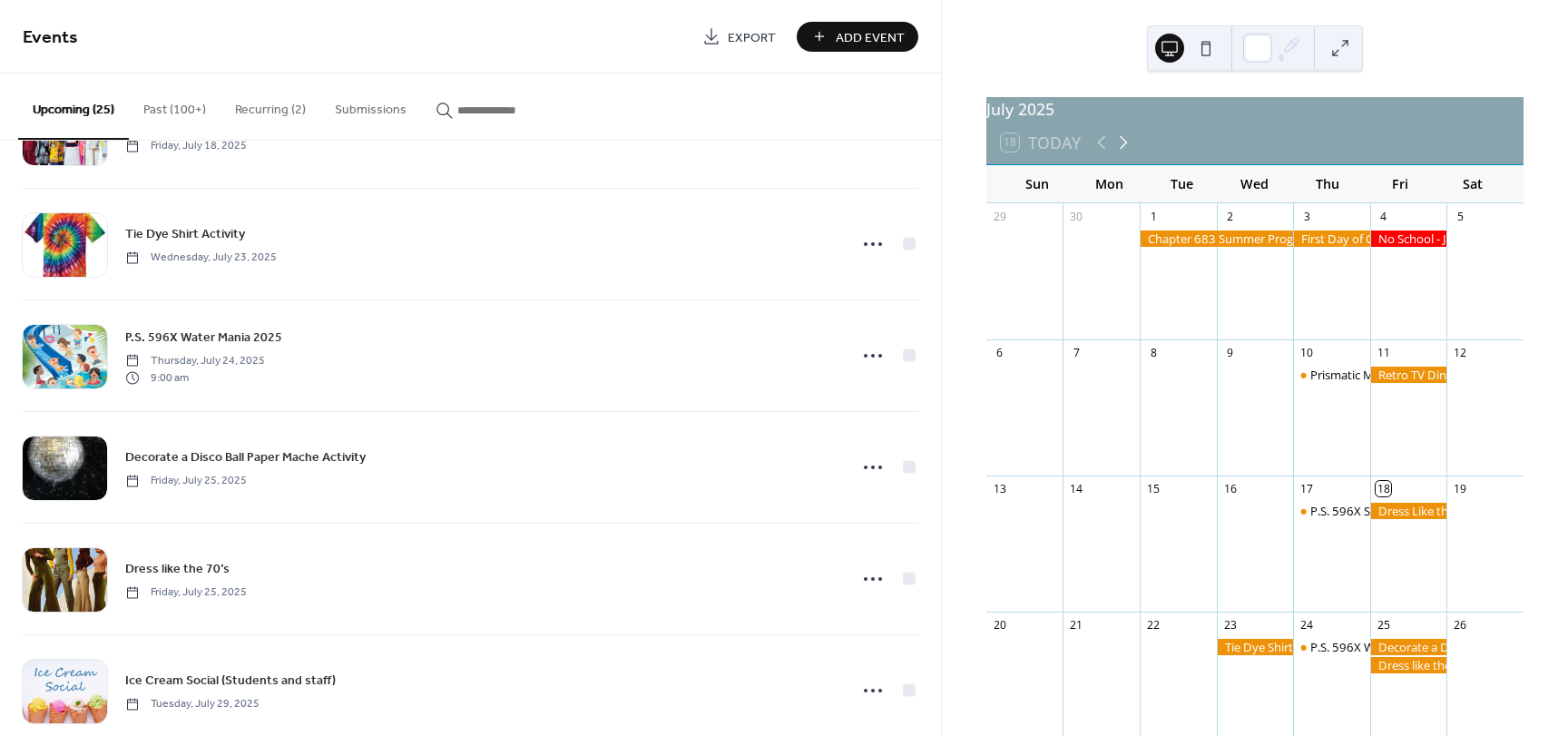 click 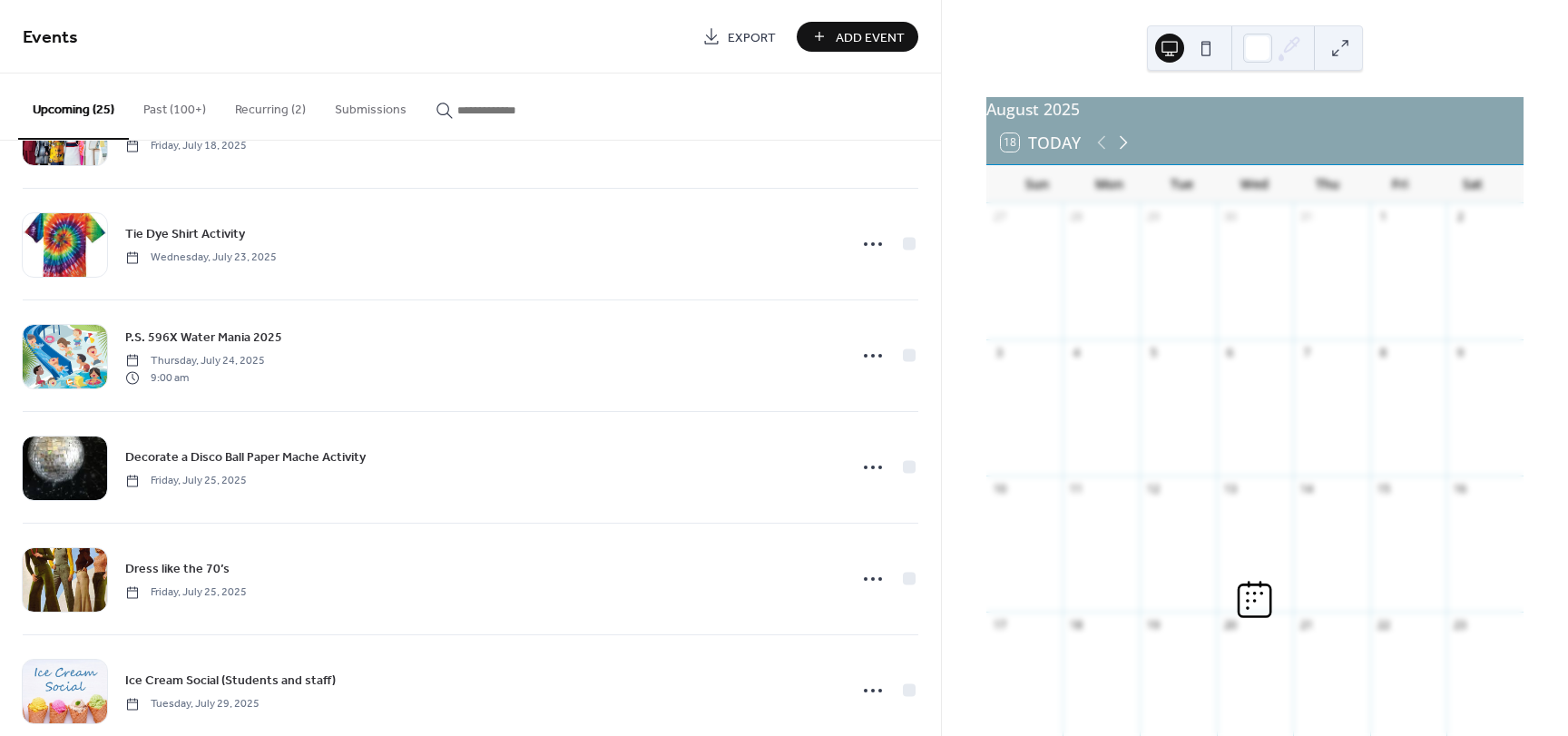 click 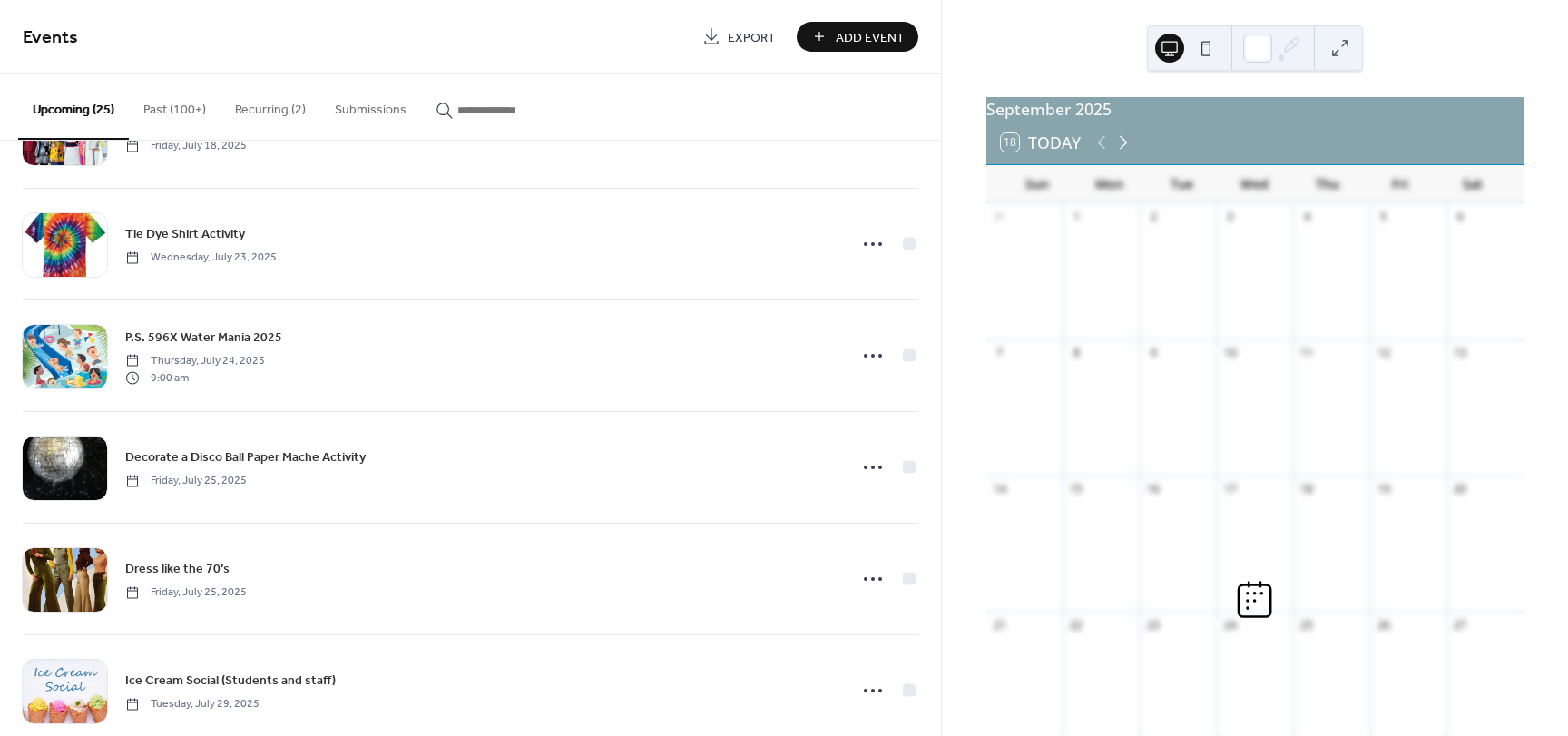 click 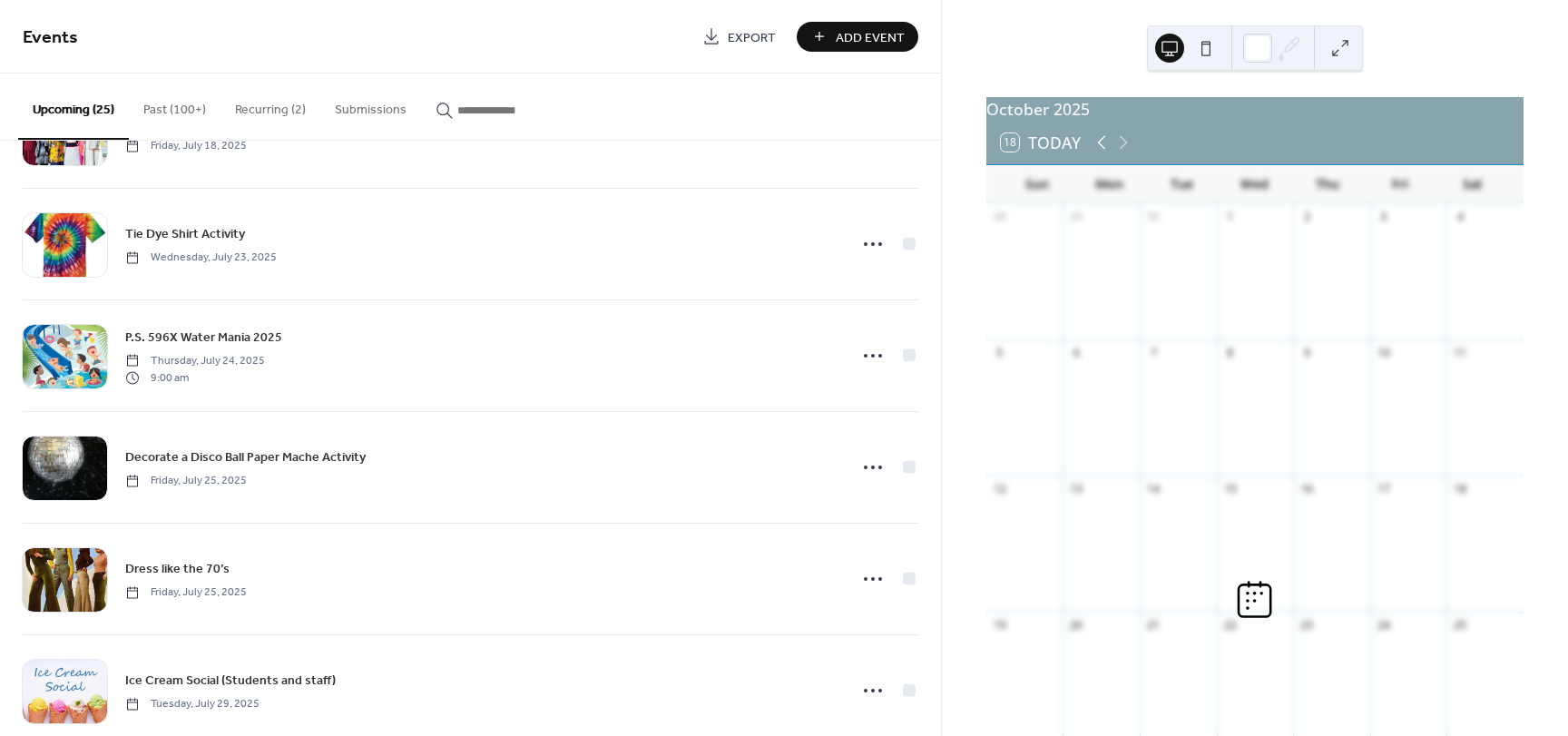 click 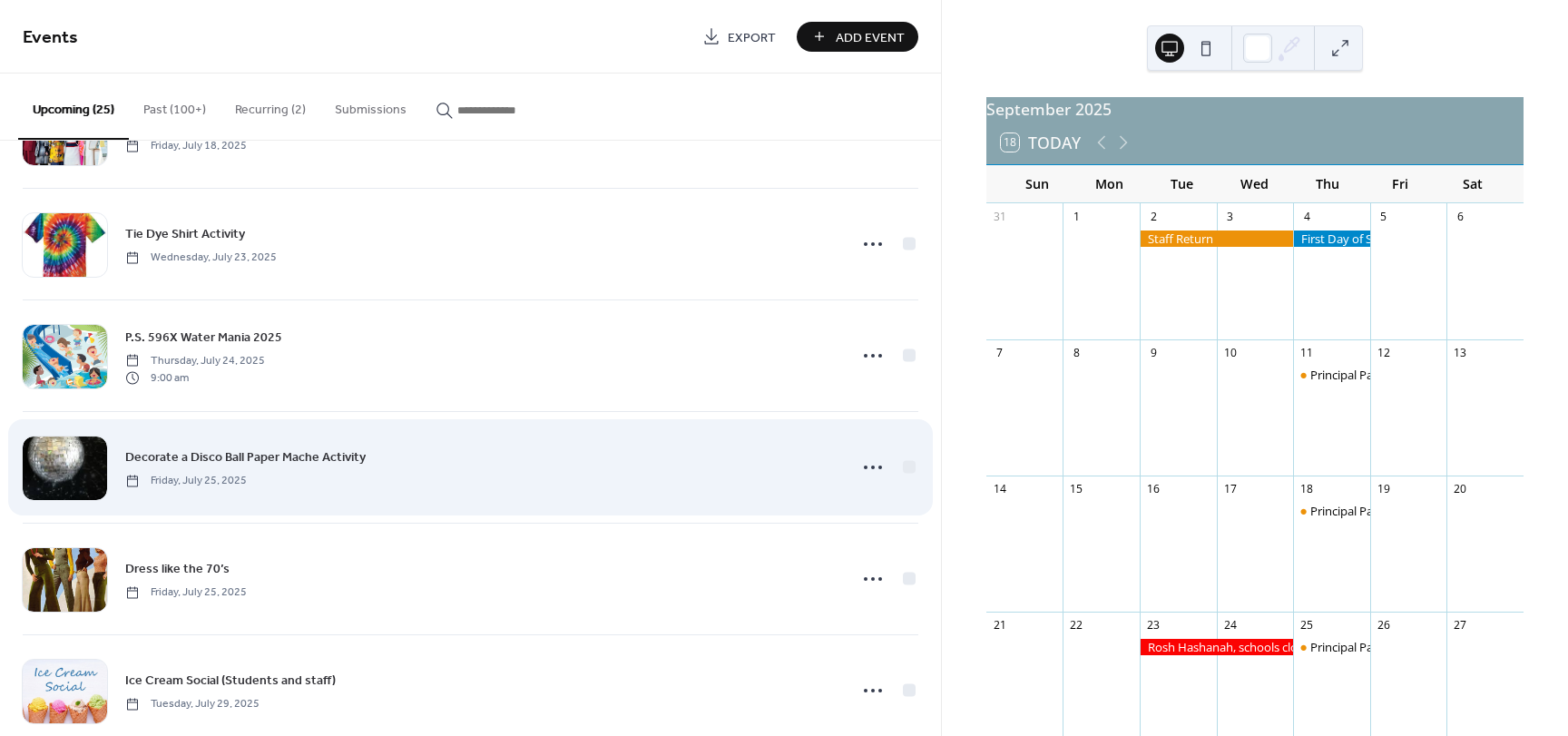 scroll, scrollTop: 0, scrollLeft: 0, axis: both 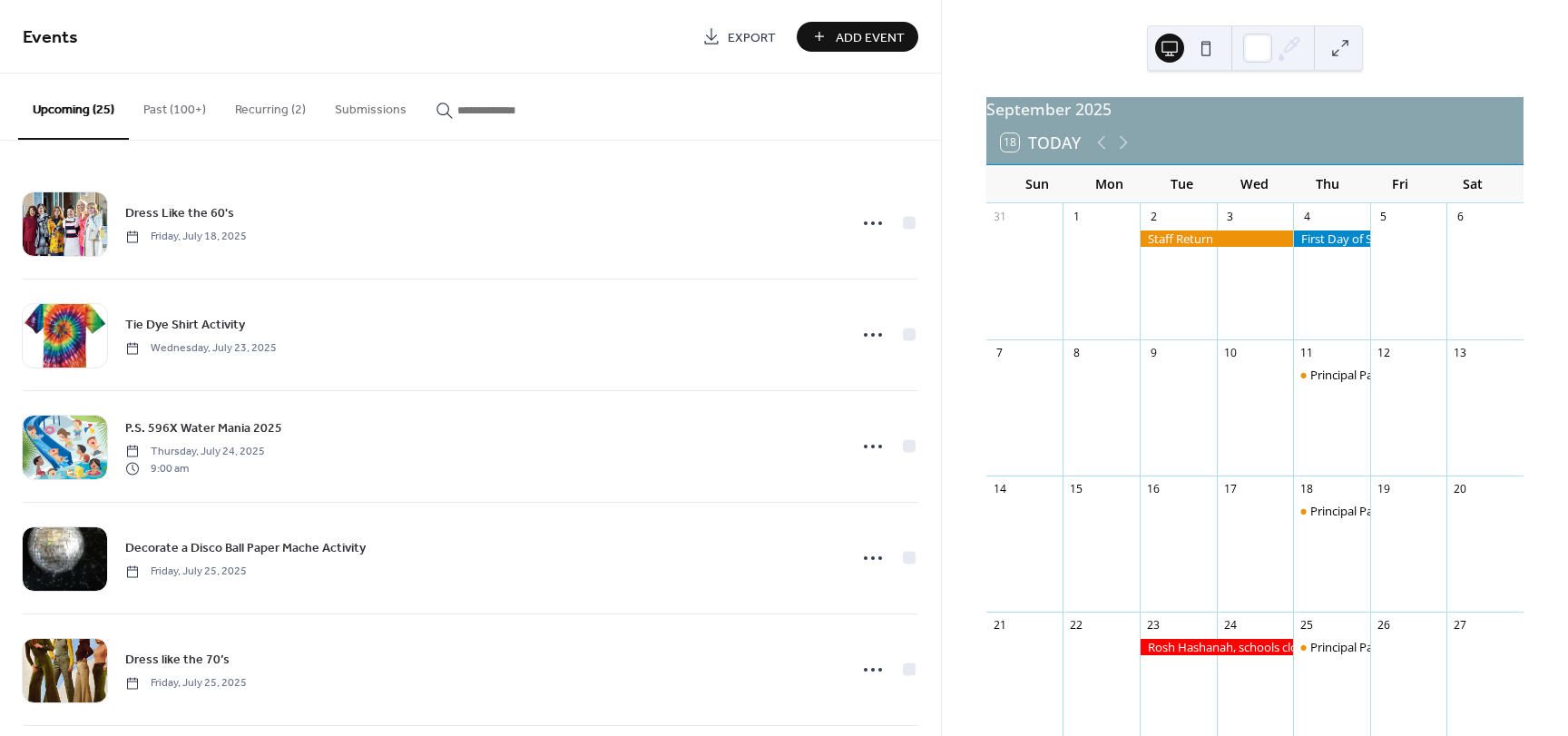 click on "Past (100+)" at bounding box center [174, 105] 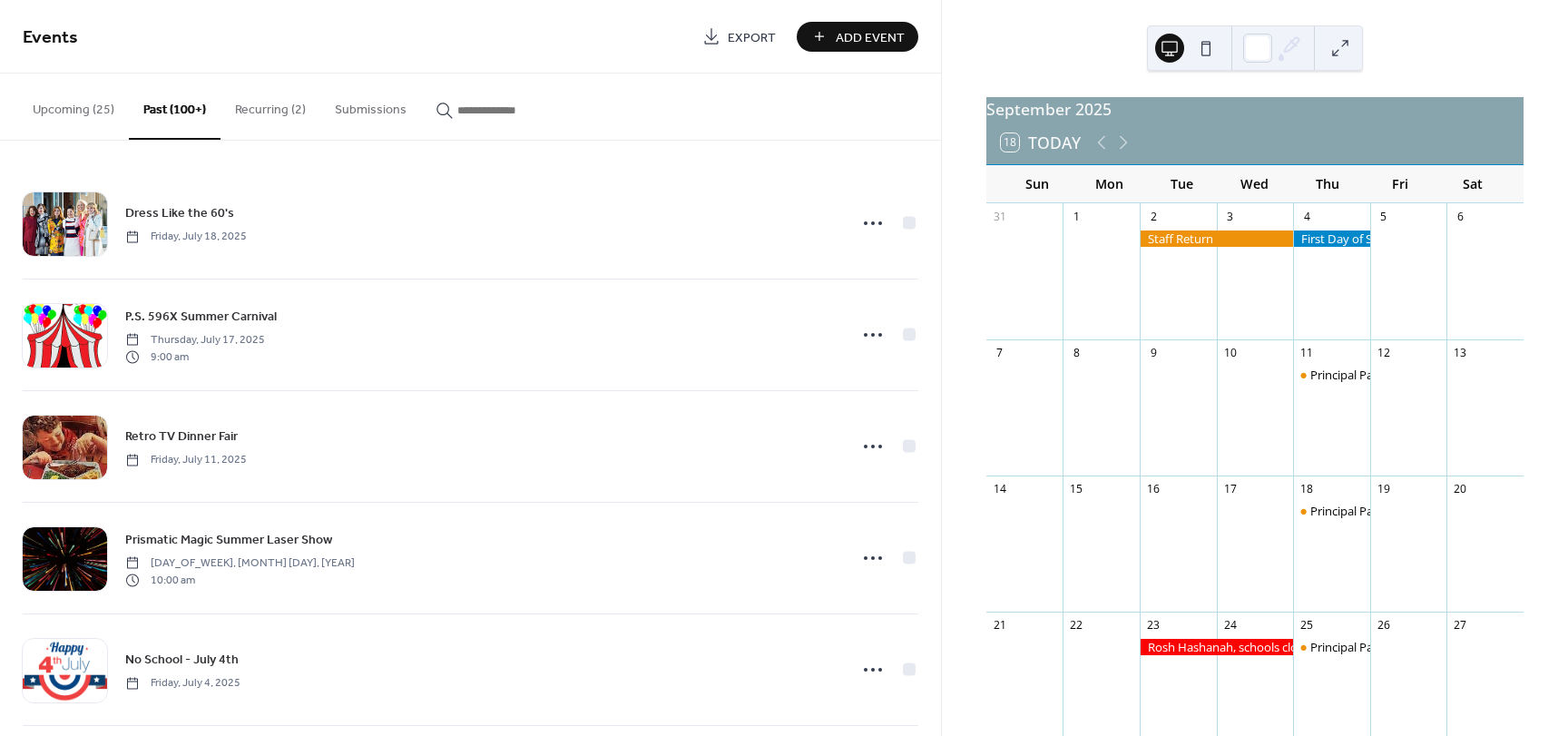 click at bounding box center (512, 110) 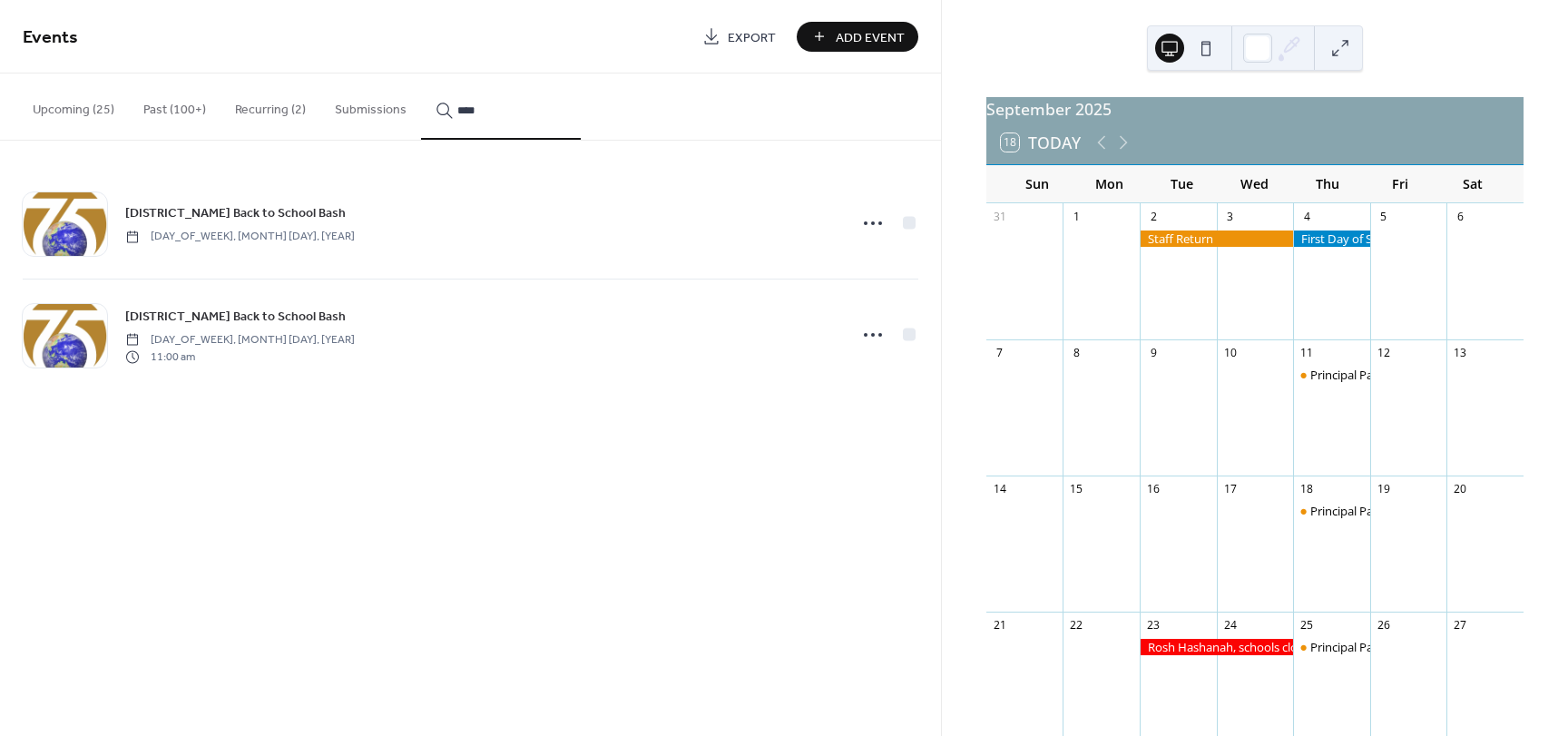 type on "****" 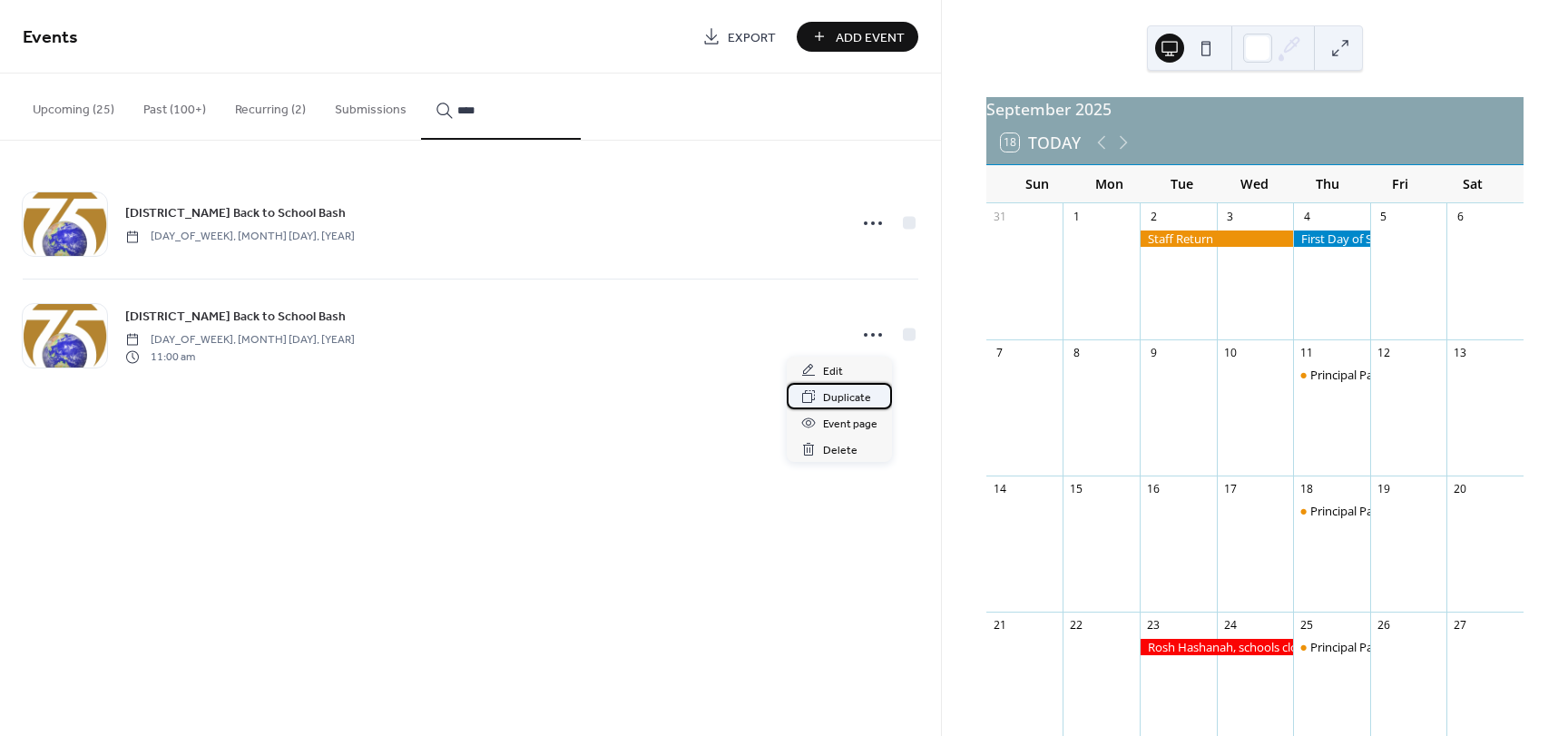 click on "Duplicate" at bounding box center (847, 397) 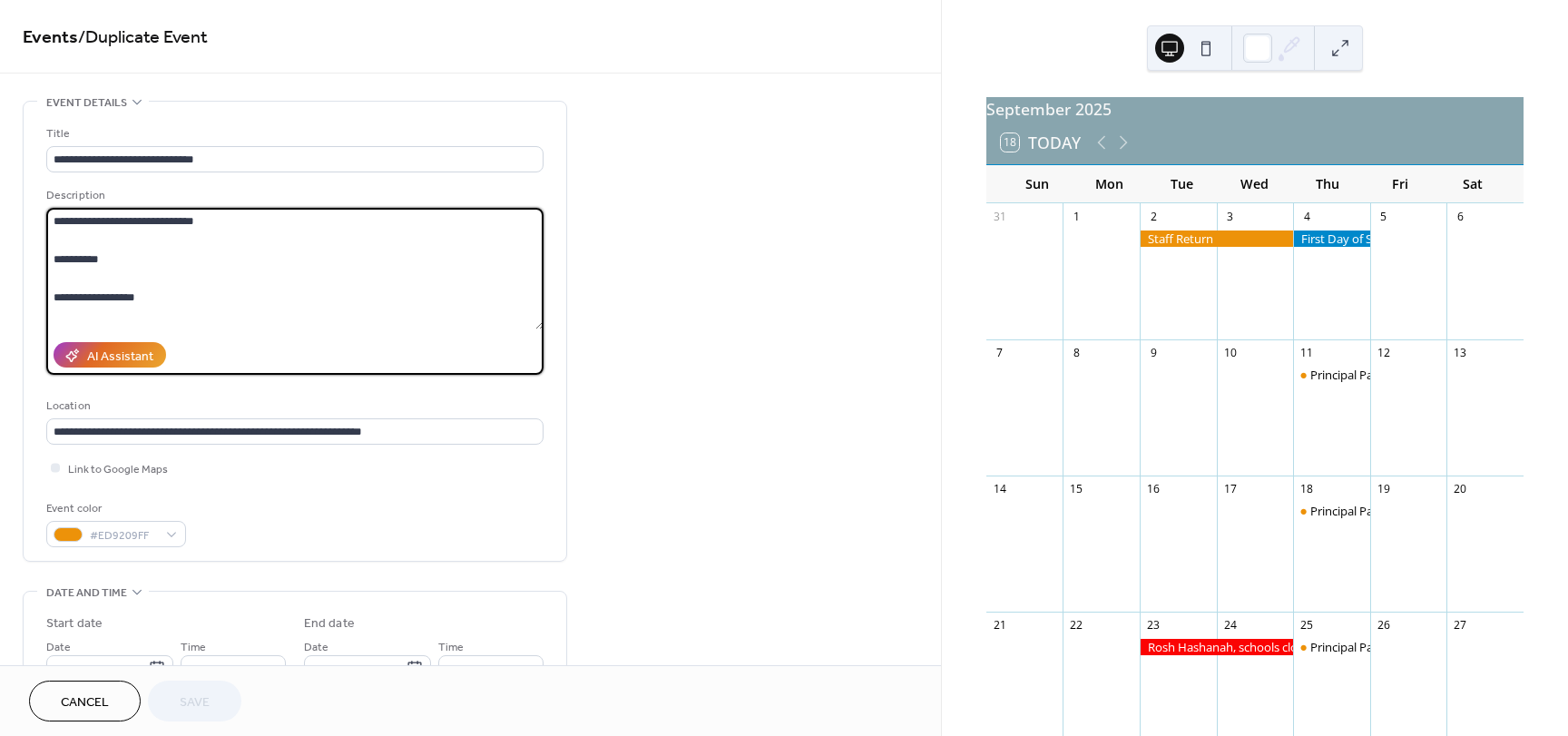 click on "**********" at bounding box center [295, 269] 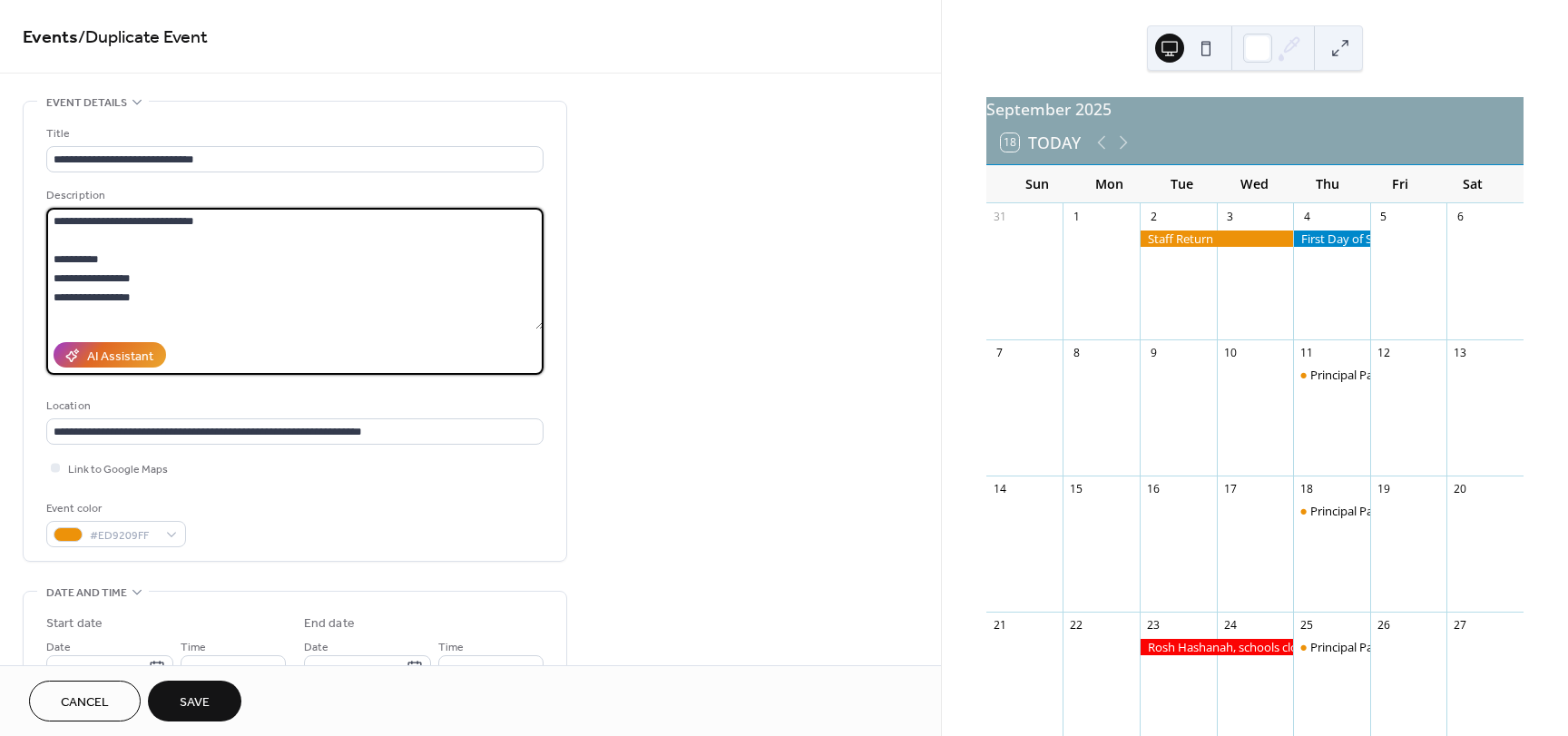 scroll, scrollTop: 16, scrollLeft: 0, axis: vertical 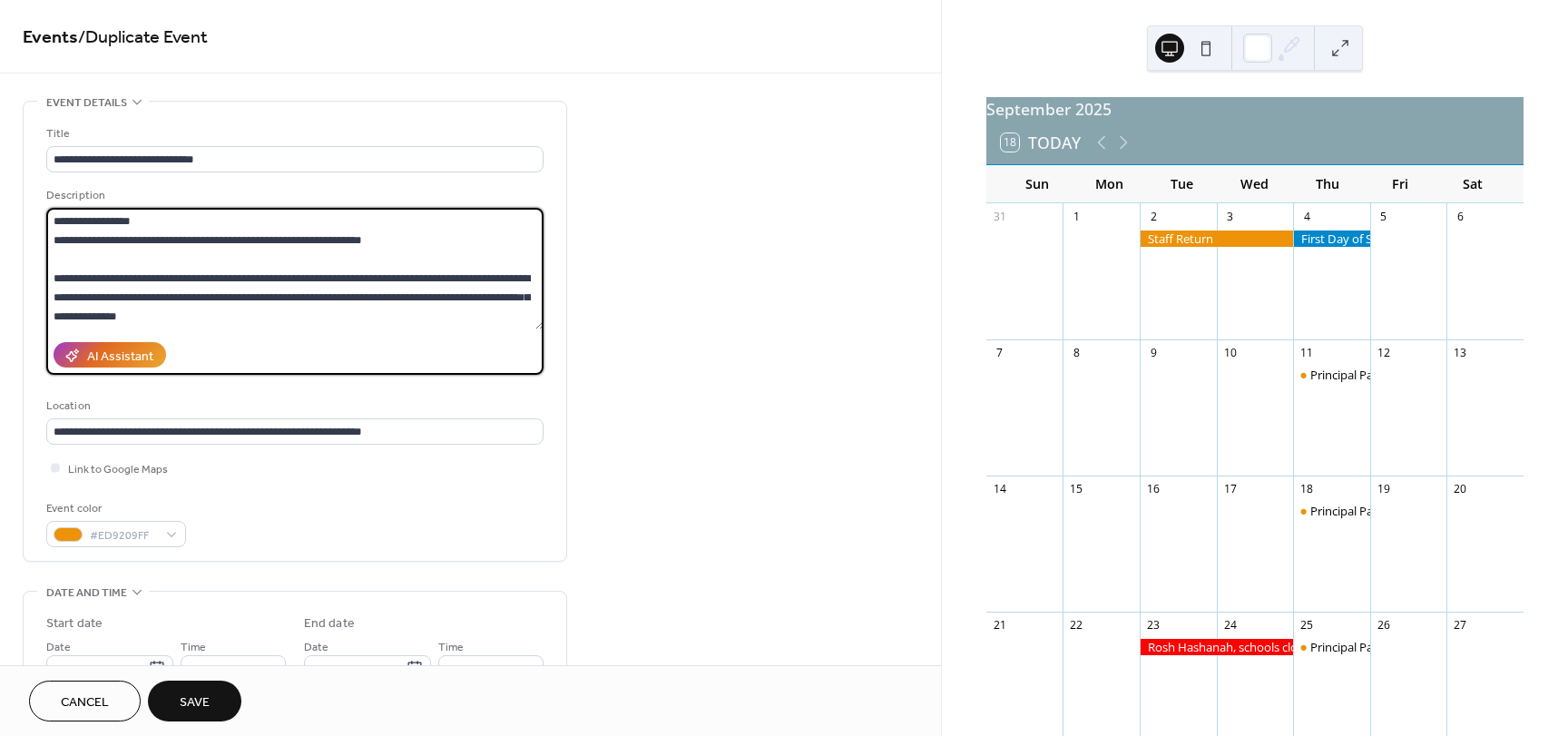 drag, startPoint x: 394, startPoint y: 301, endPoint x: 45, endPoint y: 238, distance: 354.64066 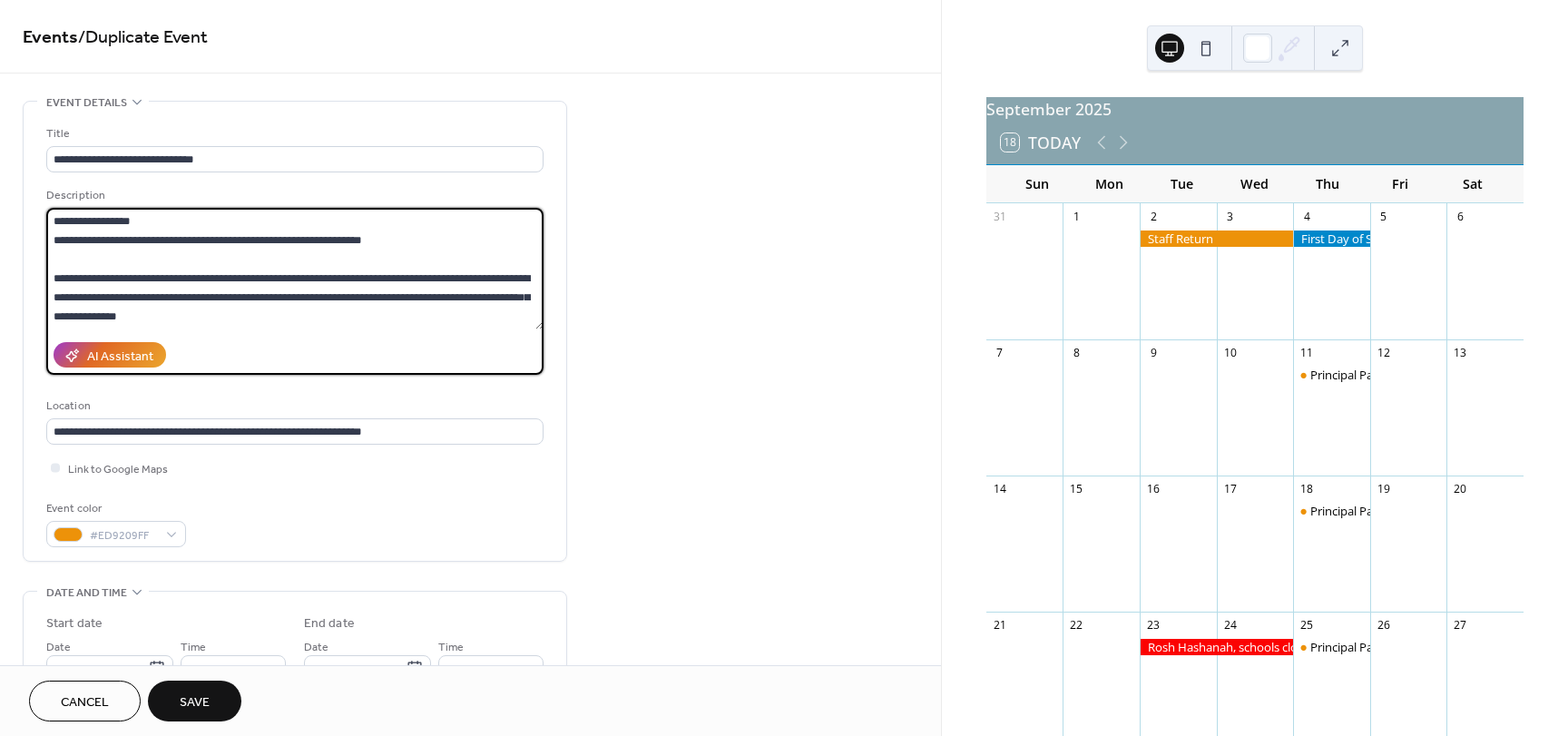 click on "**********" at bounding box center [295, 331] 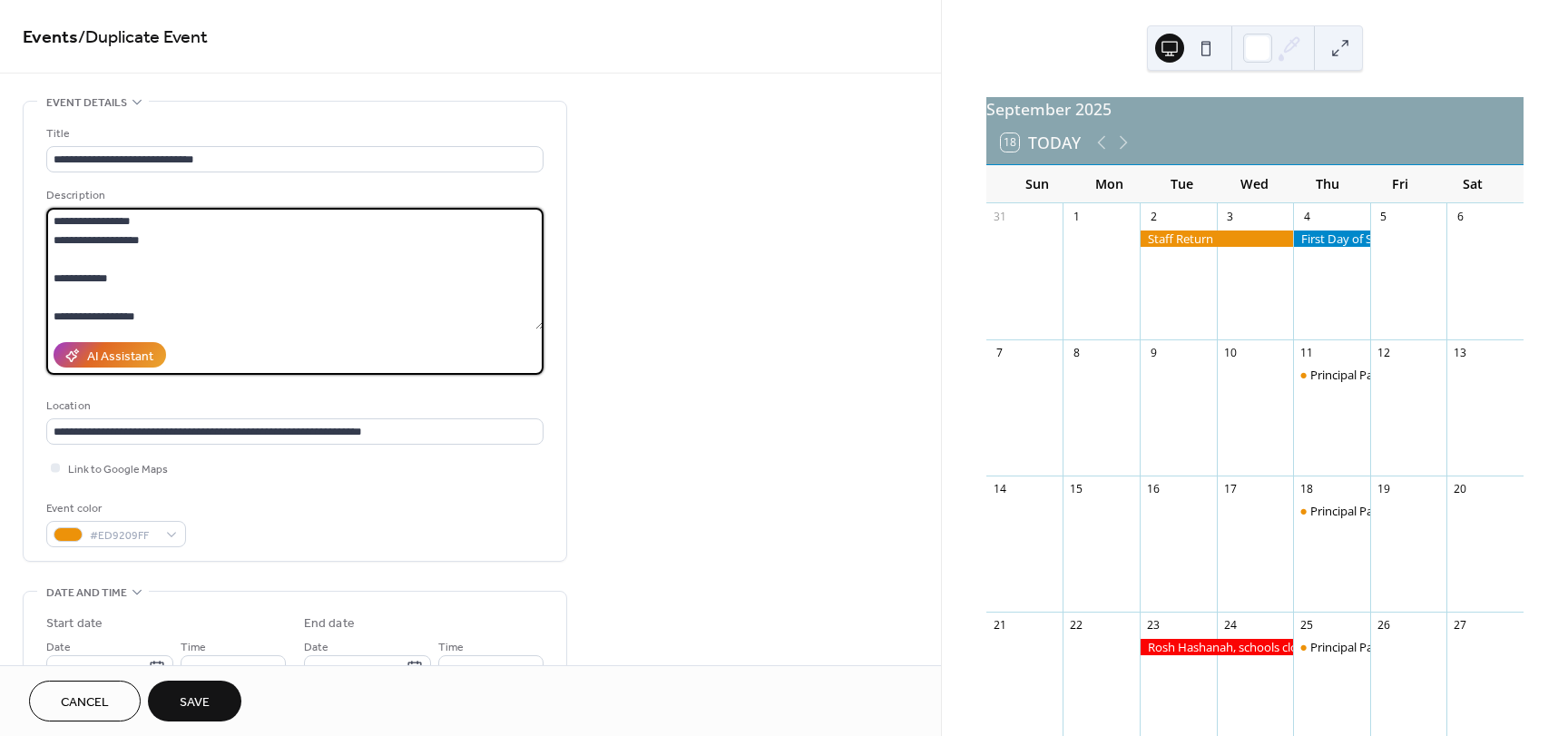 click on "**********" at bounding box center (295, 269) 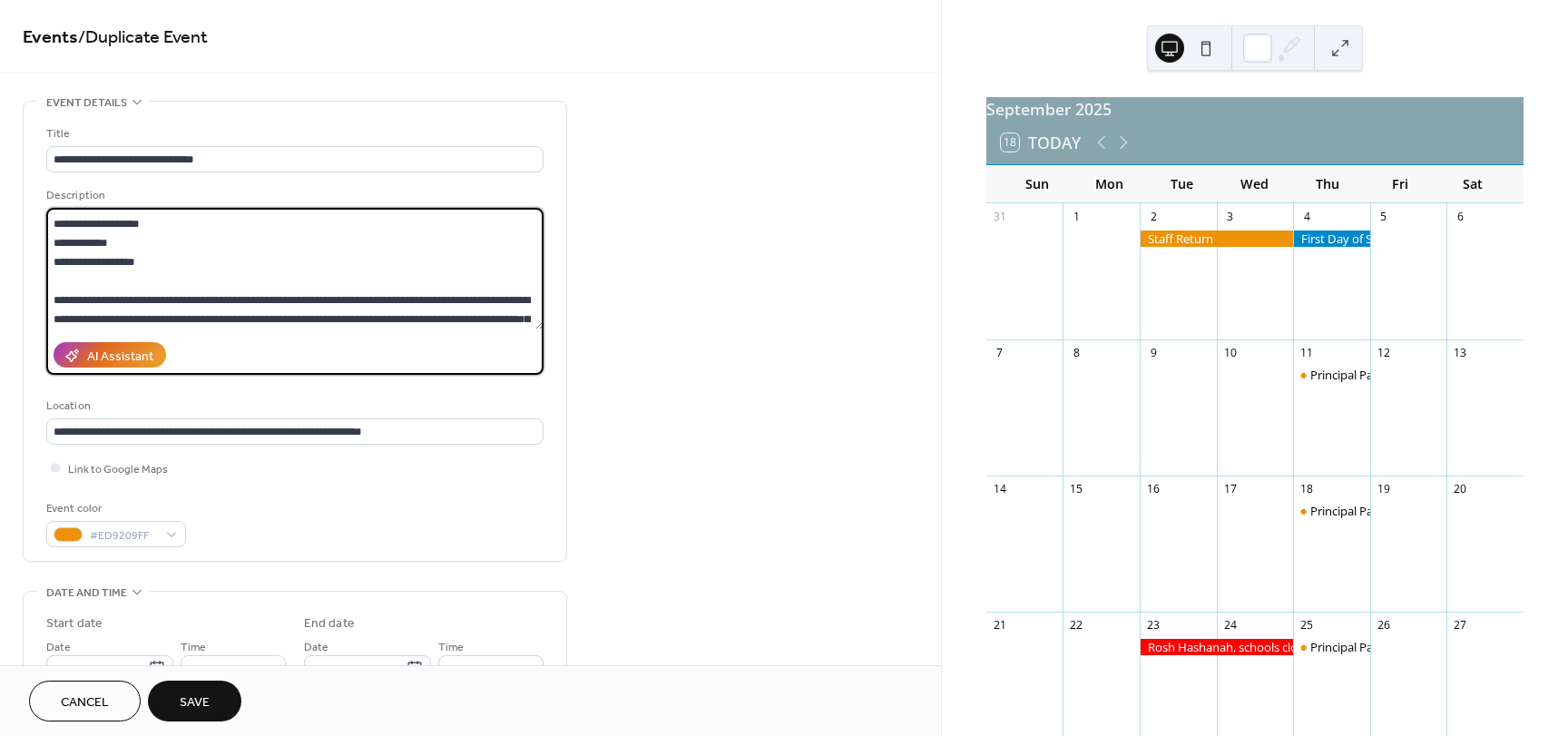scroll, scrollTop: 131, scrollLeft: 0, axis: vertical 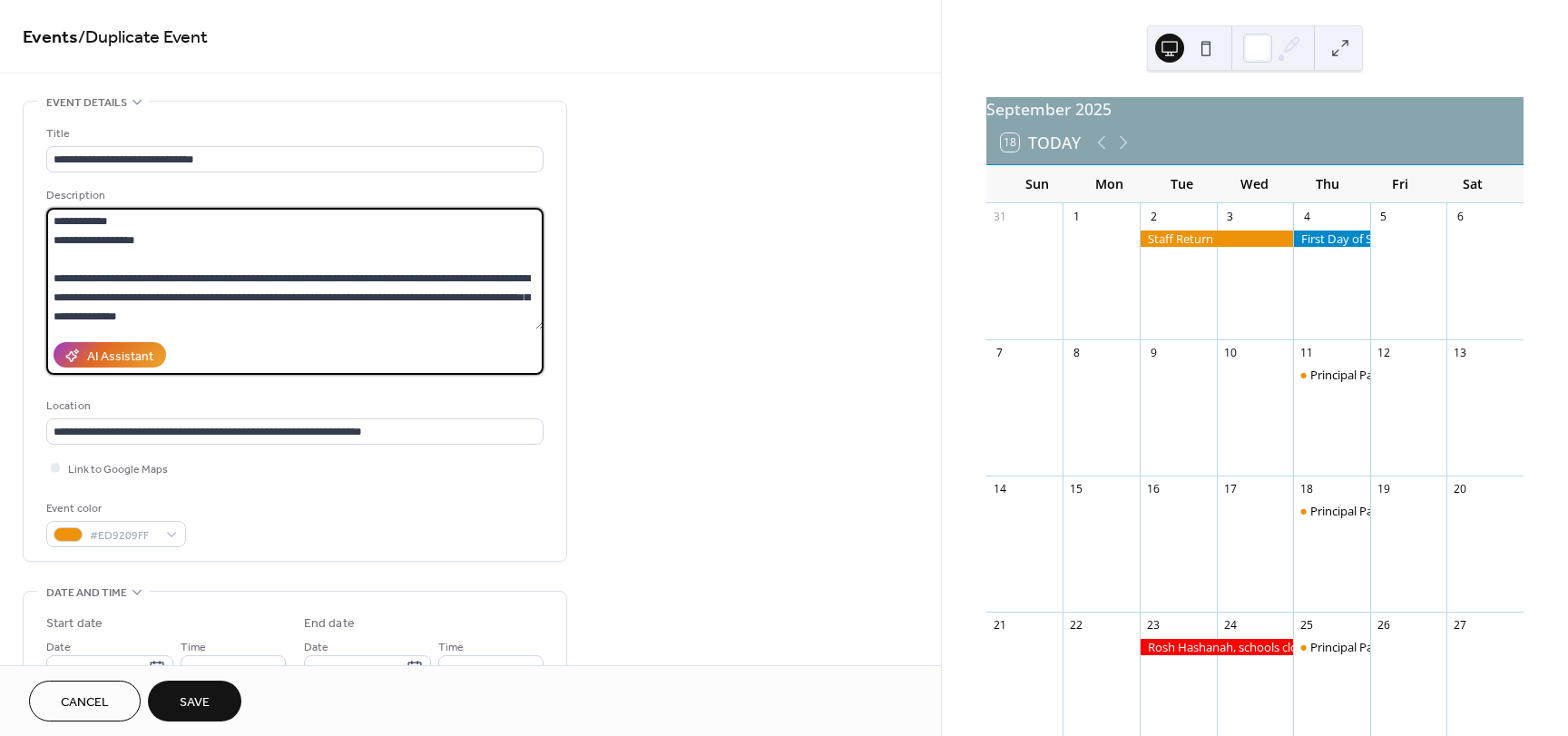 drag, startPoint x: 273, startPoint y: 312, endPoint x: 20, endPoint y: 282, distance: 254.77245 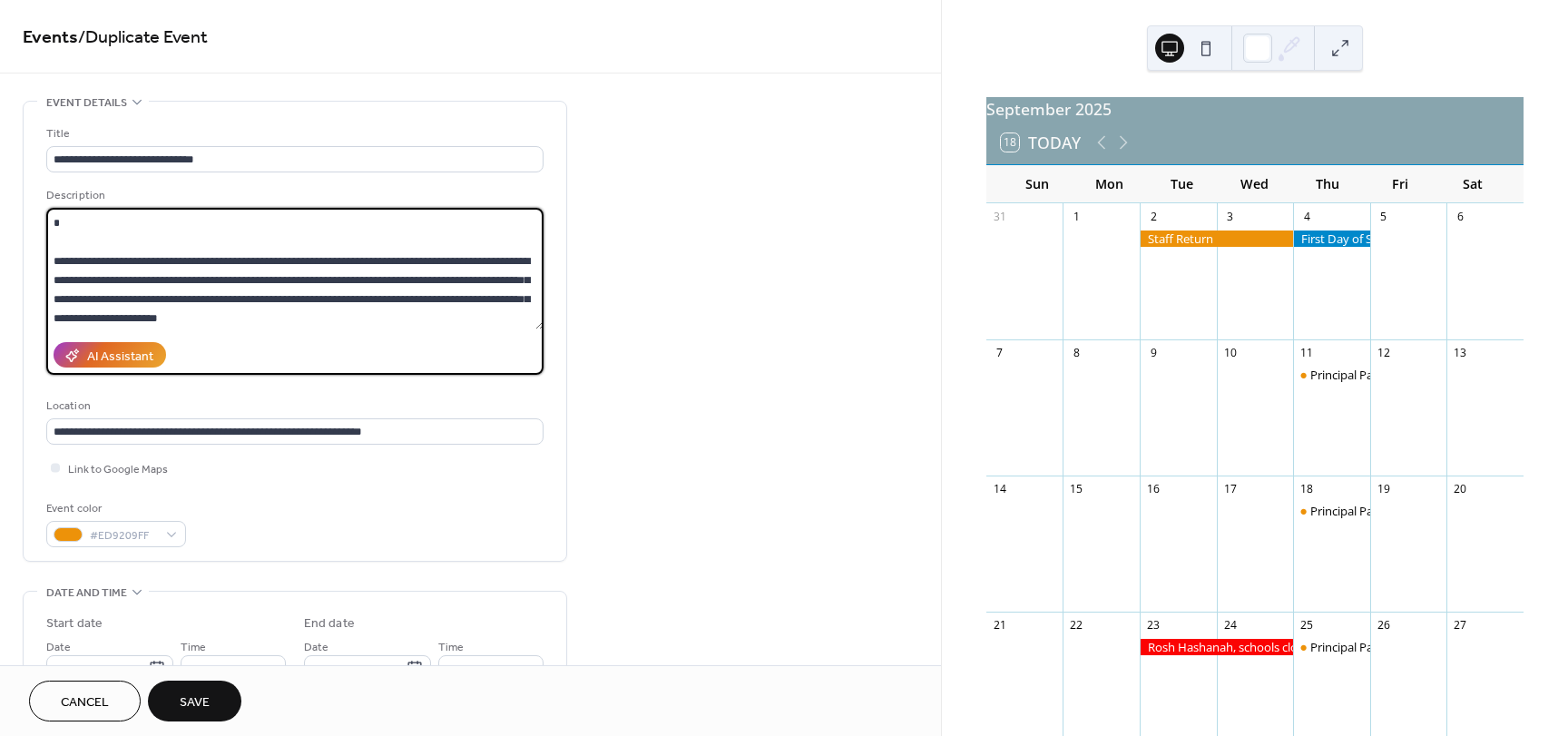 scroll, scrollTop: 362, scrollLeft: 0, axis: vertical 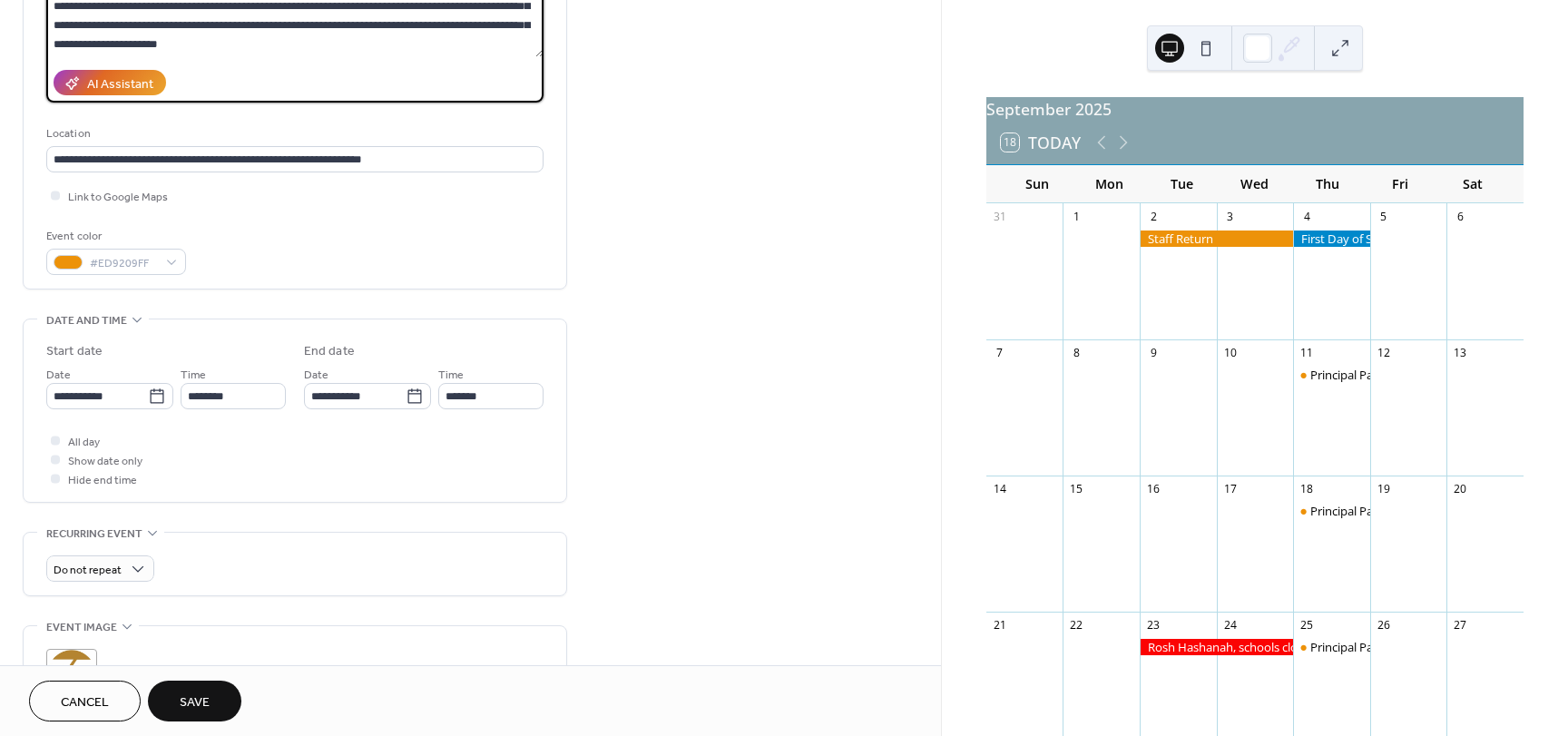 type on "**********" 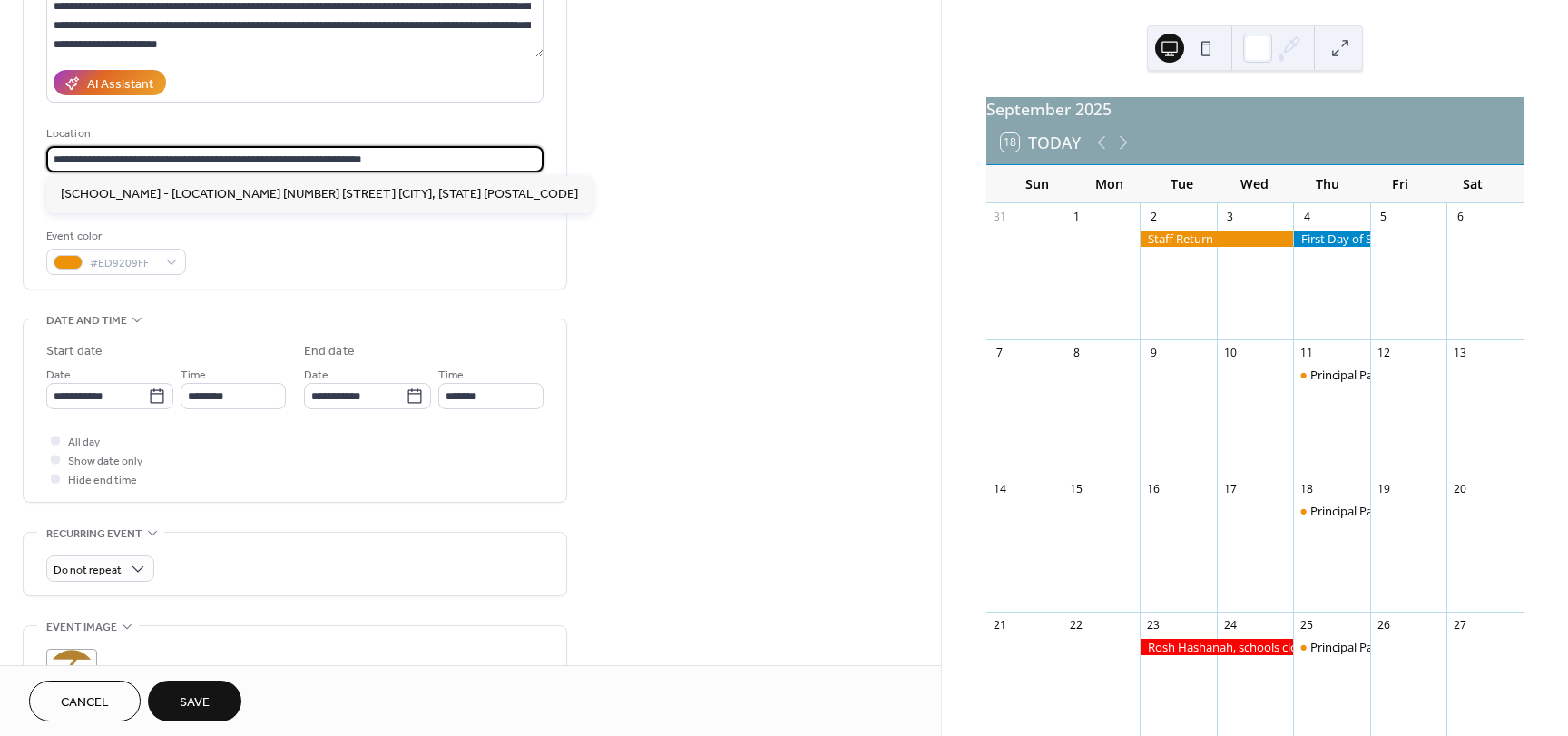 drag, startPoint x: 443, startPoint y: 160, endPoint x: 18, endPoint y: 162, distance: 425.0047 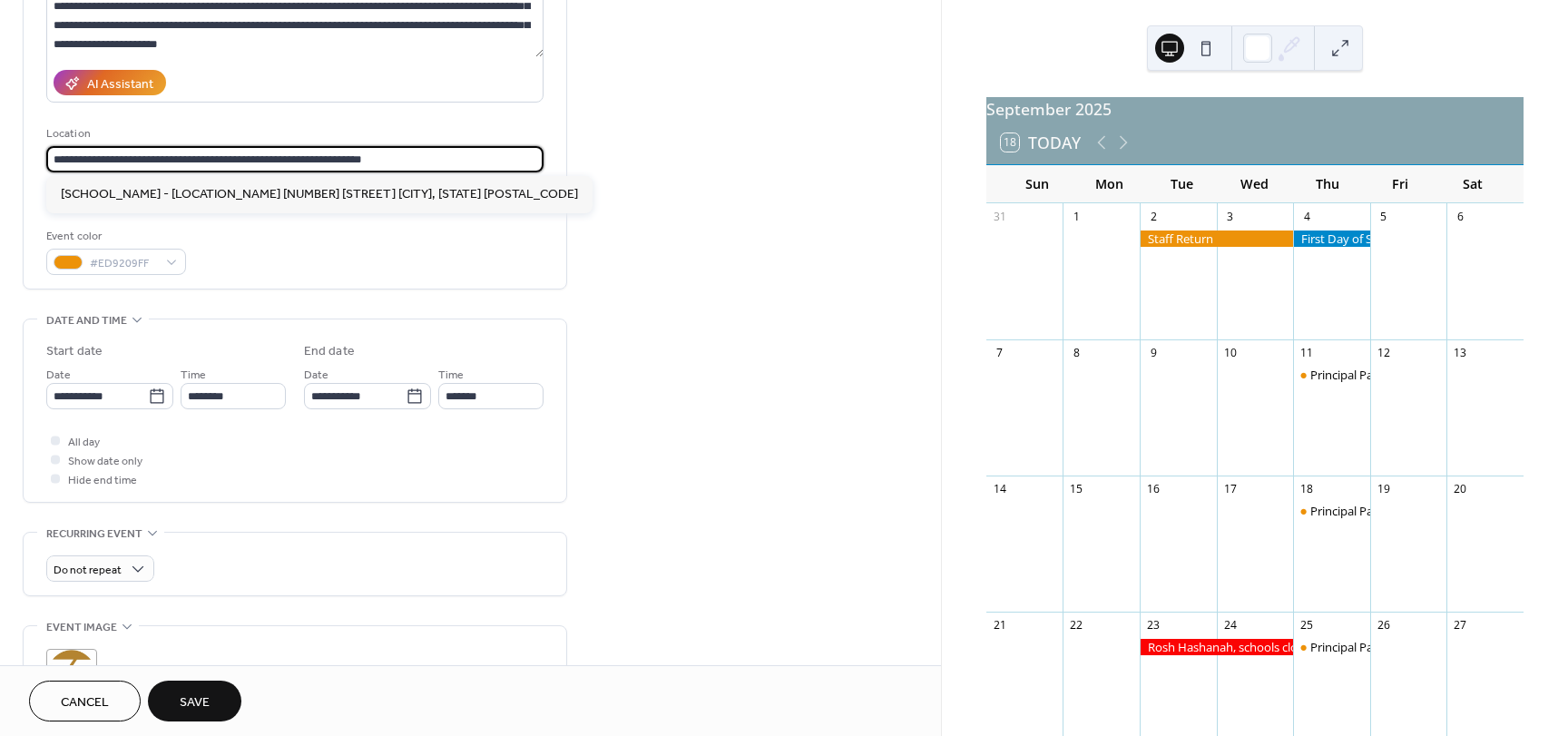 paste 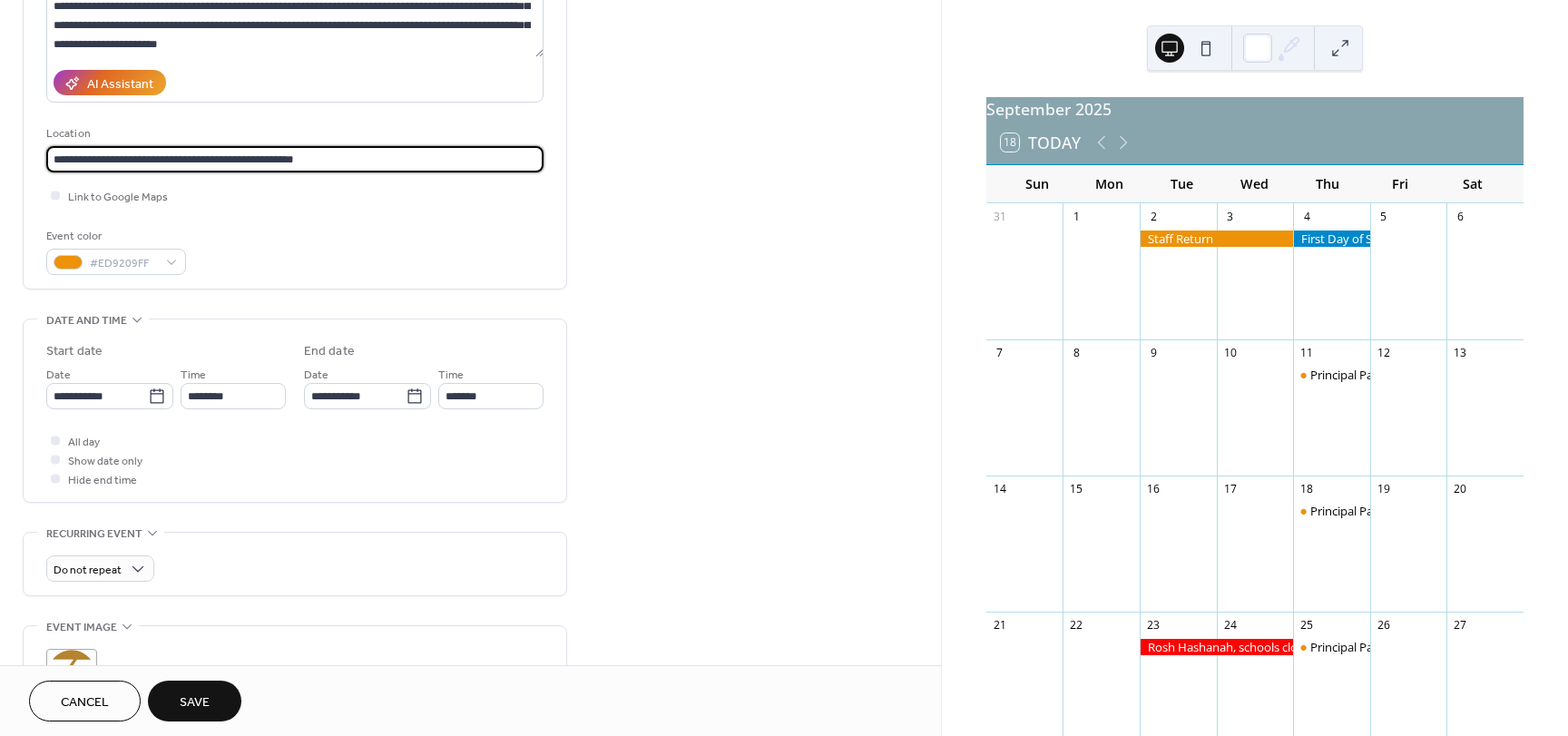 type on "**********" 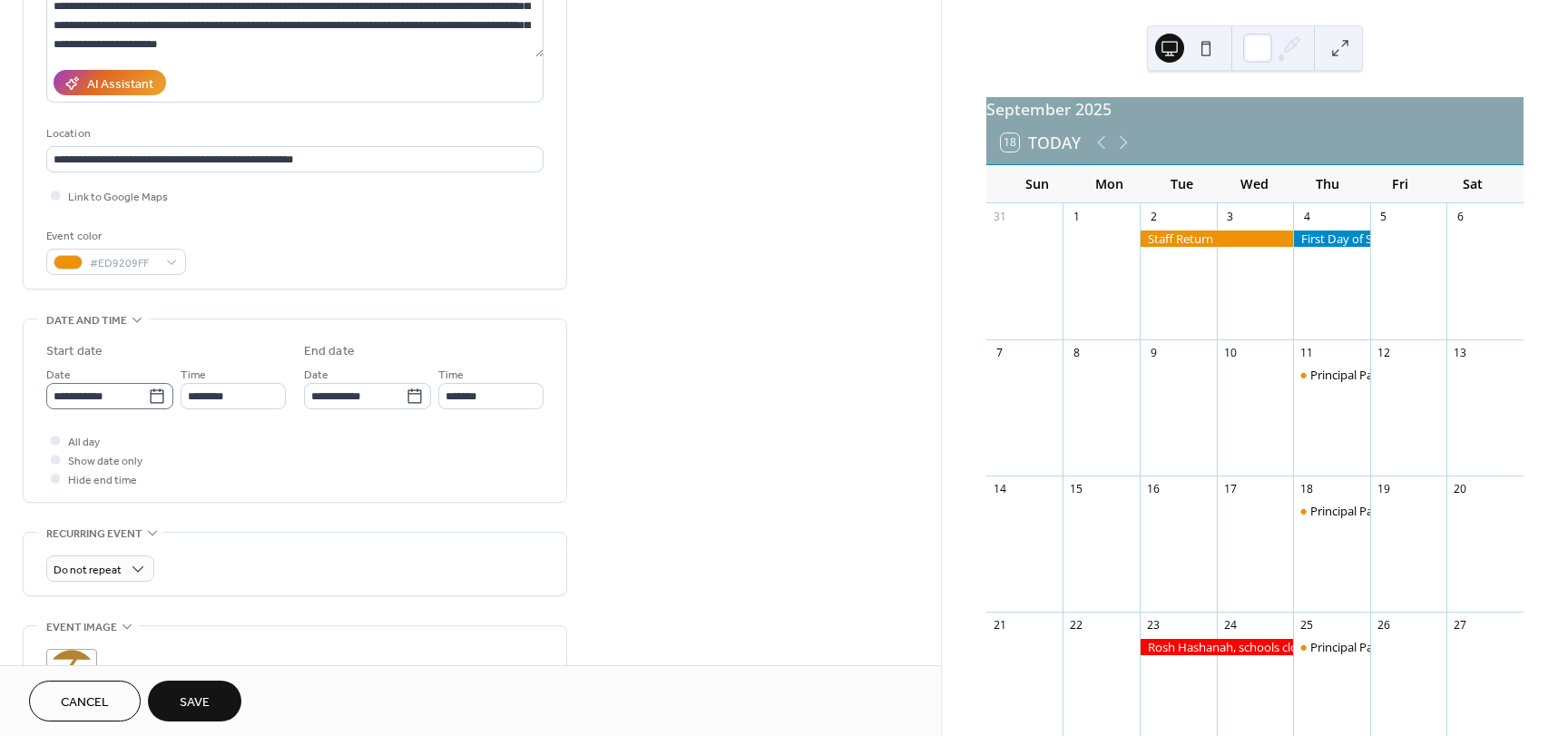 click 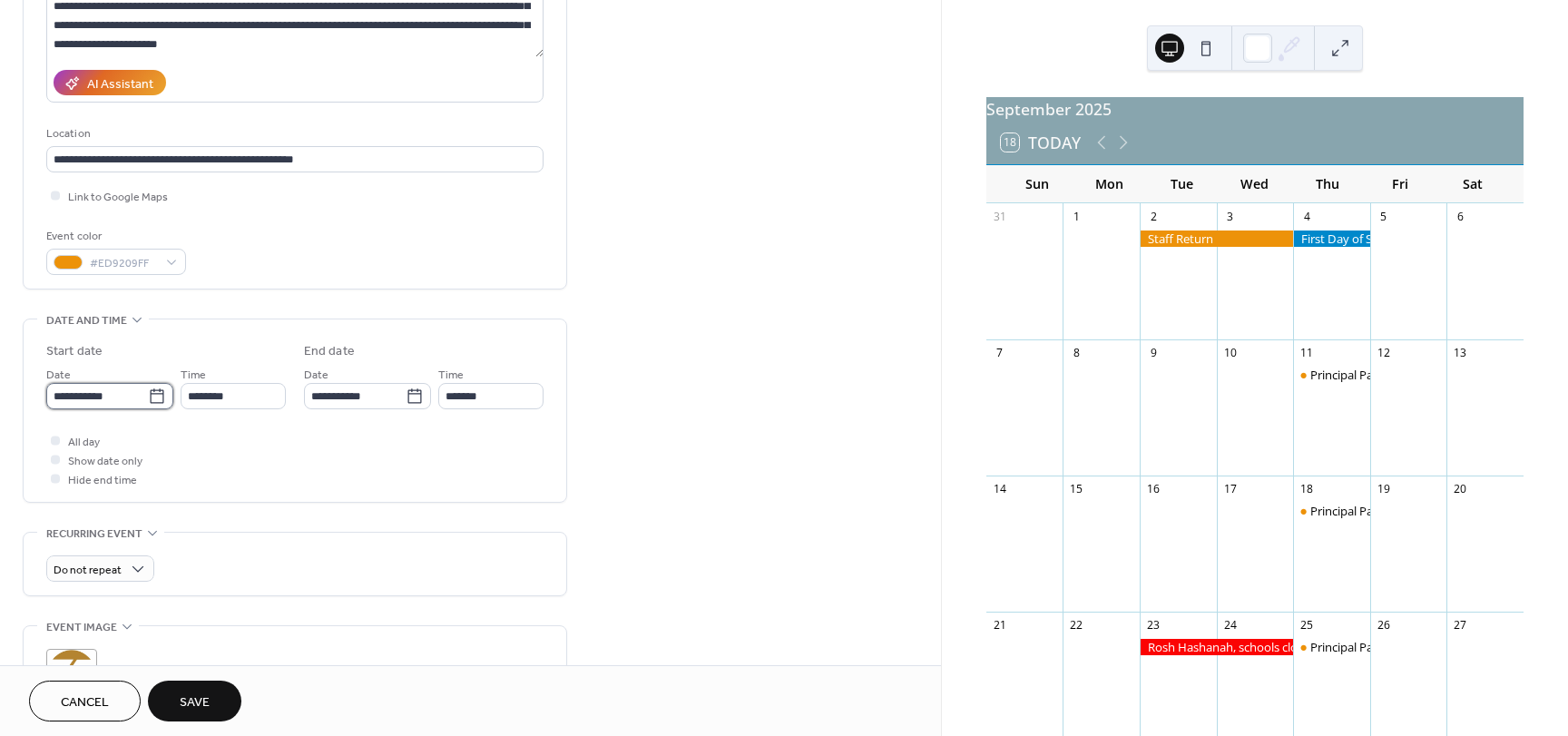 click on "**********" at bounding box center [97, 396] 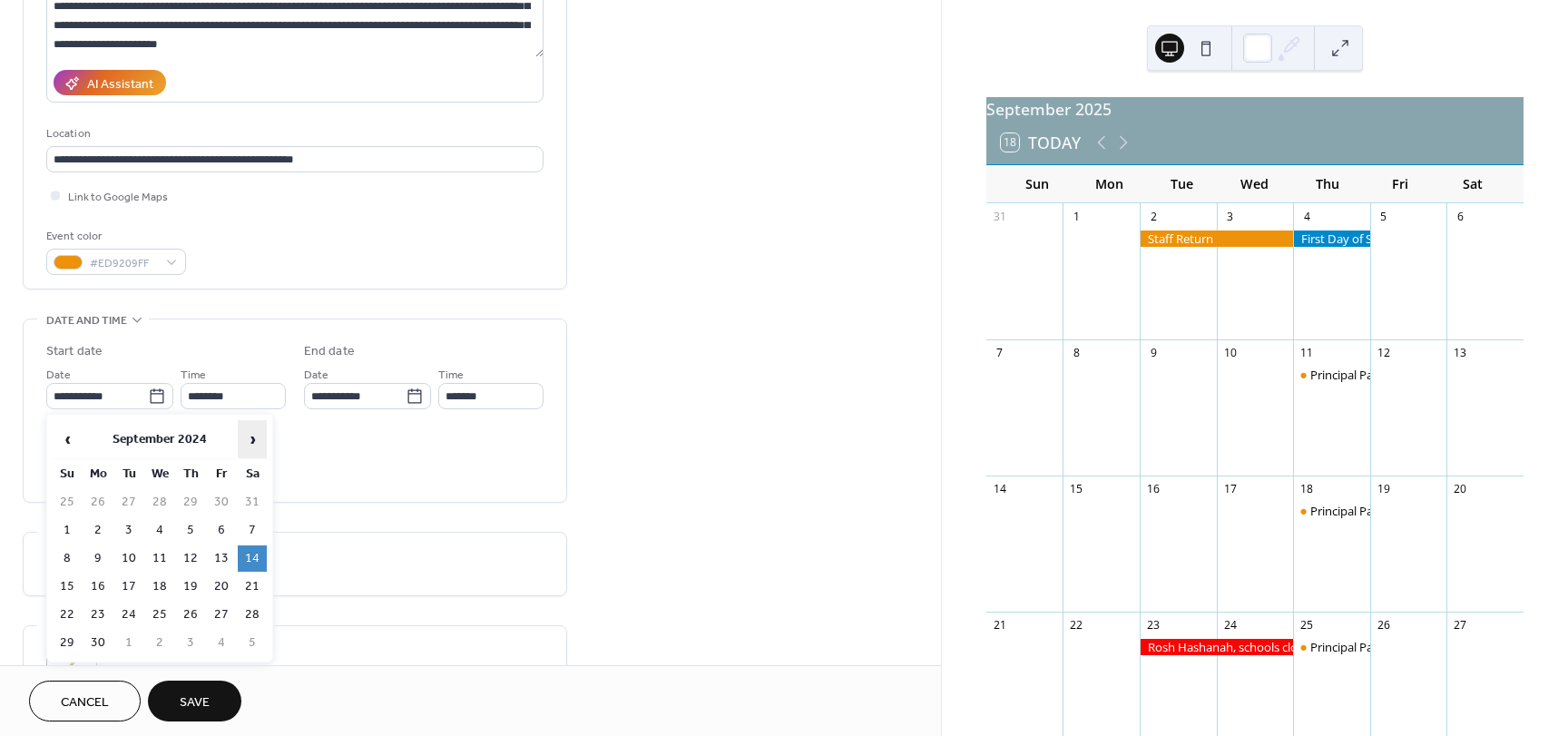 click on "›" at bounding box center (252, 439) 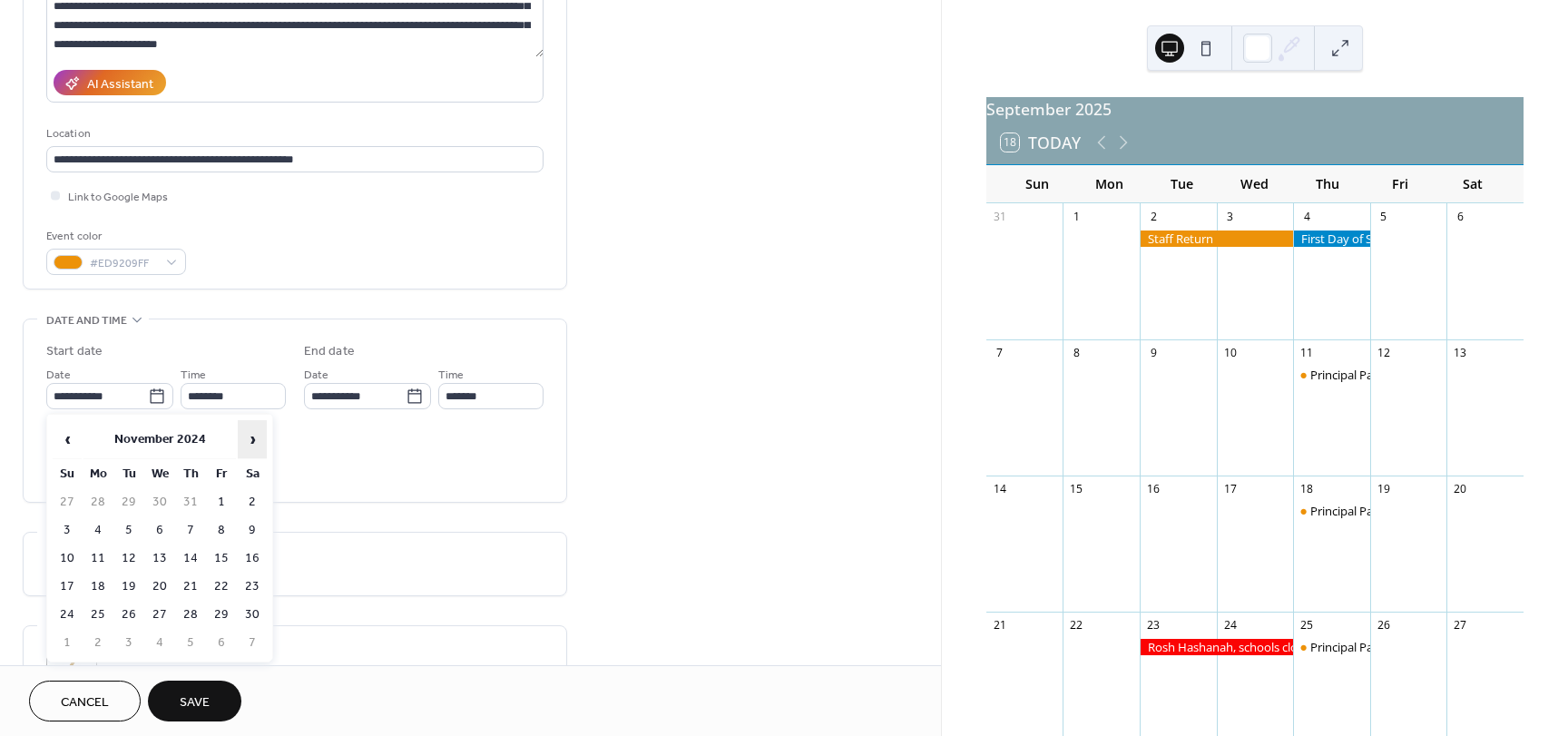 click on "›" at bounding box center (252, 439) 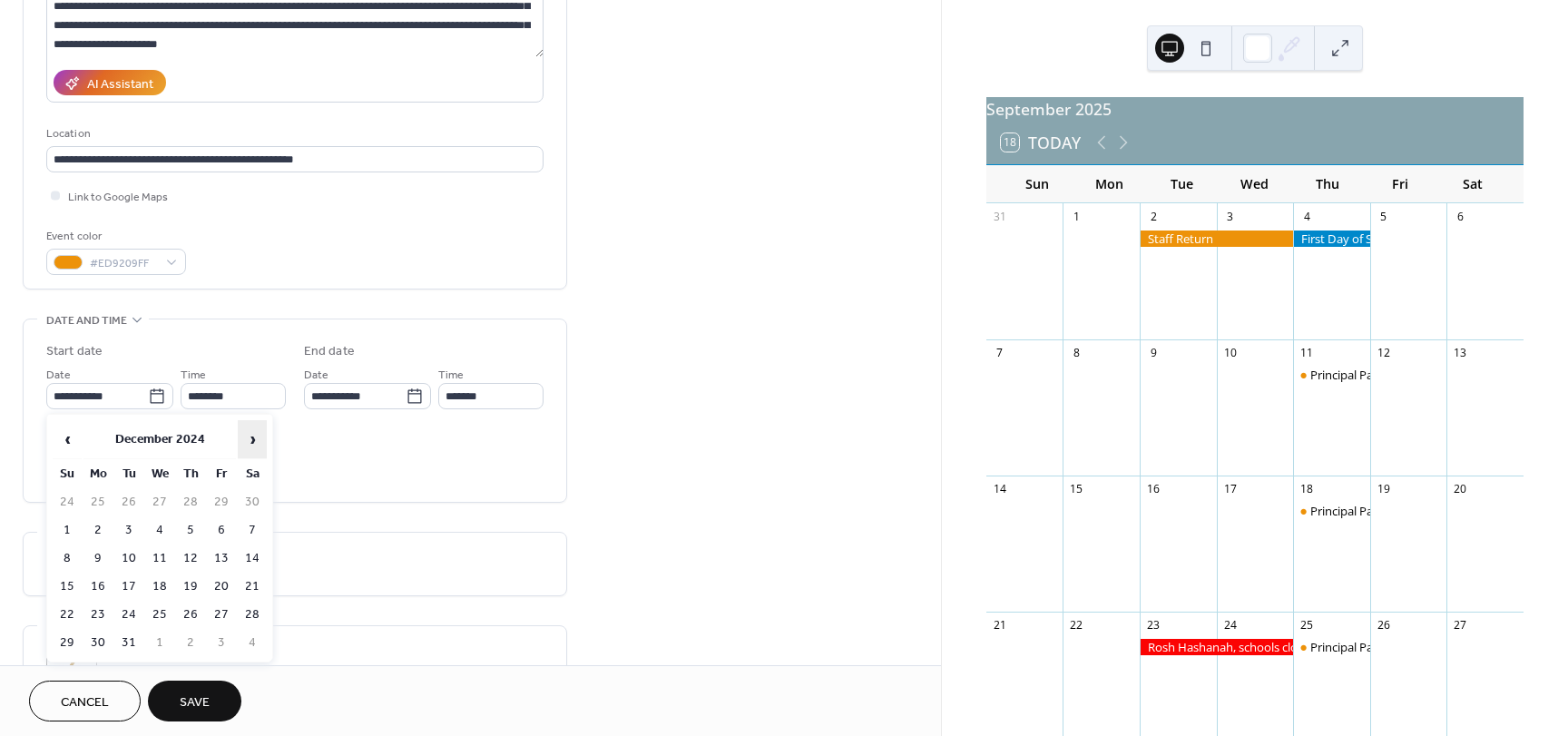 click on "›" at bounding box center (252, 439) 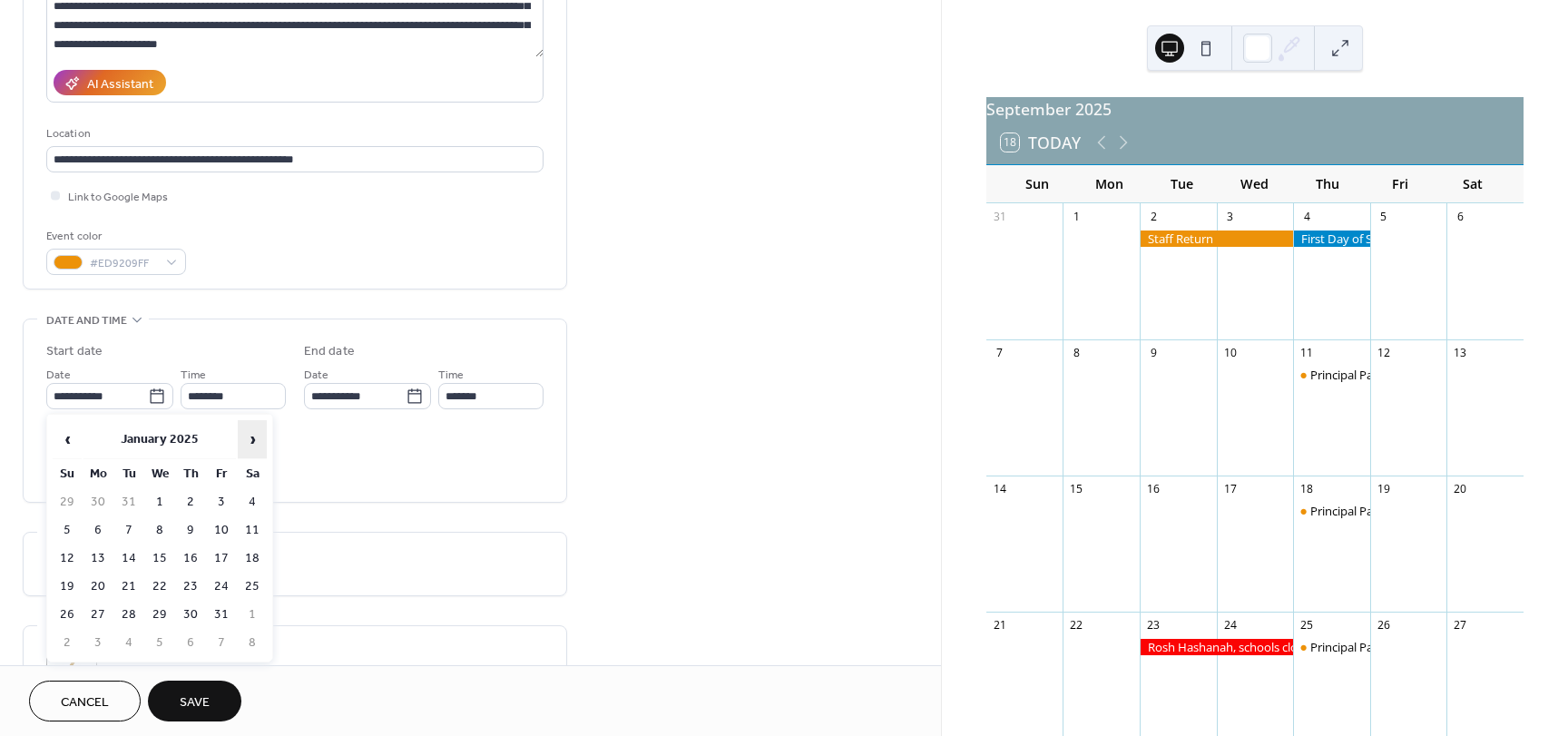 click on "›" at bounding box center [252, 439] 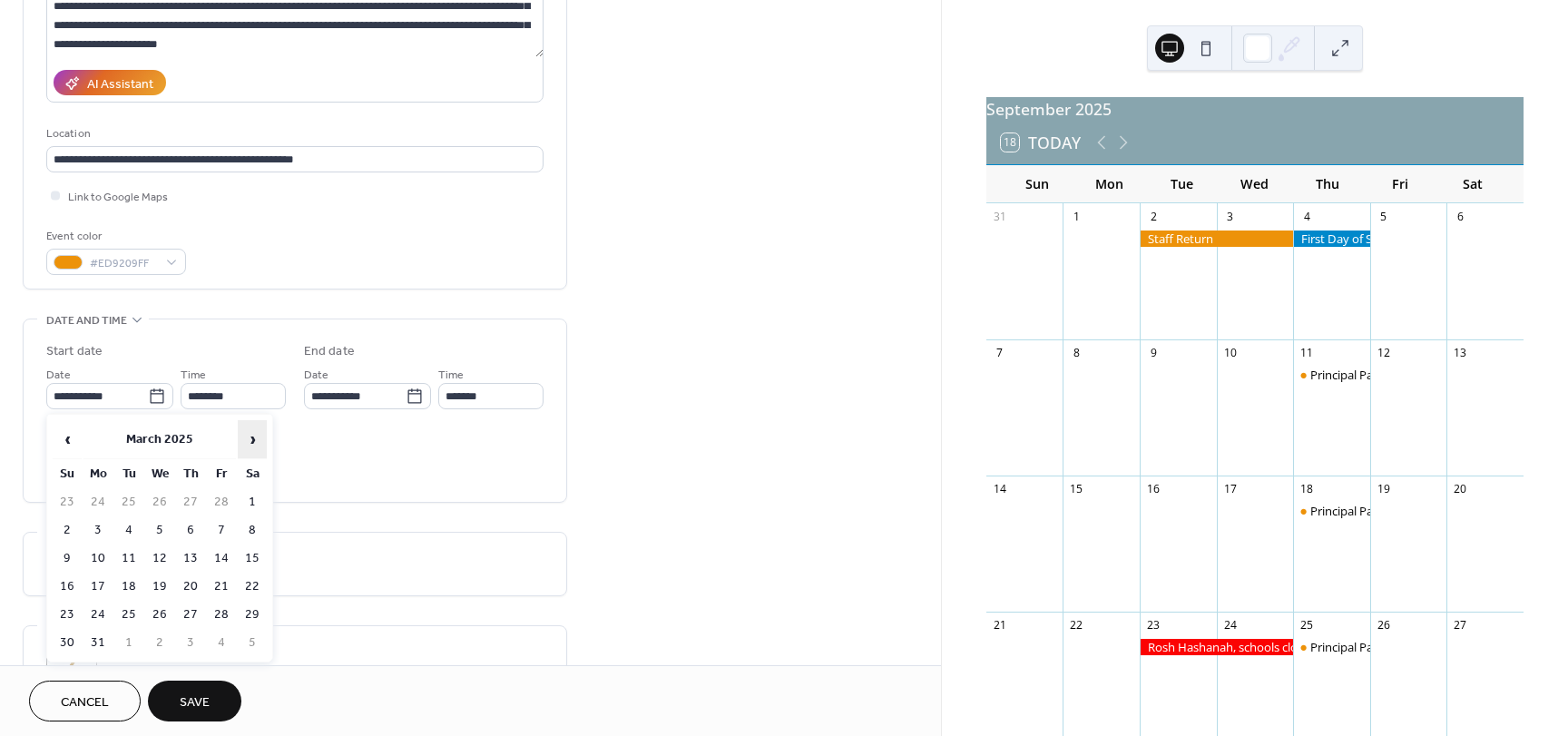 click on "›" at bounding box center (252, 439) 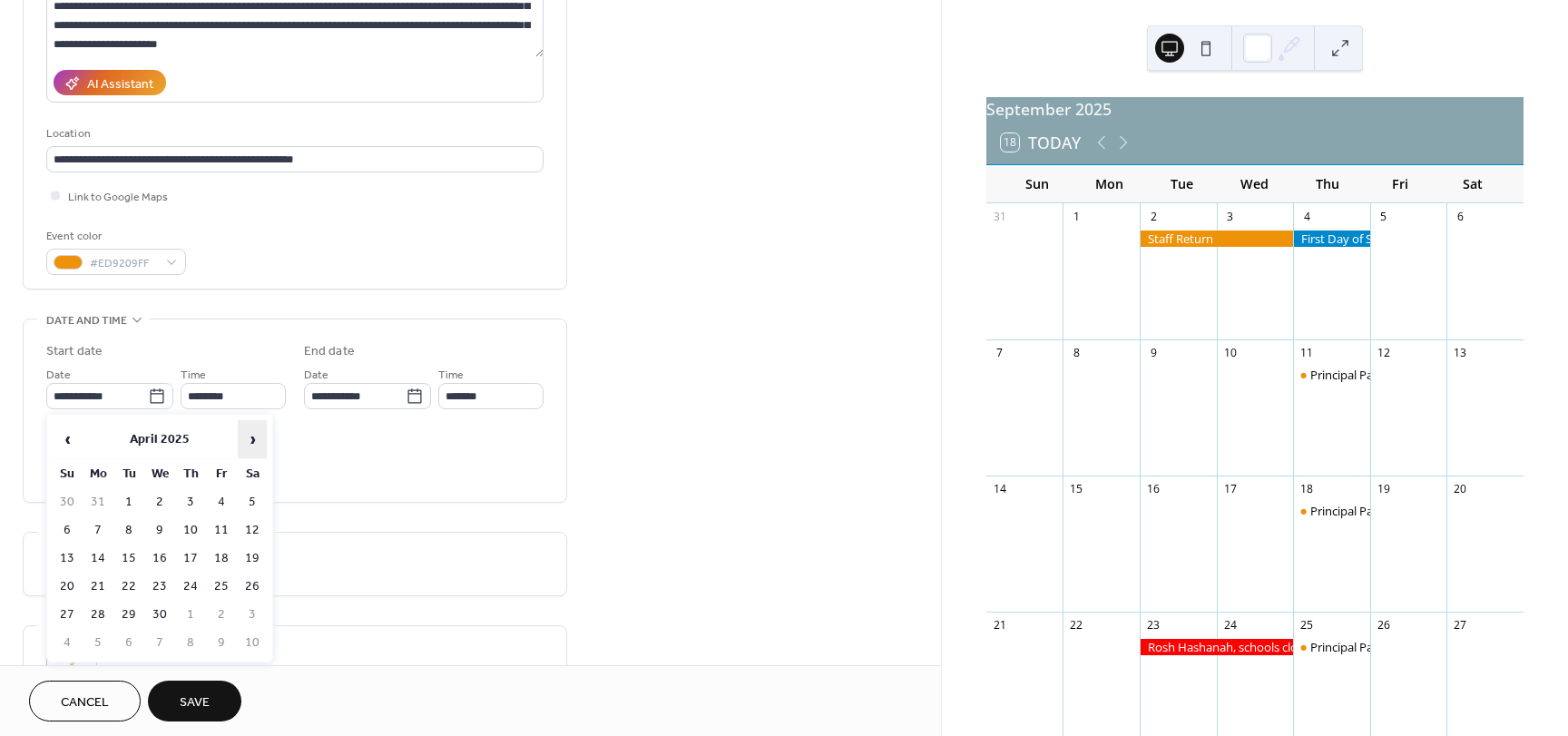 click on "›" at bounding box center (252, 439) 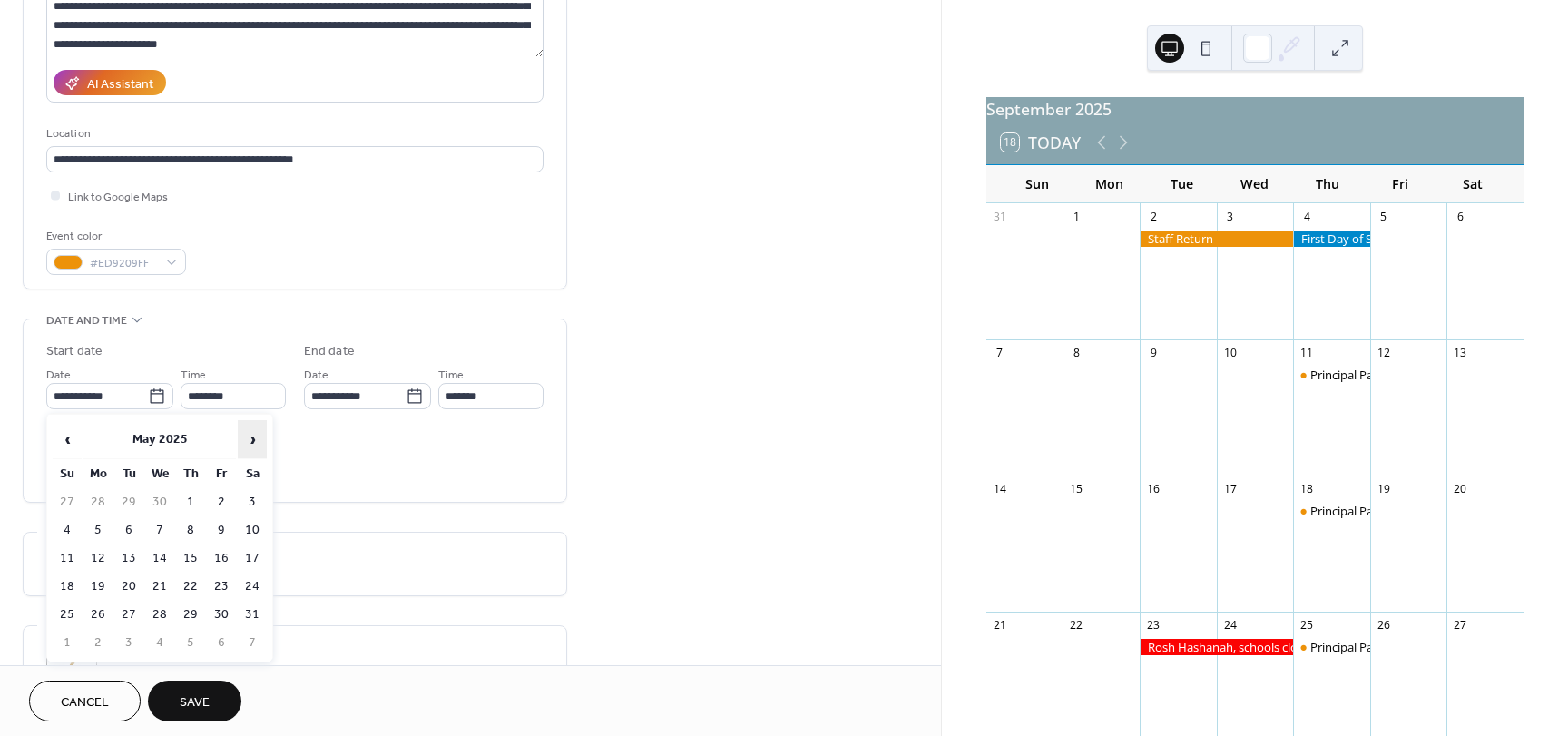 click on "›" at bounding box center [252, 439] 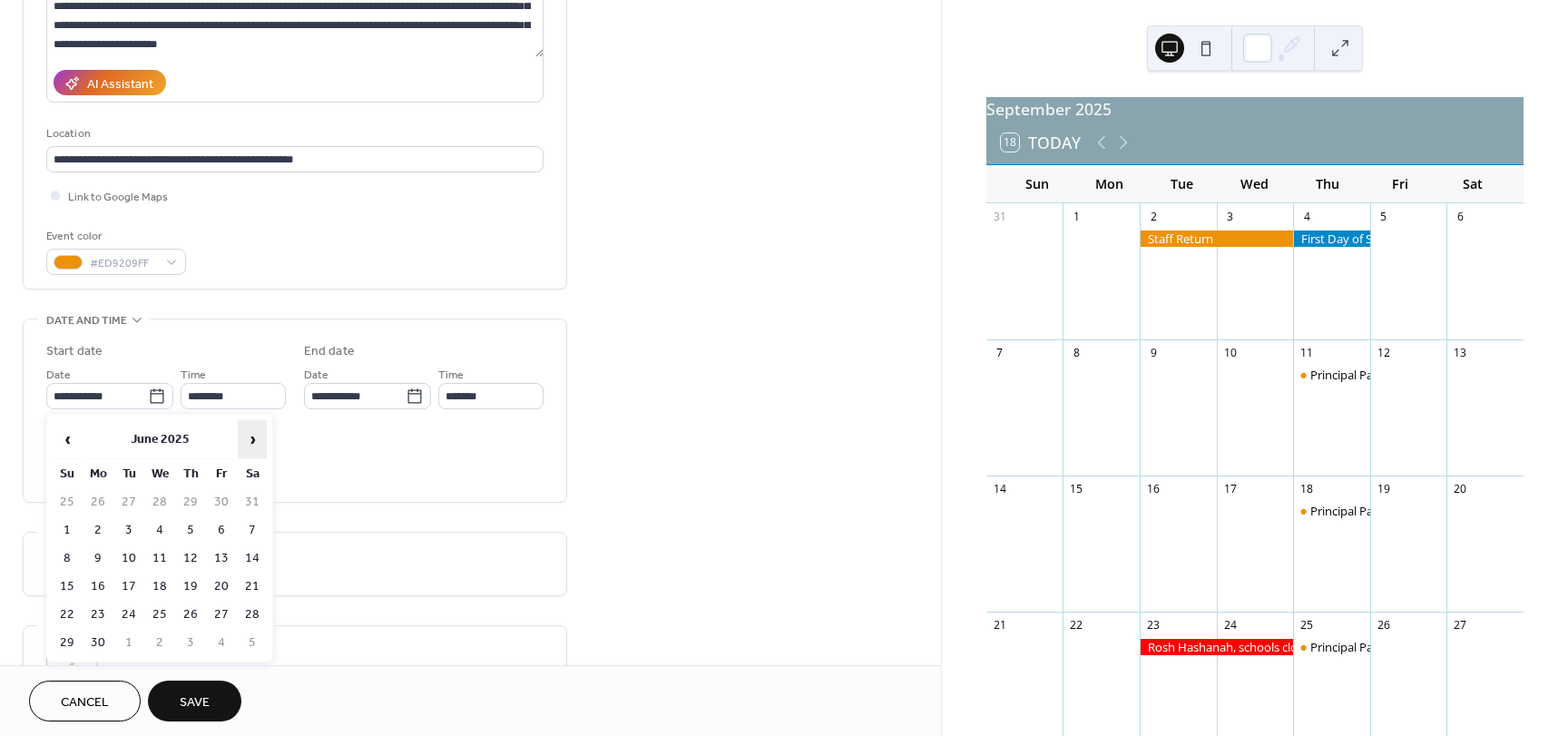 click on "›" at bounding box center [252, 439] 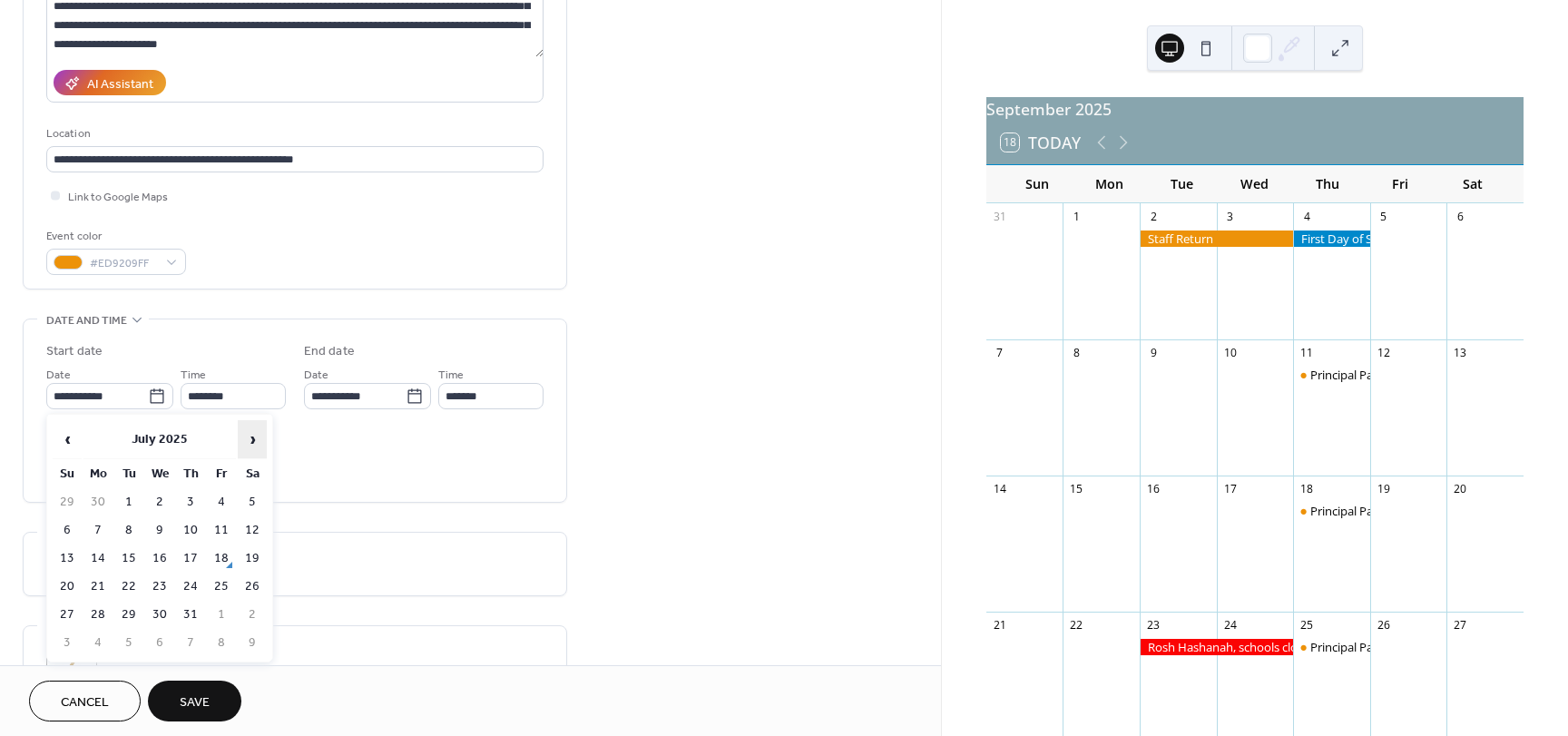 click on "›" at bounding box center (252, 439) 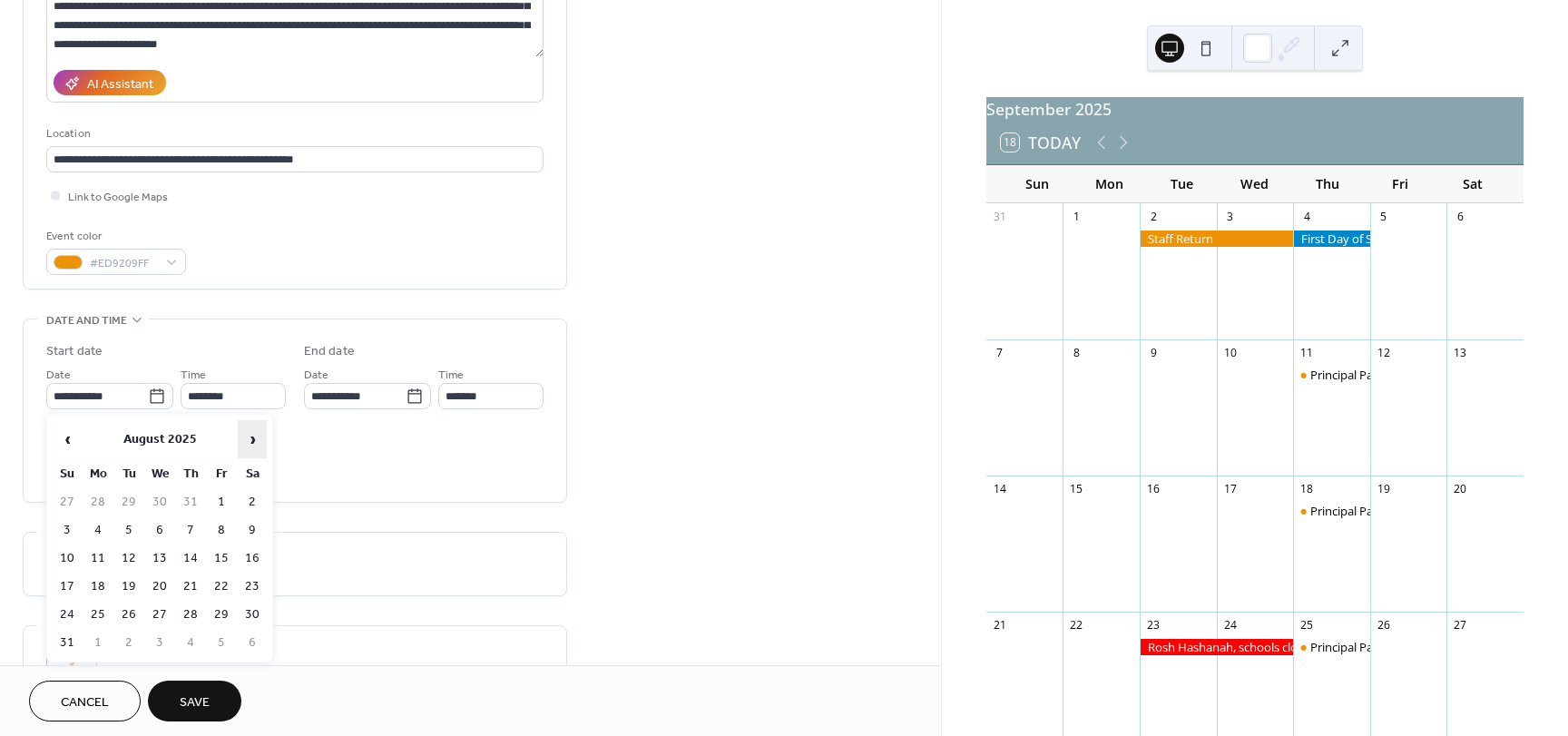 click on "›" at bounding box center (252, 439) 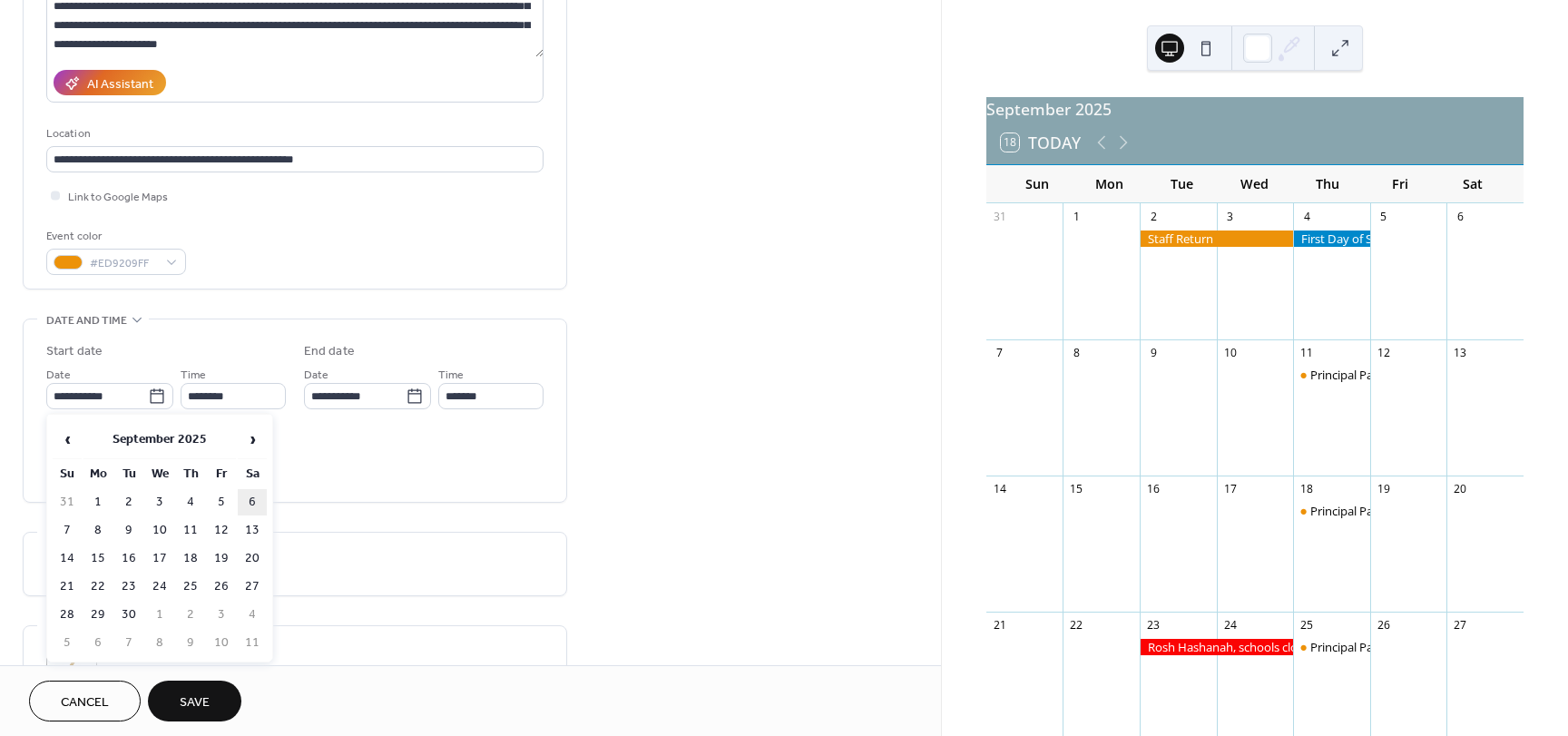 click on "6" at bounding box center [252, 502] 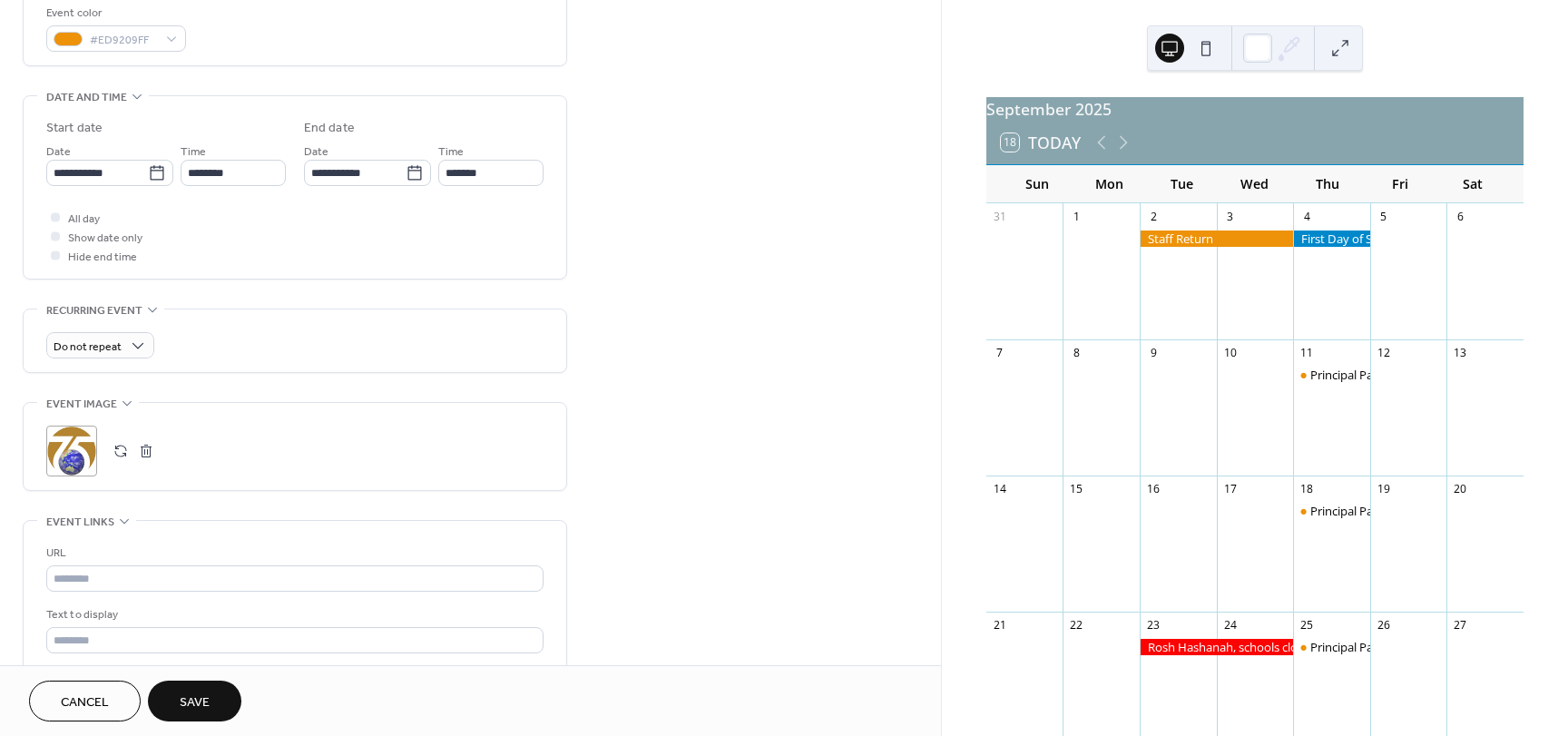 scroll, scrollTop: 545, scrollLeft: 0, axis: vertical 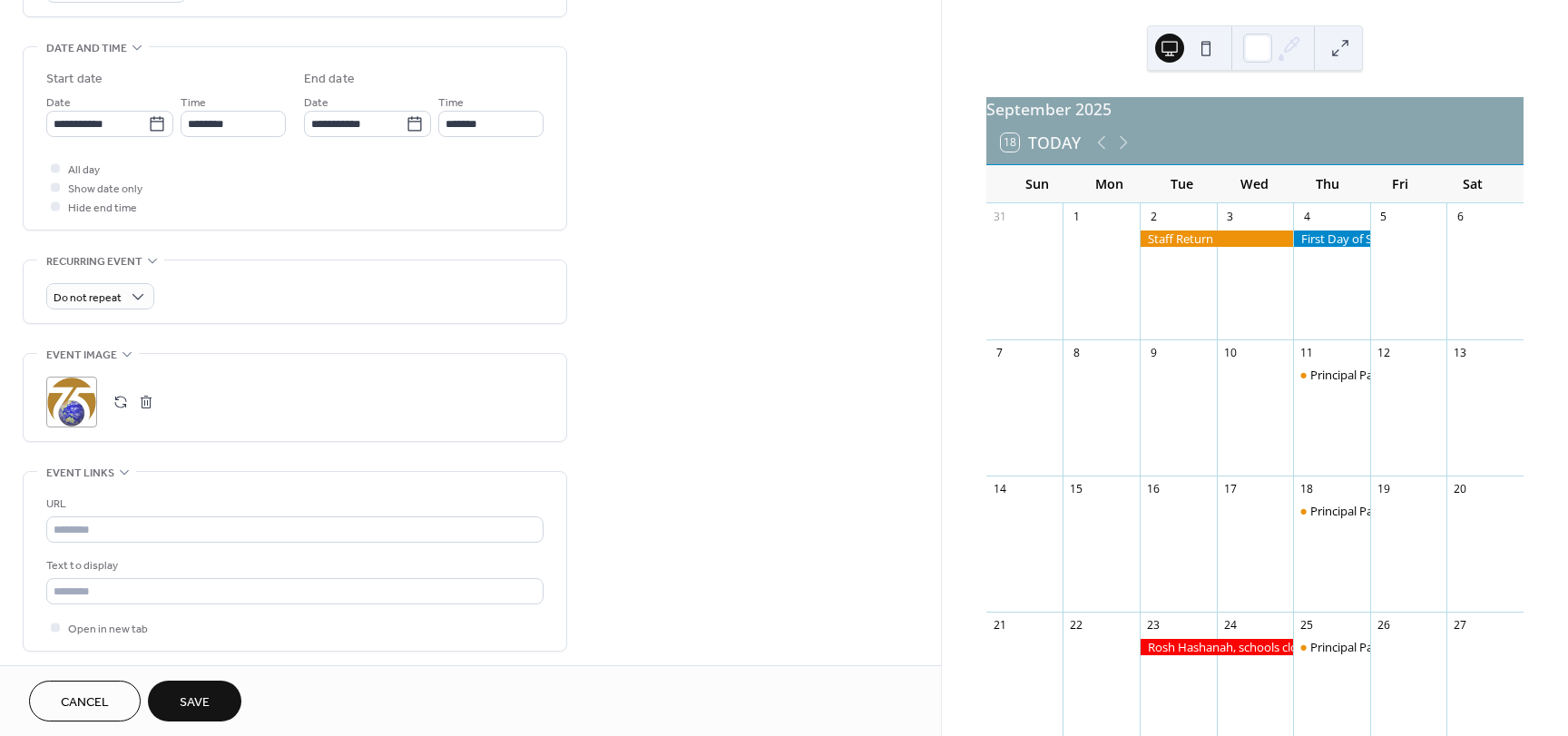 click at bounding box center (146, 402) 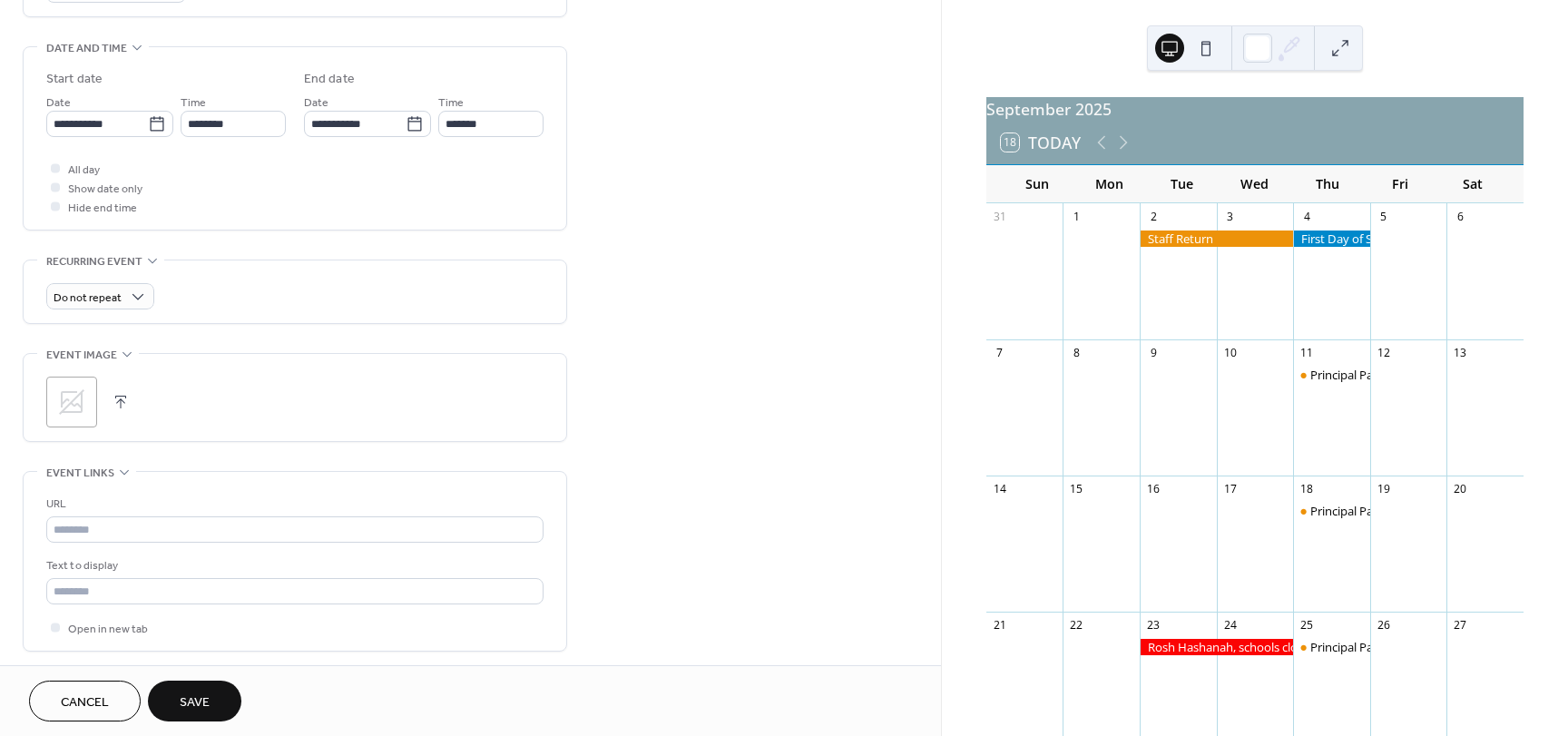 click on ";" at bounding box center (72, 402) 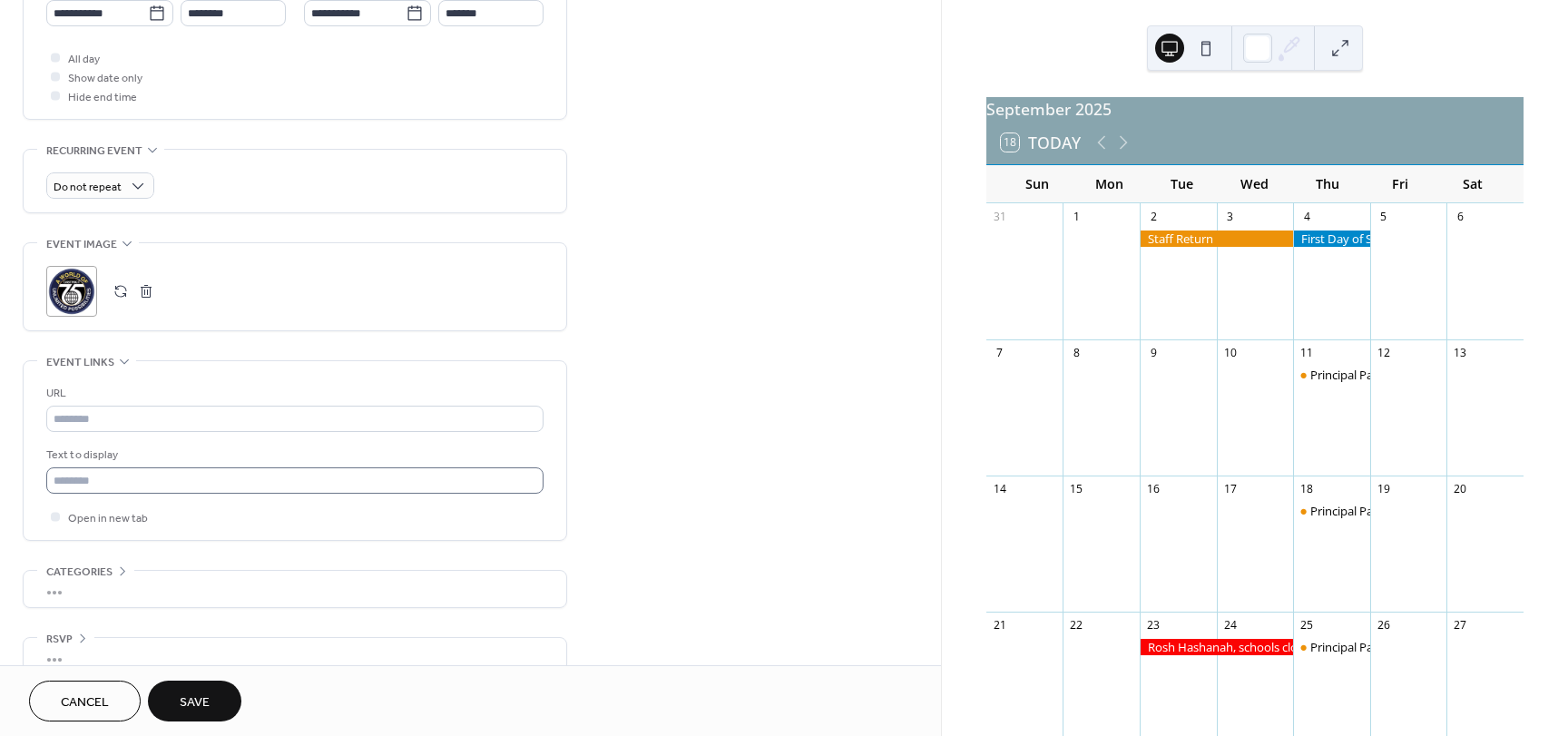 scroll, scrollTop: 683, scrollLeft: 0, axis: vertical 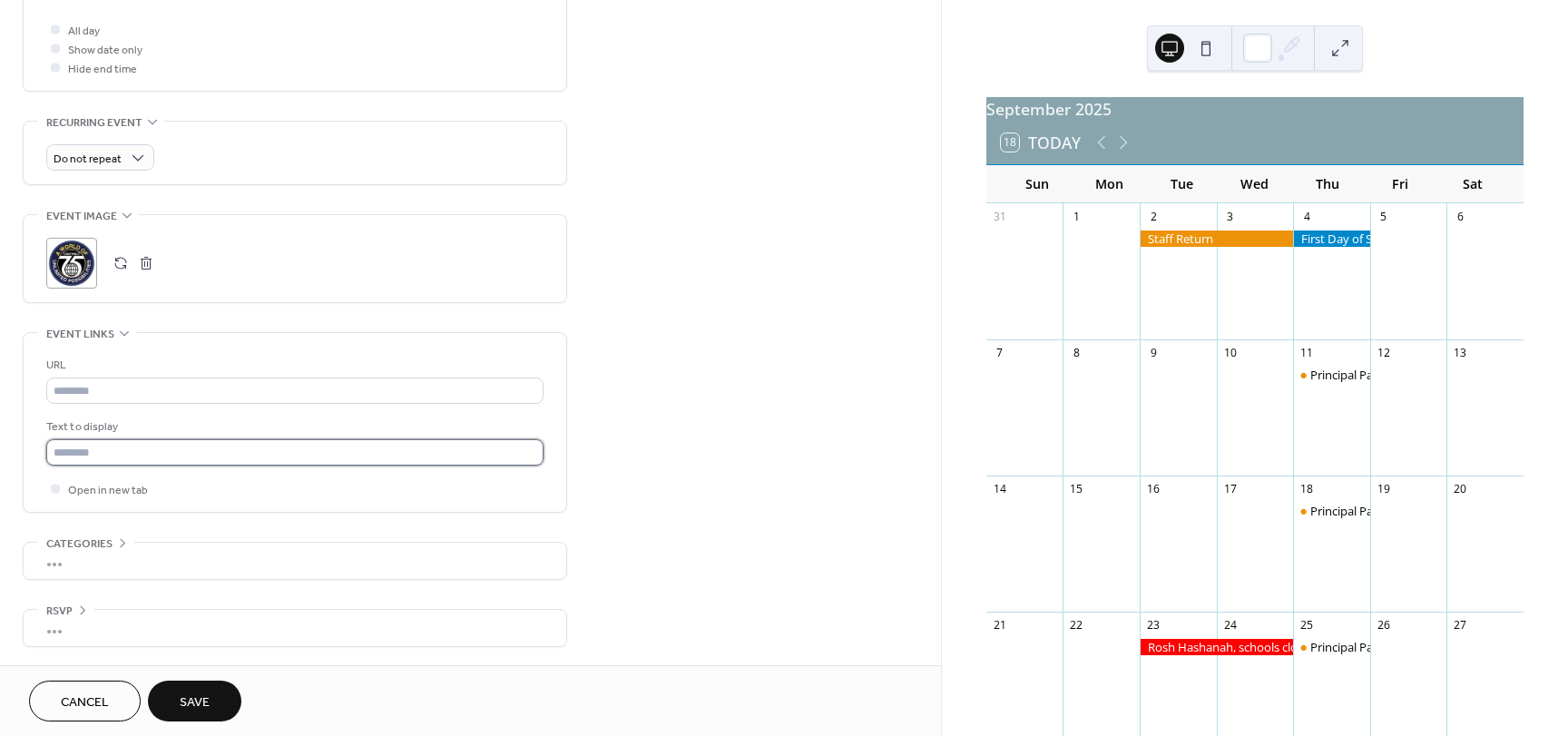 click at bounding box center (295, 452) 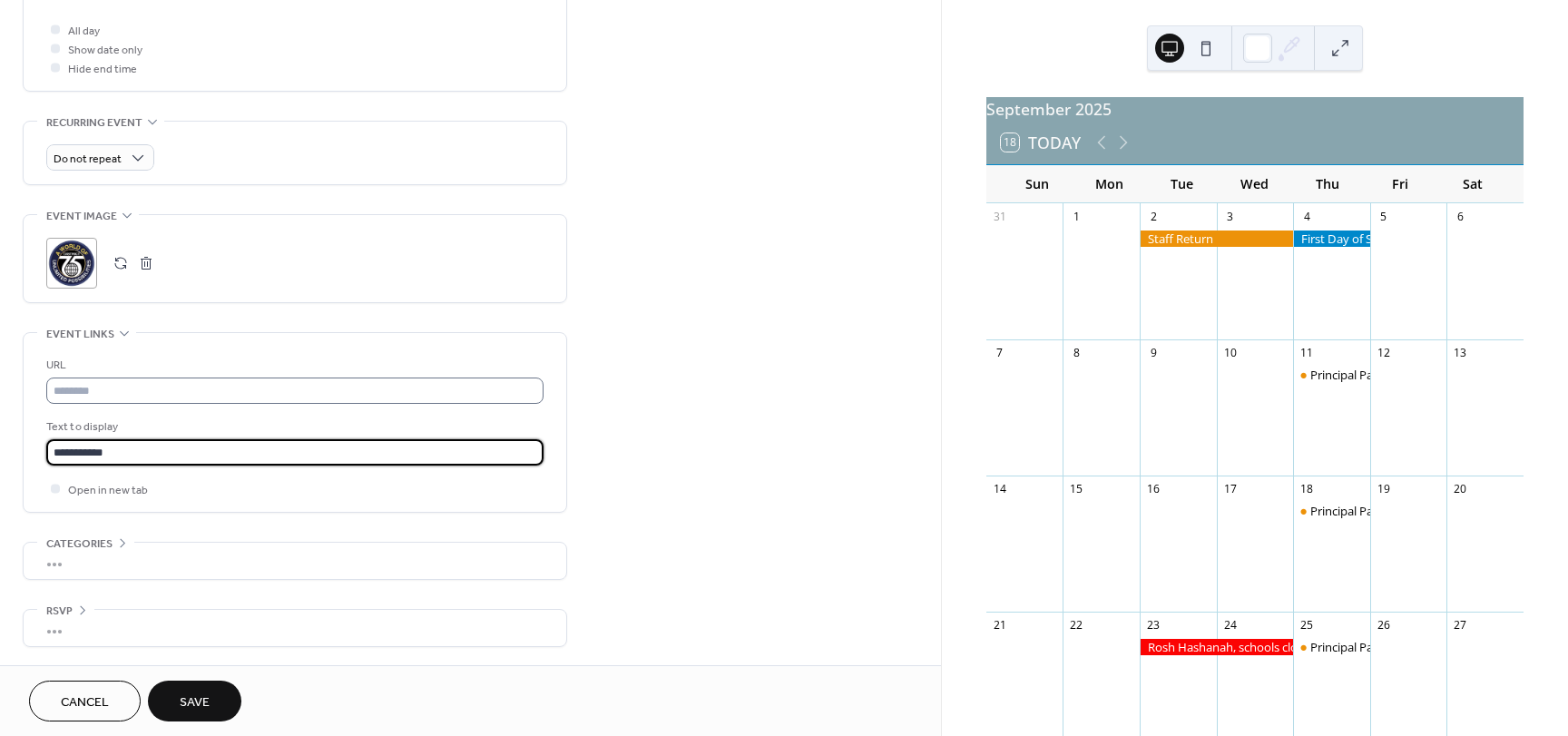 type on "**********" 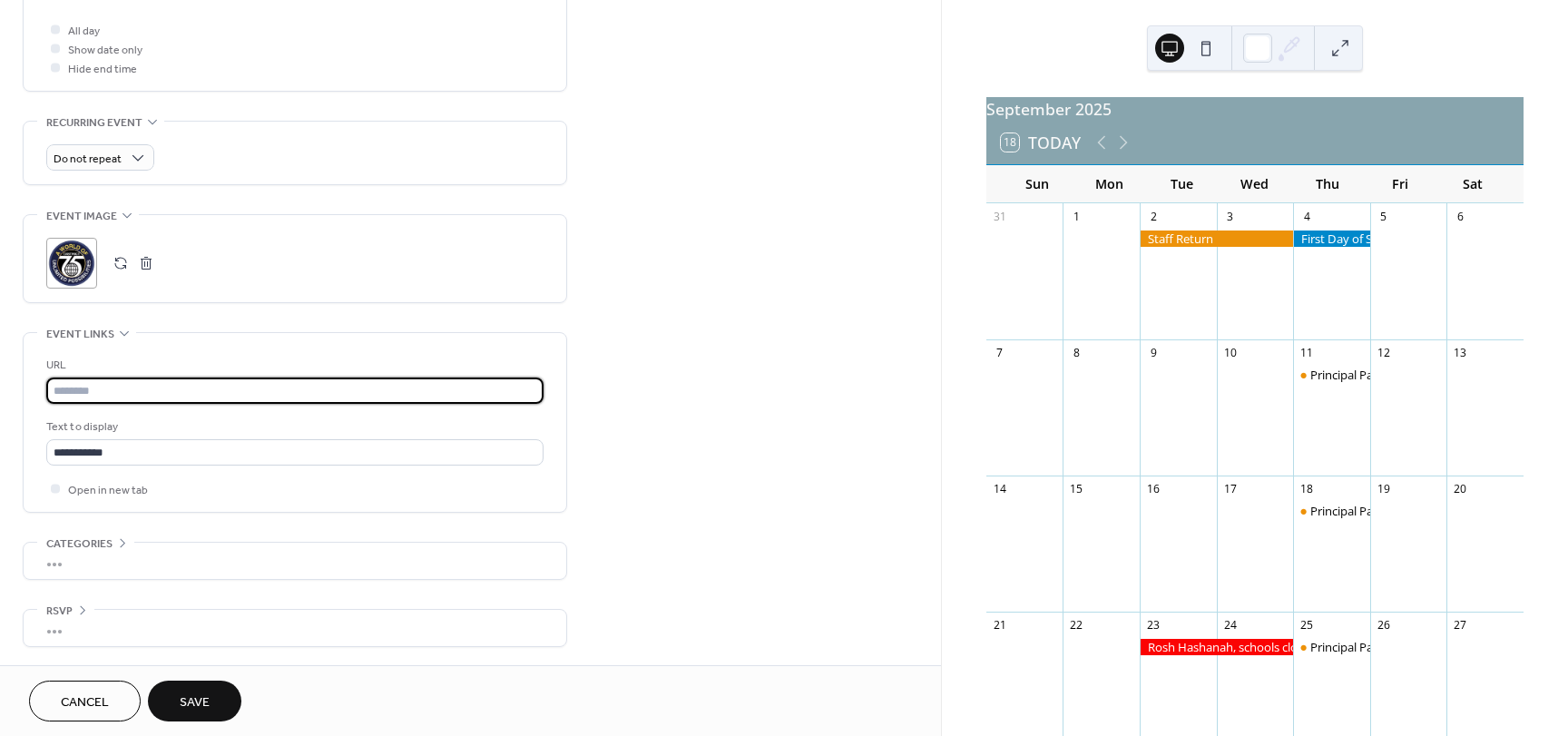 click at bounding box center [295, 390] 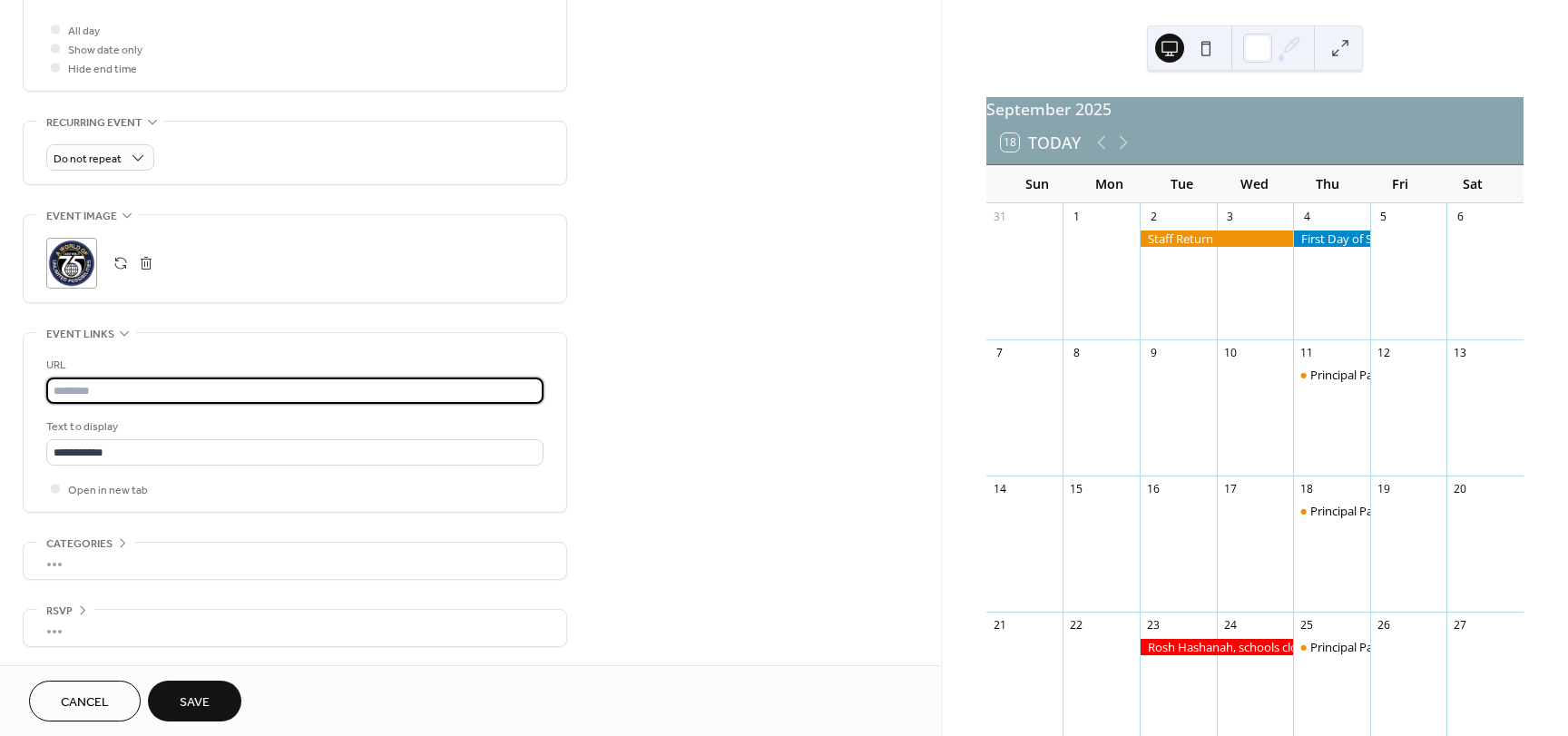 paste on "**********" 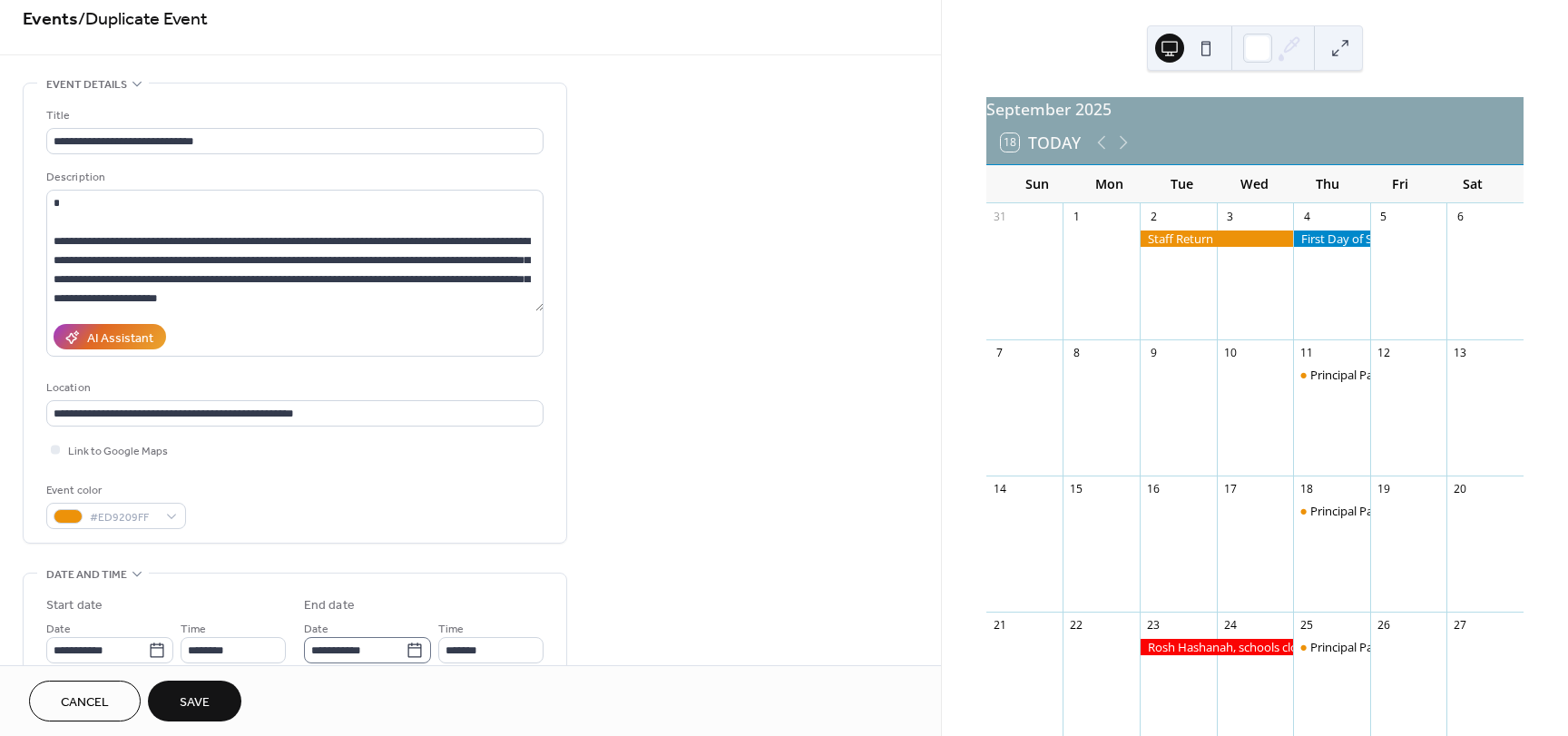 scroll, scrollTop: 0, scrollLeft: 0, axis: both 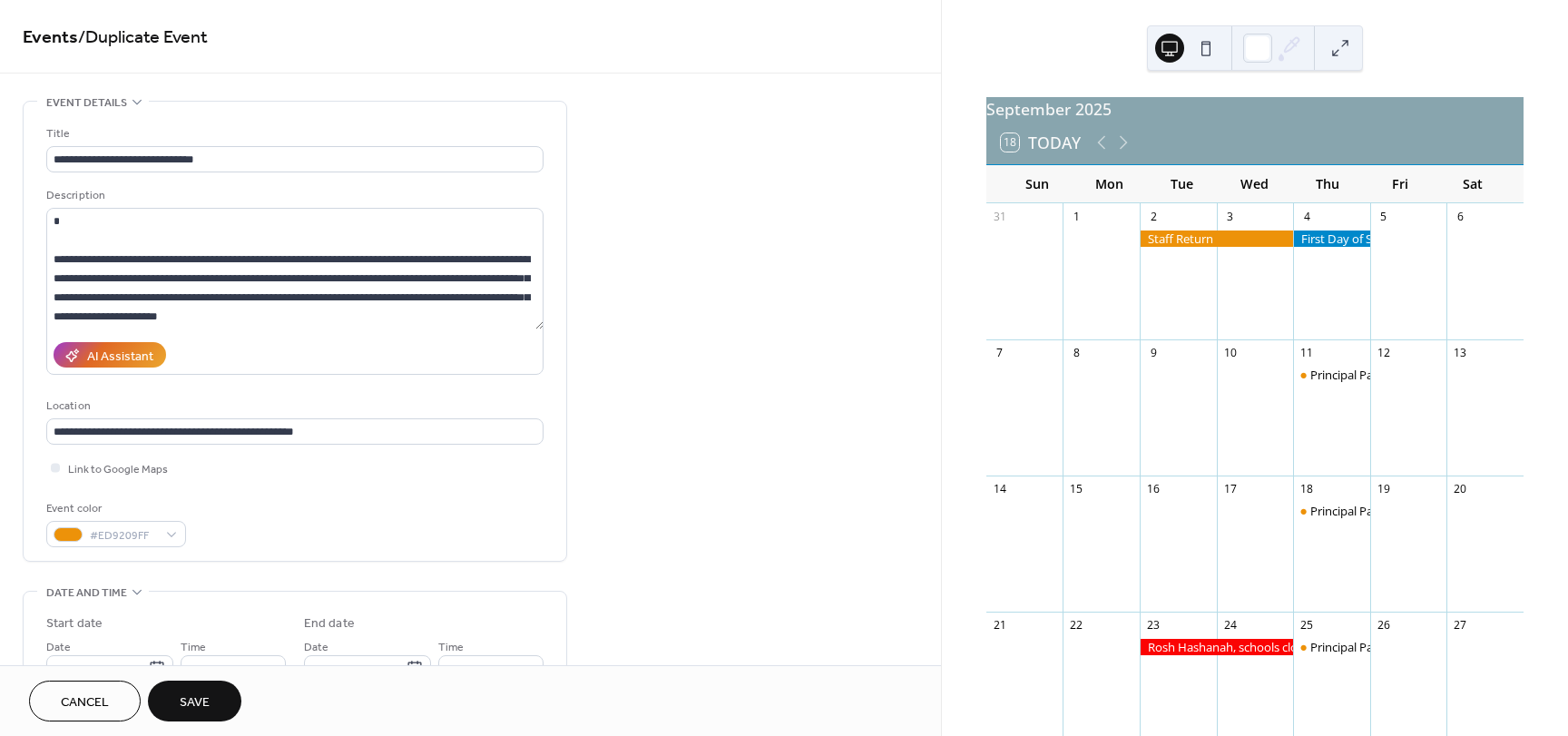 type on "**********" 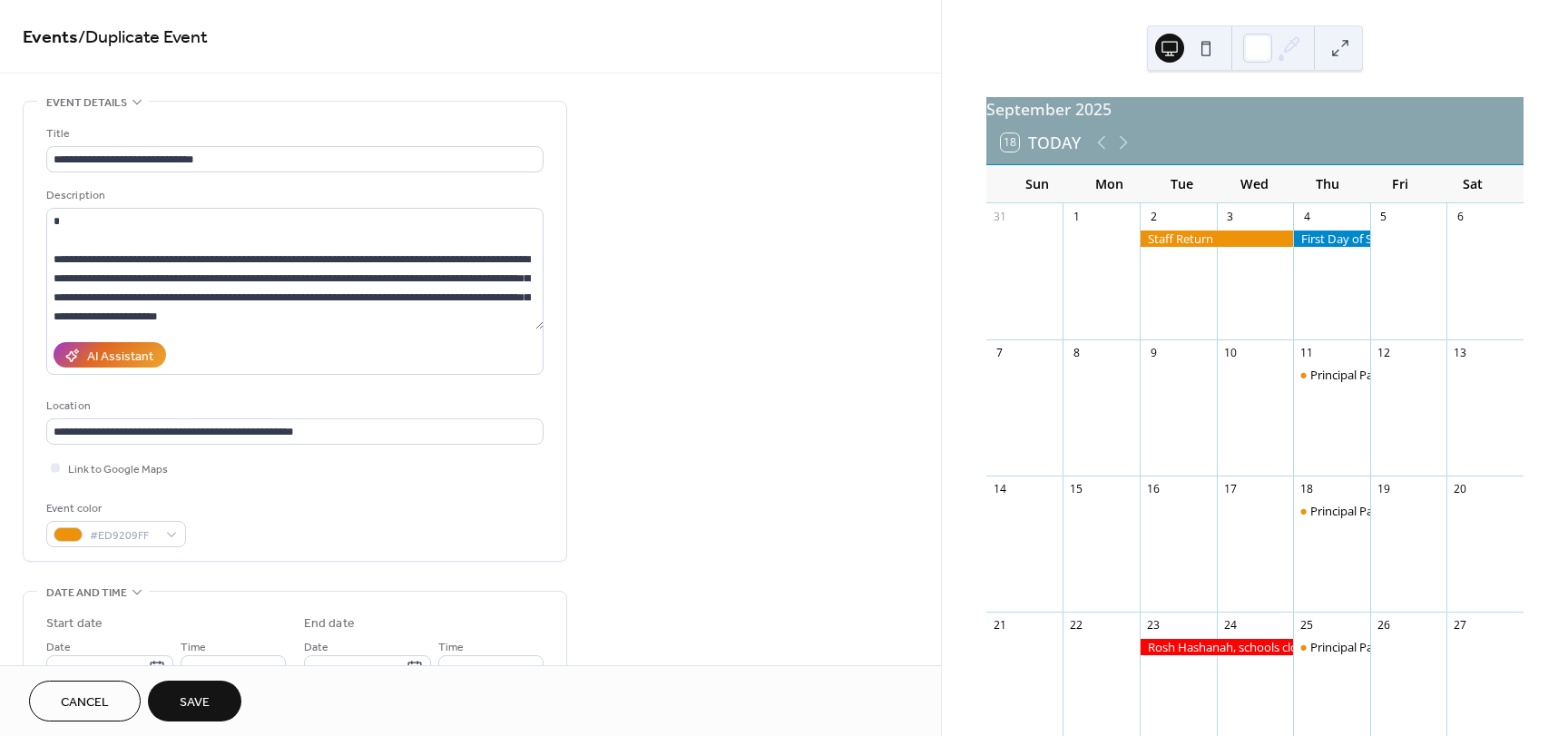 click on "Save" at bounding box center [194, 702] 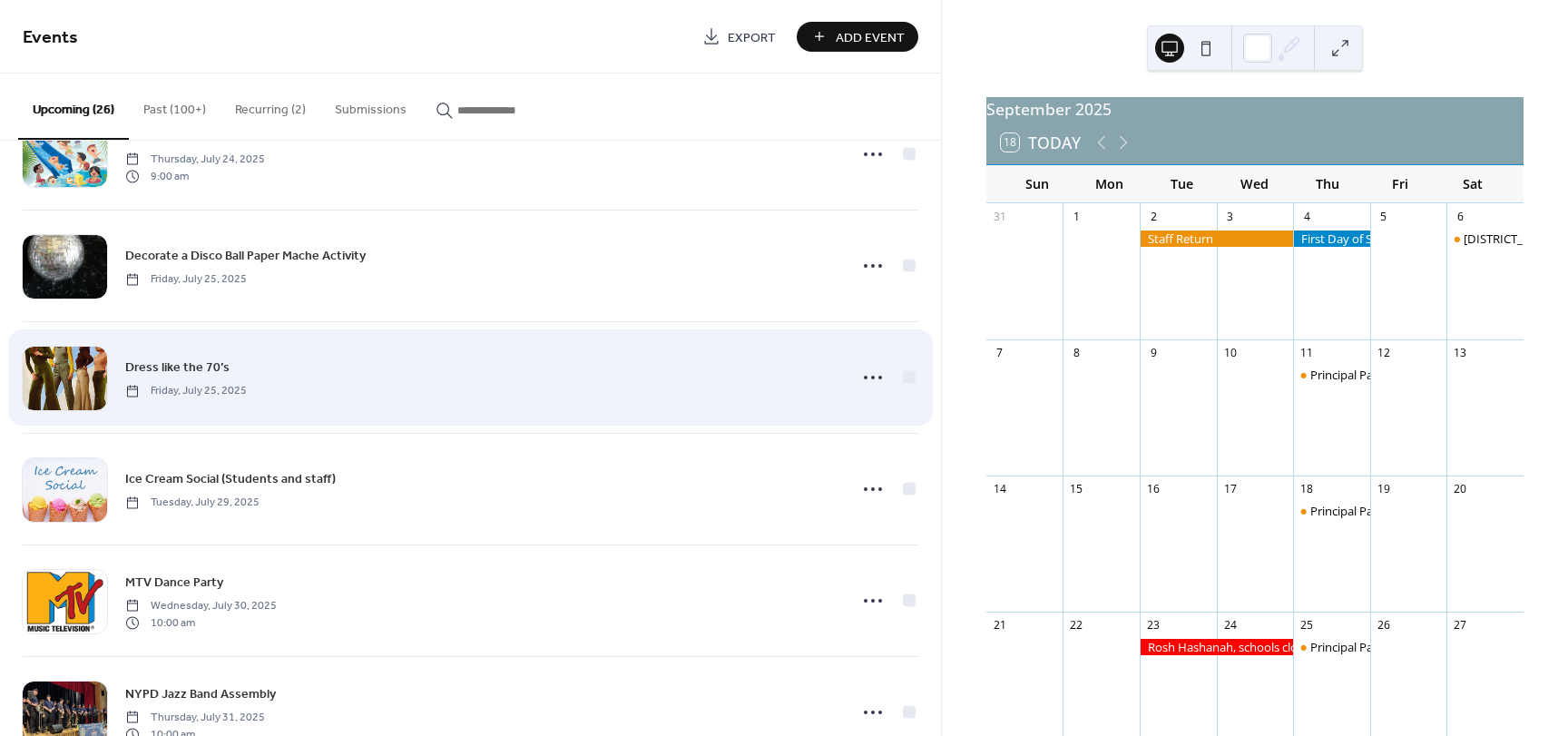 scroll, scrollTop: 272, scrollLeft: 0, axis: vertical 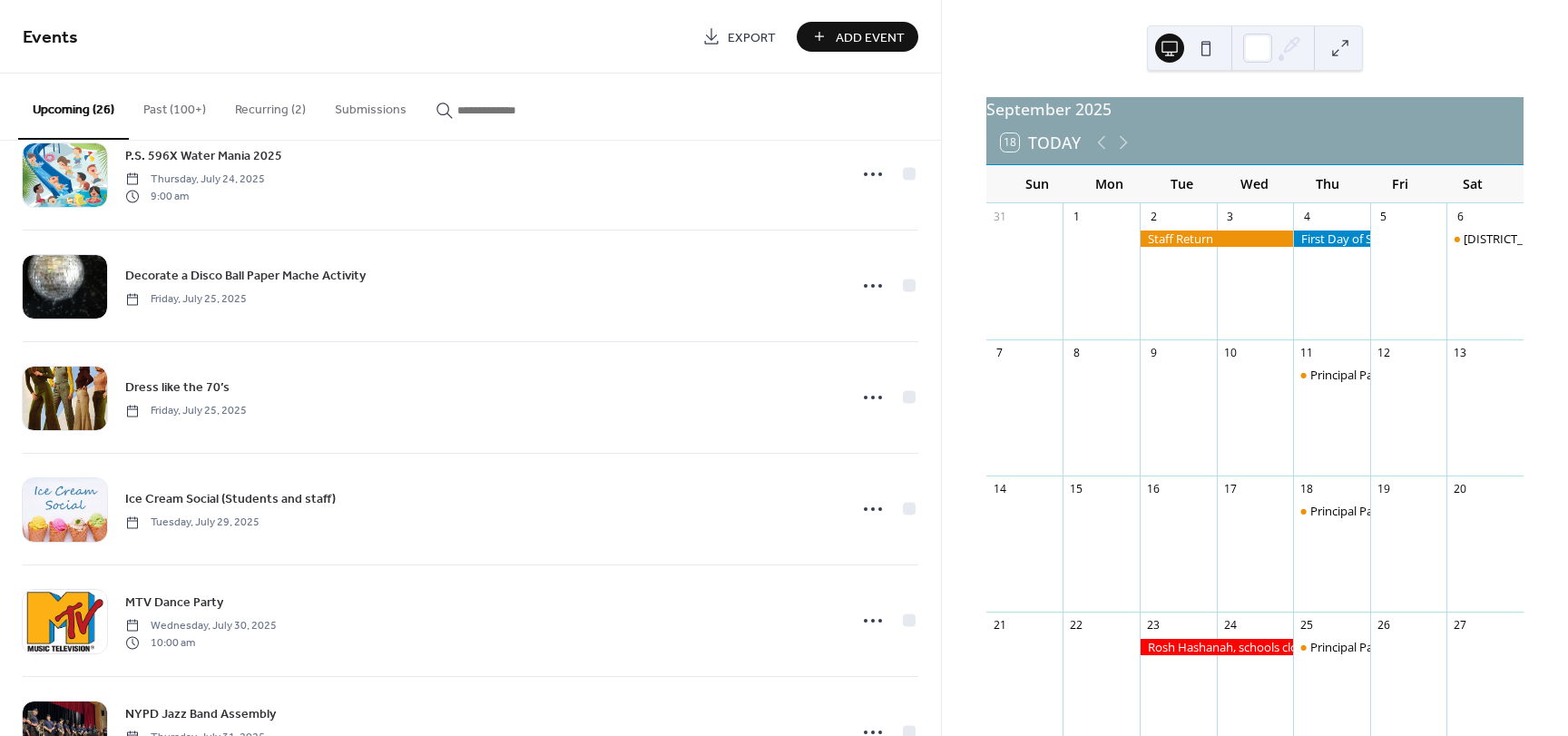 click on "Add Event" at bounding box center (870, 37) 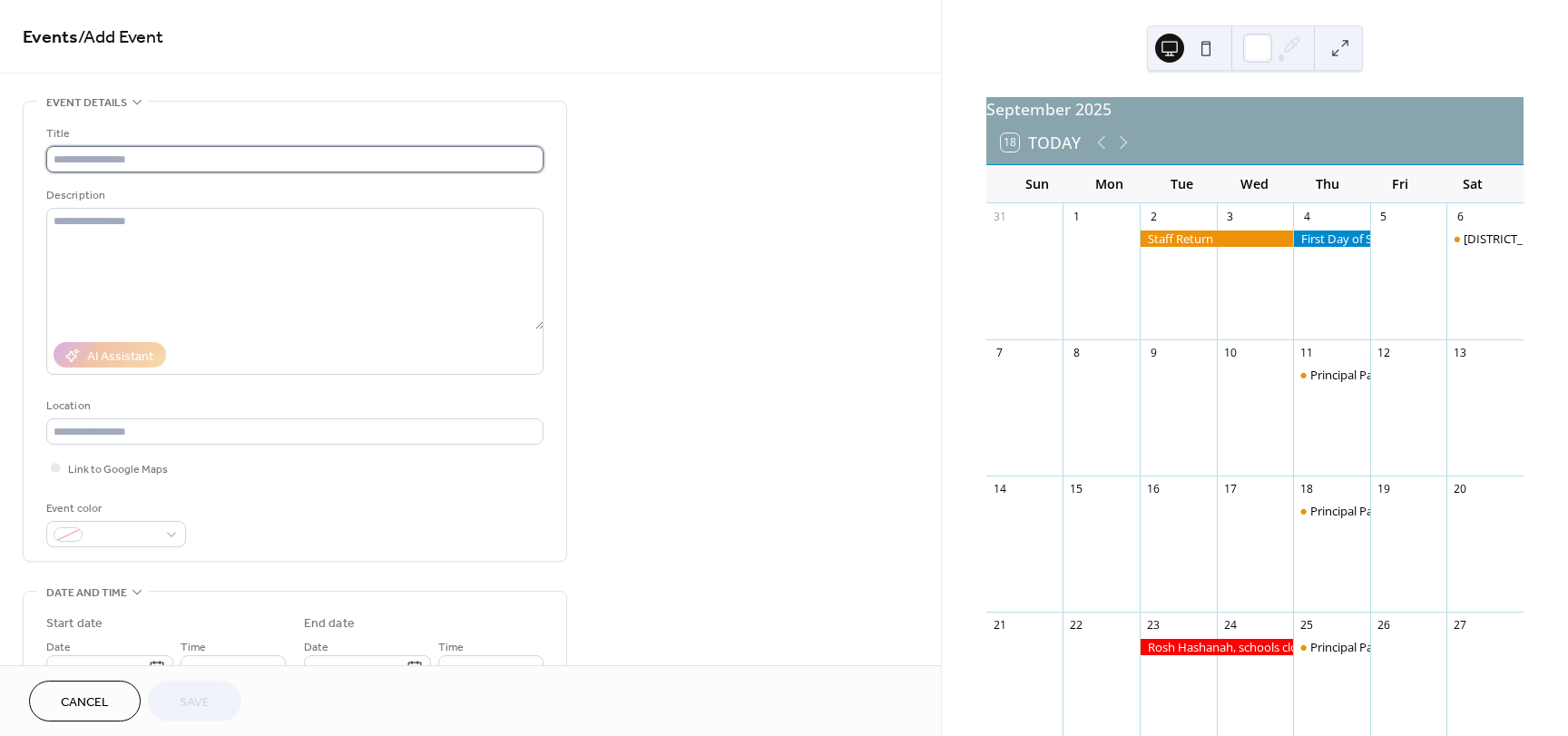 click at bounding box center [295, 159] 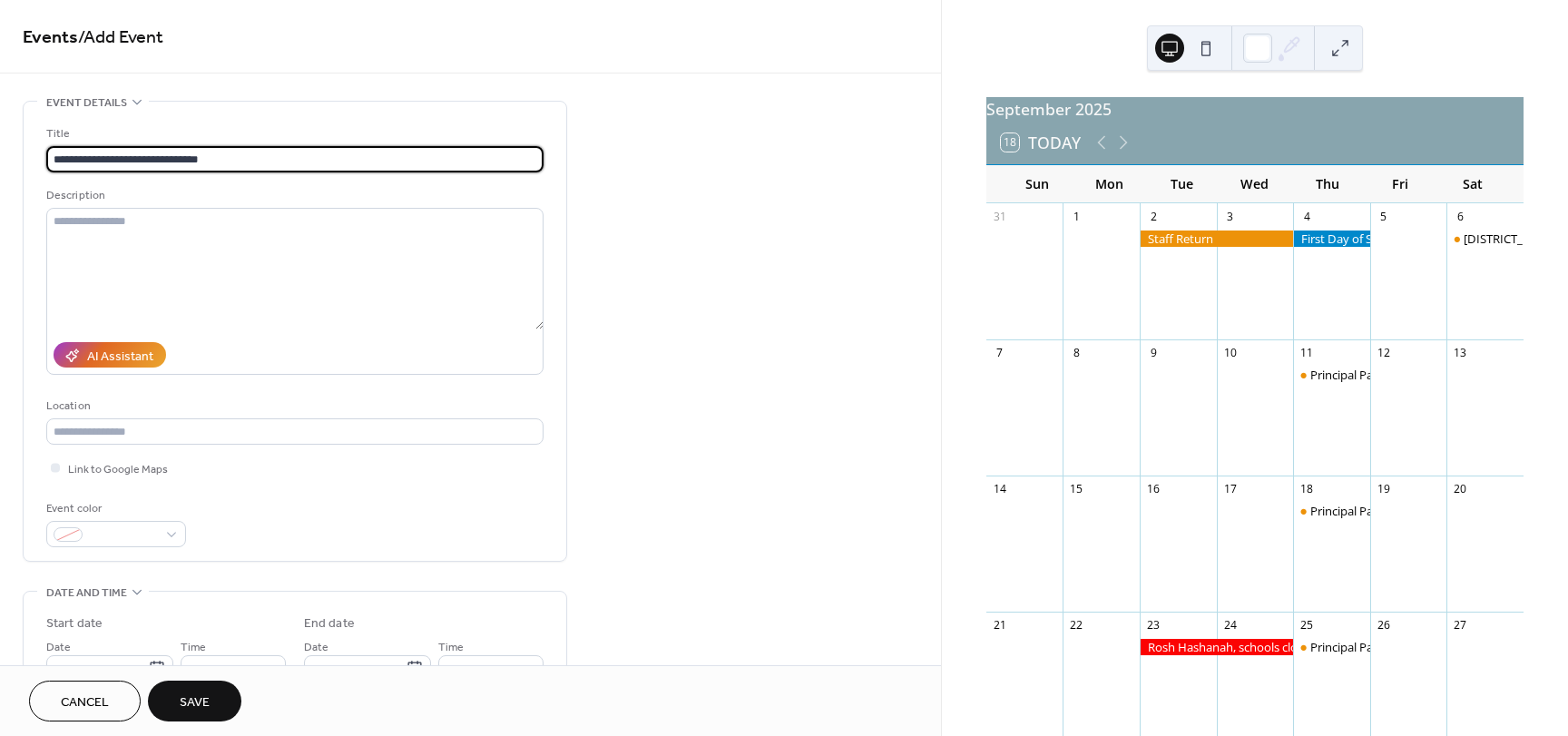 type on "**********" 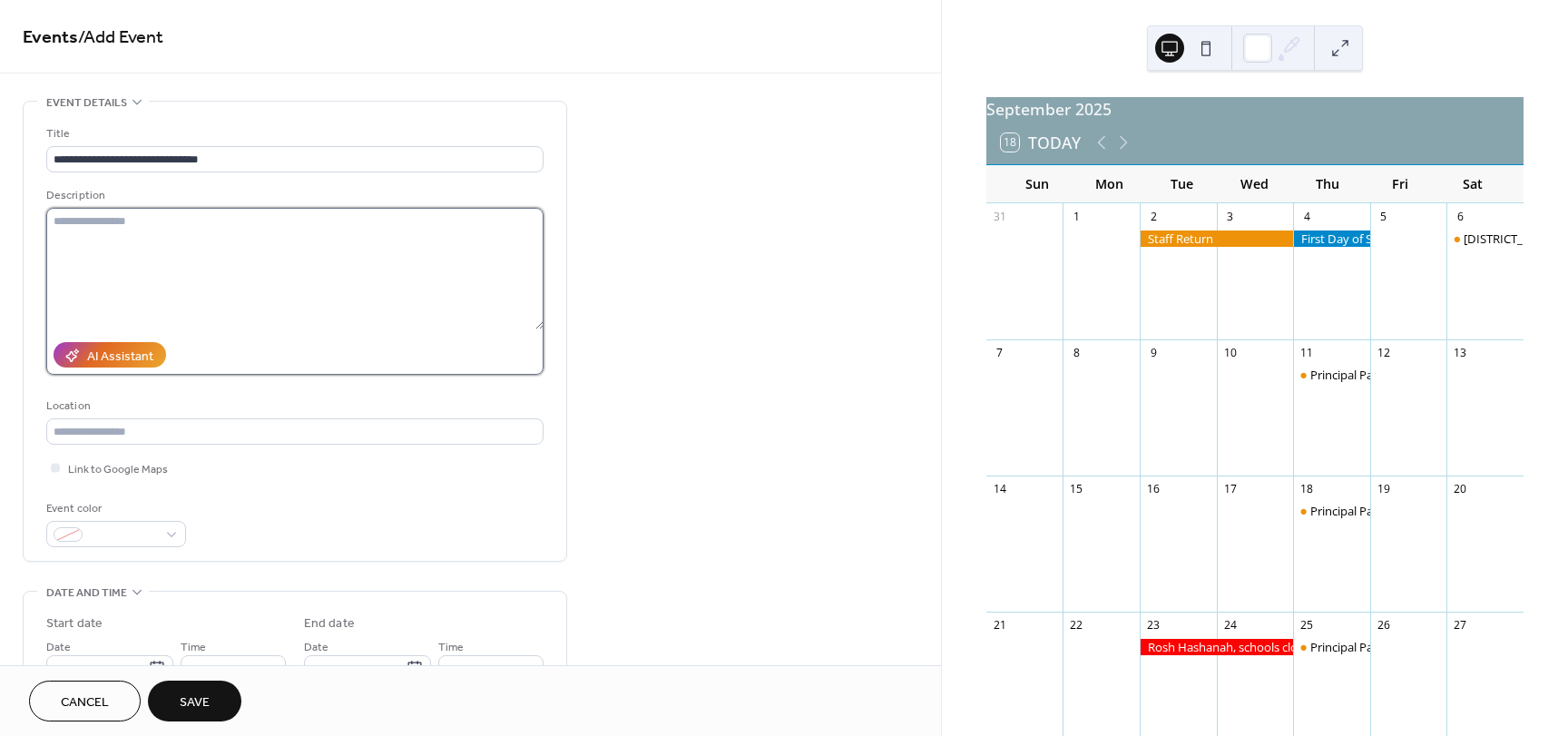 paste on "**********" 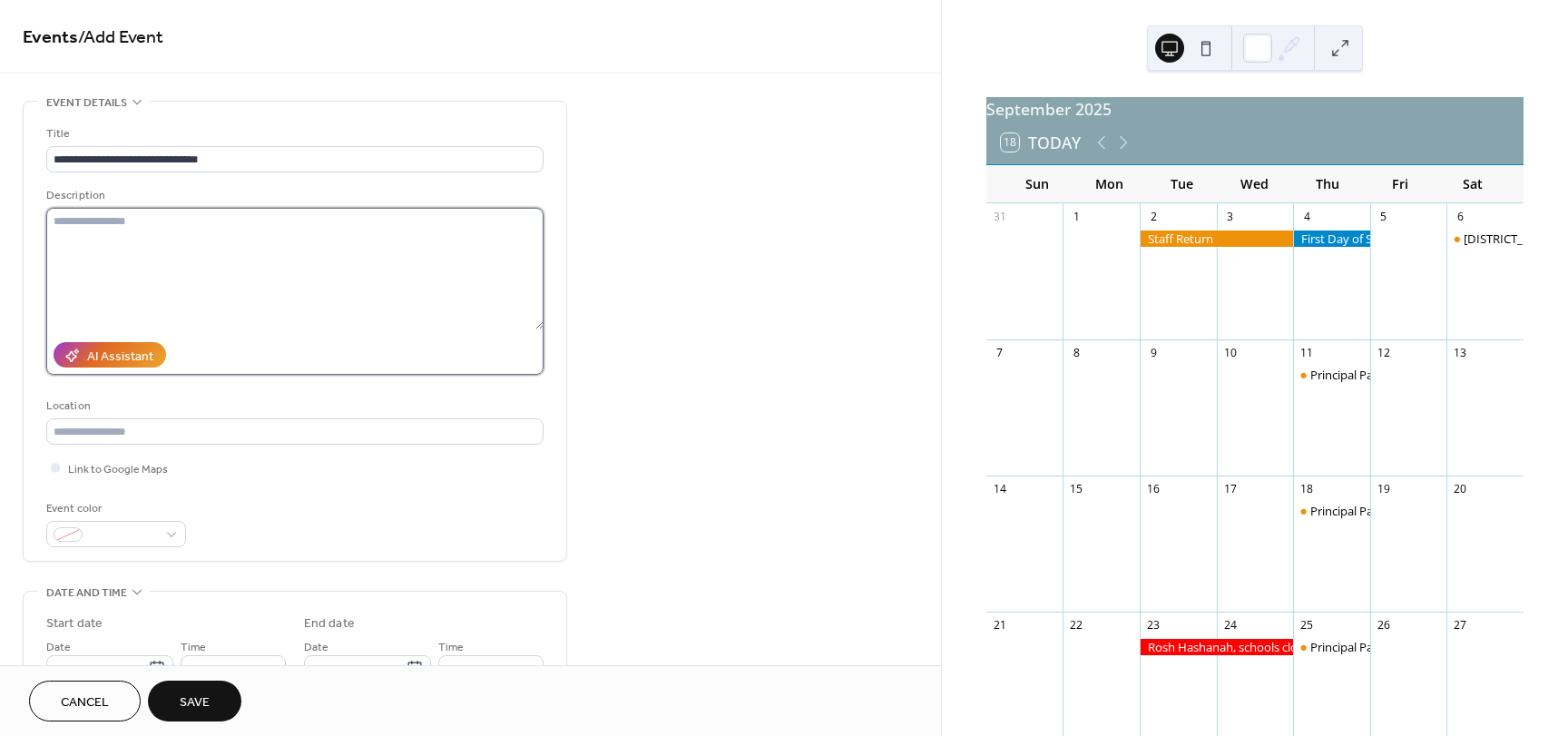 click at bounding box center (295, 269) 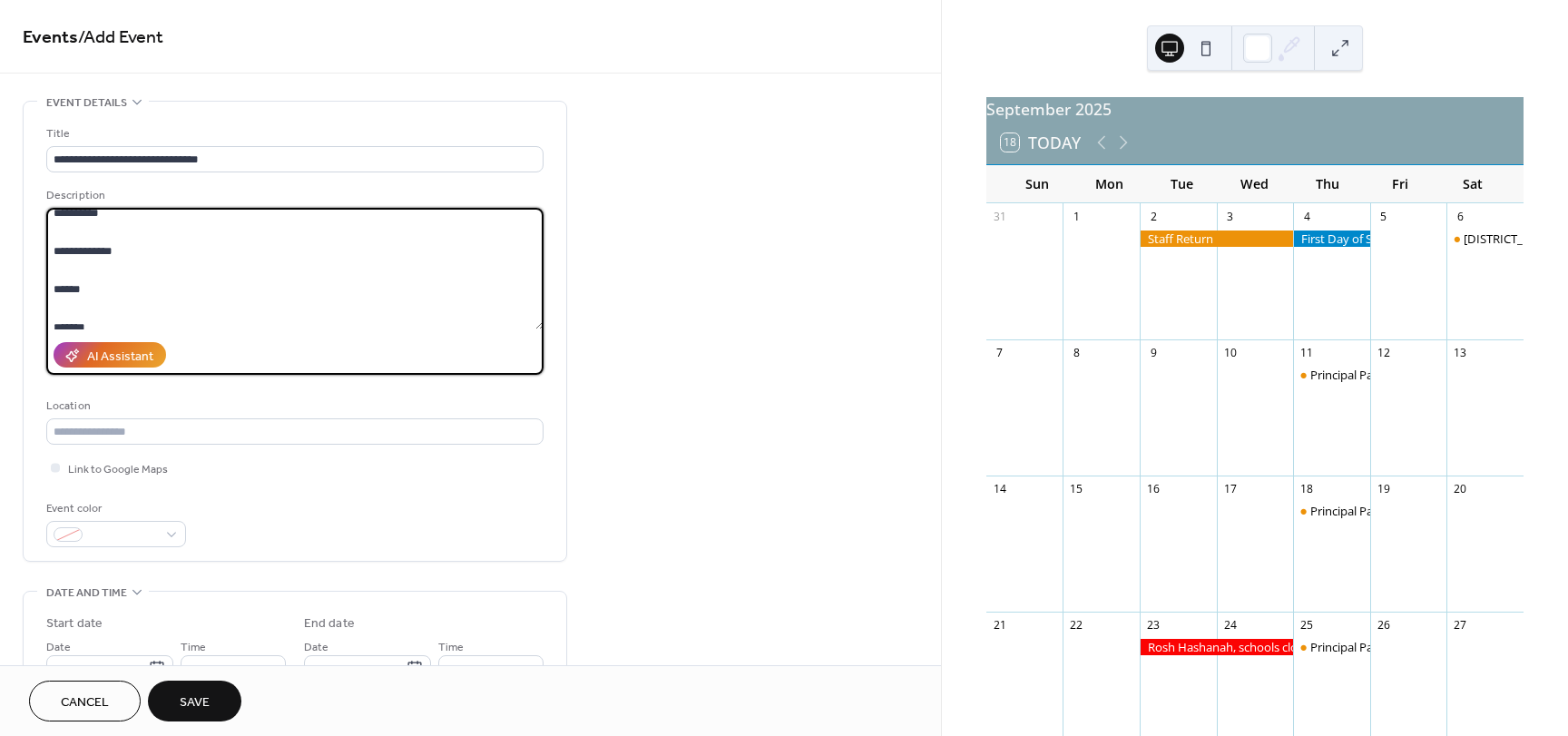 scroll, scrollTop: 0, scrollLeft: 0, axis: both 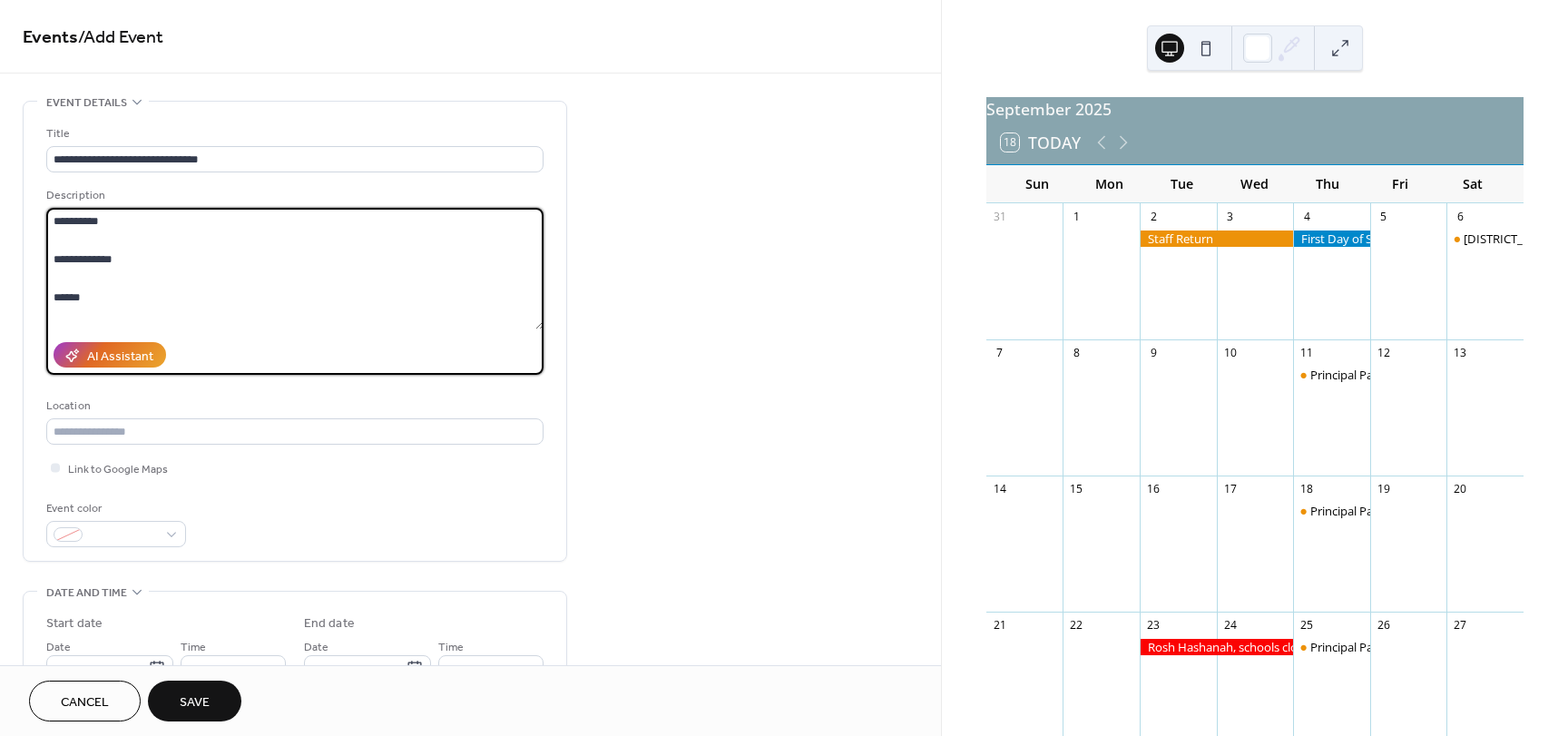 click on "**********" at bounding box center [295, 269] 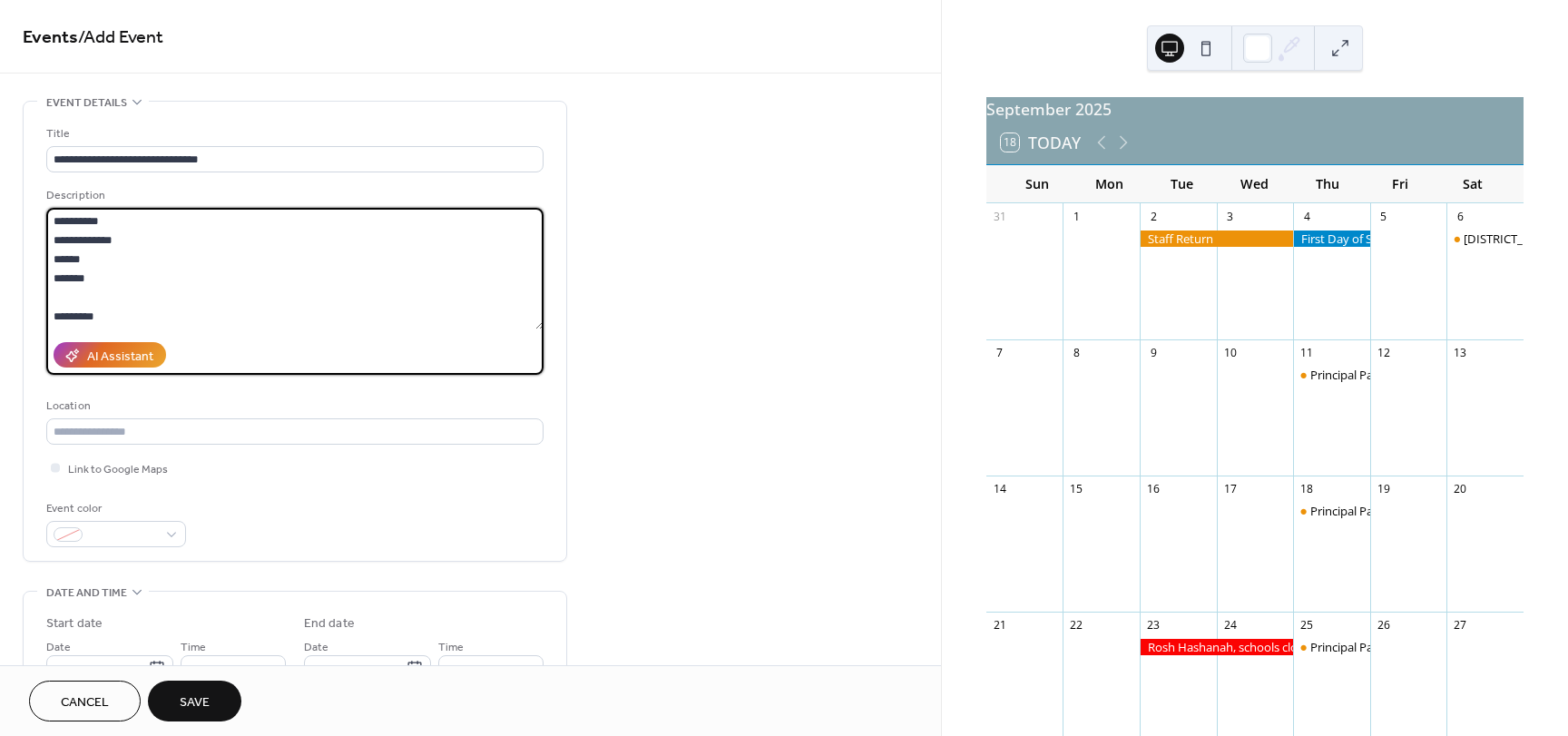 scroll, scrollTop: 16, scrollLeft: 0, axis: vertical 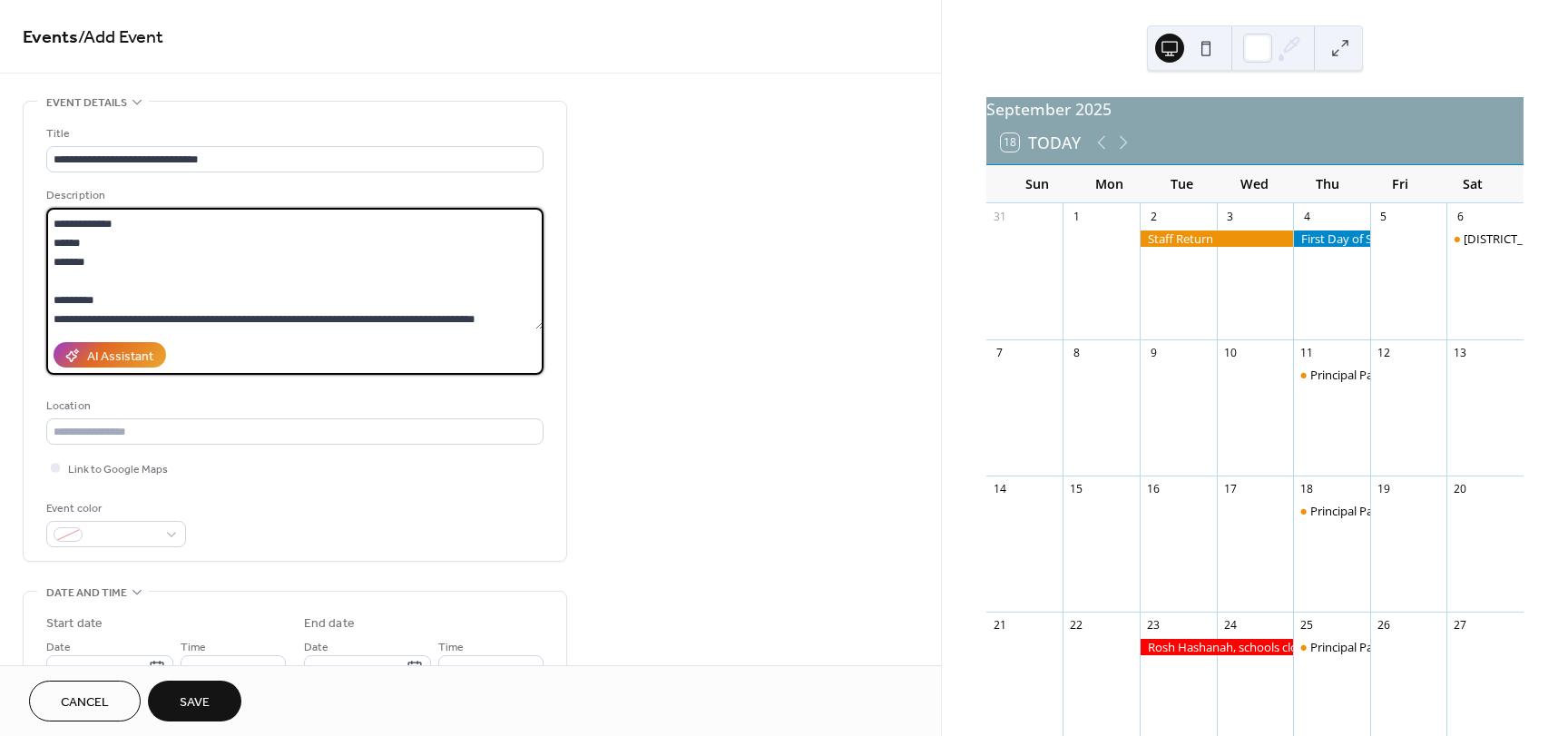 click on "**********" at bounding box center (295, 269) 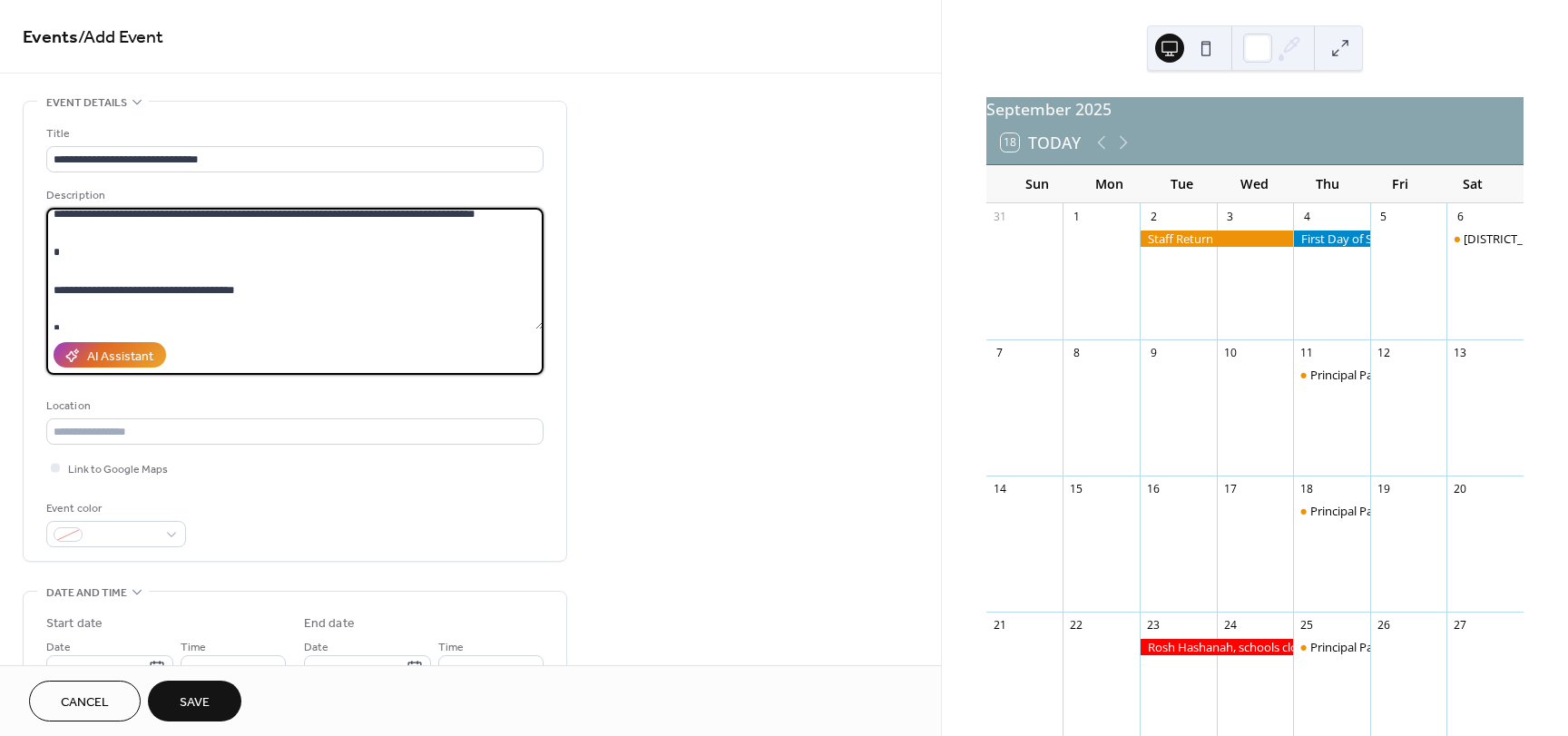 scroll, scrollTop: 107, scrollLeft: 0, axis: vertical 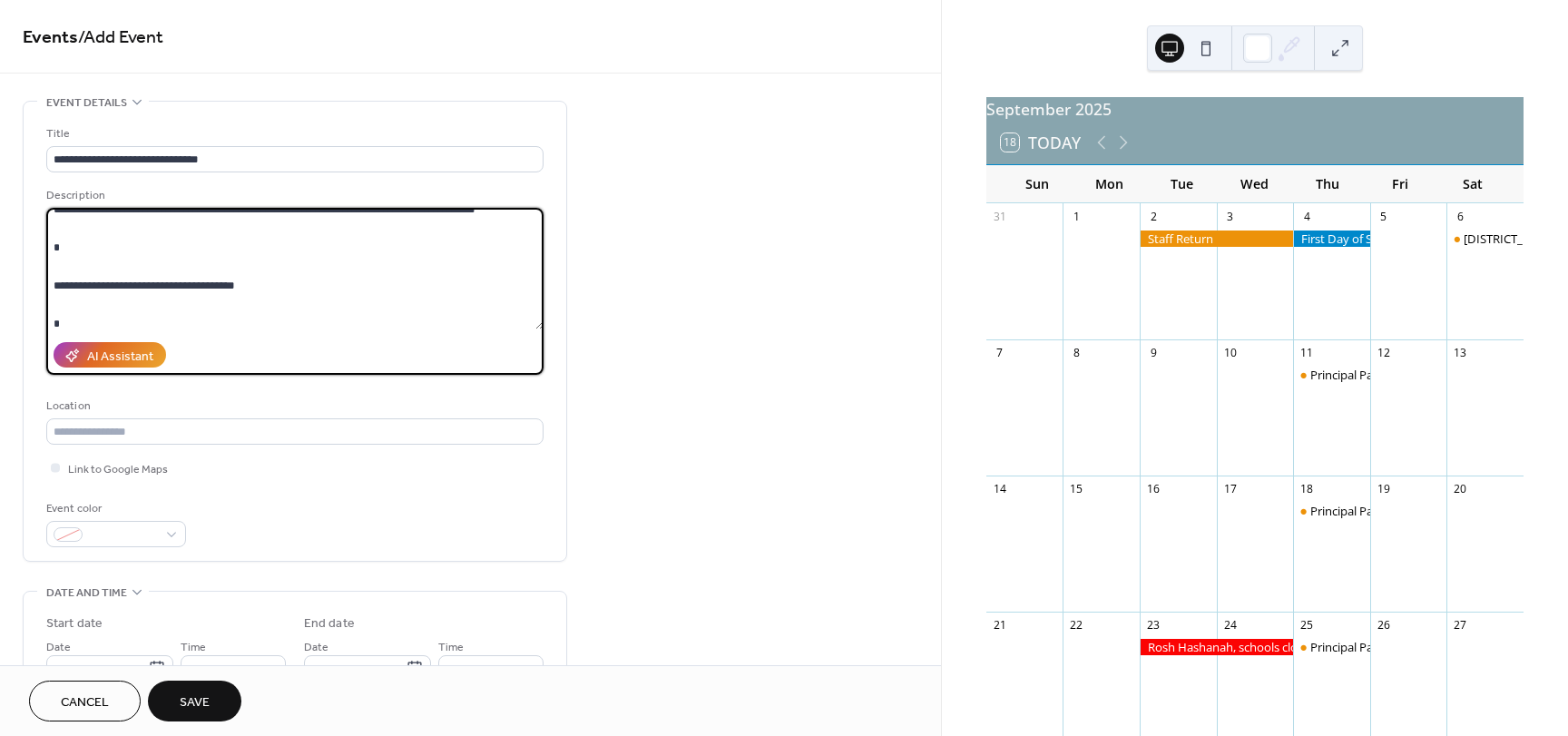 click on "**********" at bounding box center [295, 269] 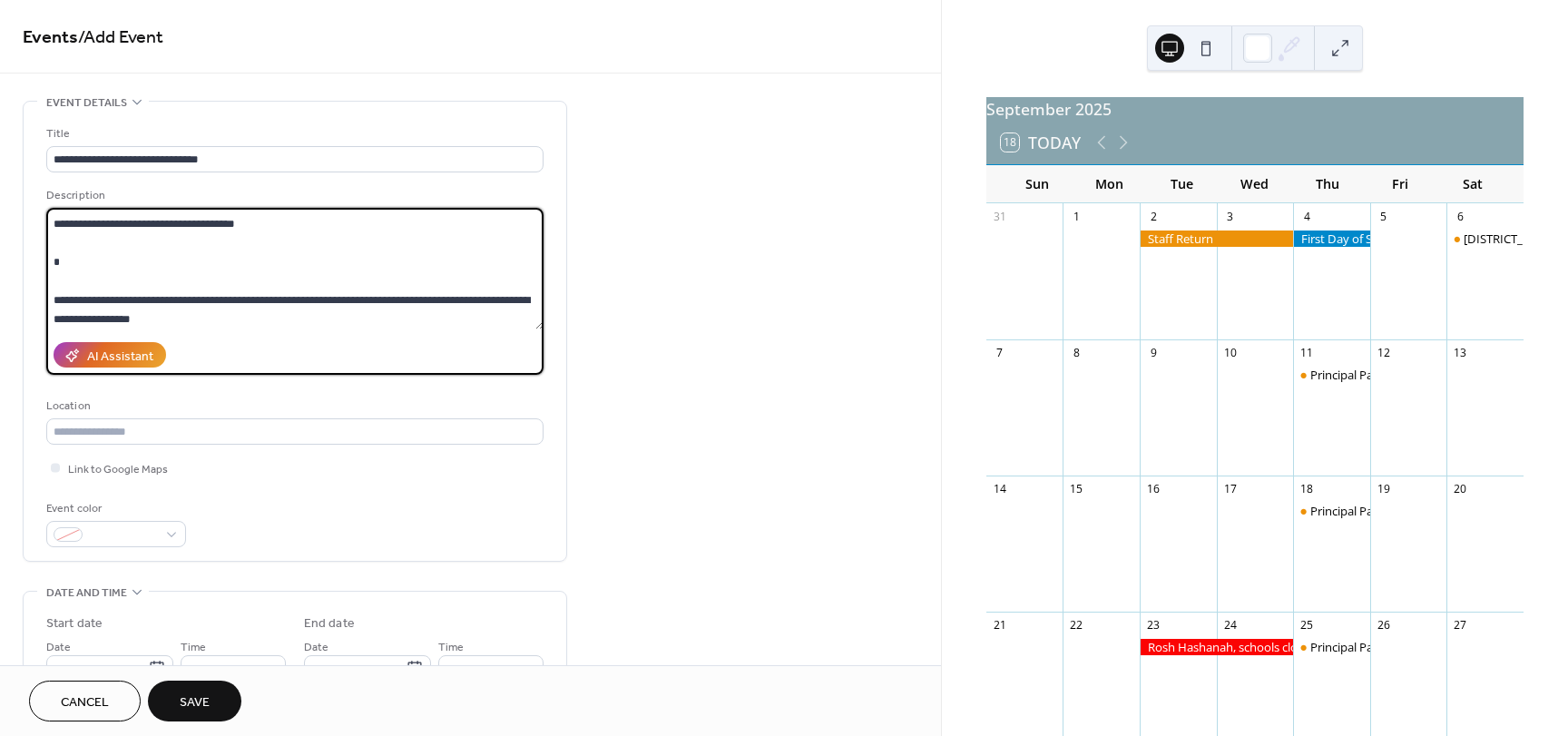 scroll, scrollTop: 133, scrollLeft: 0, axis: vertical 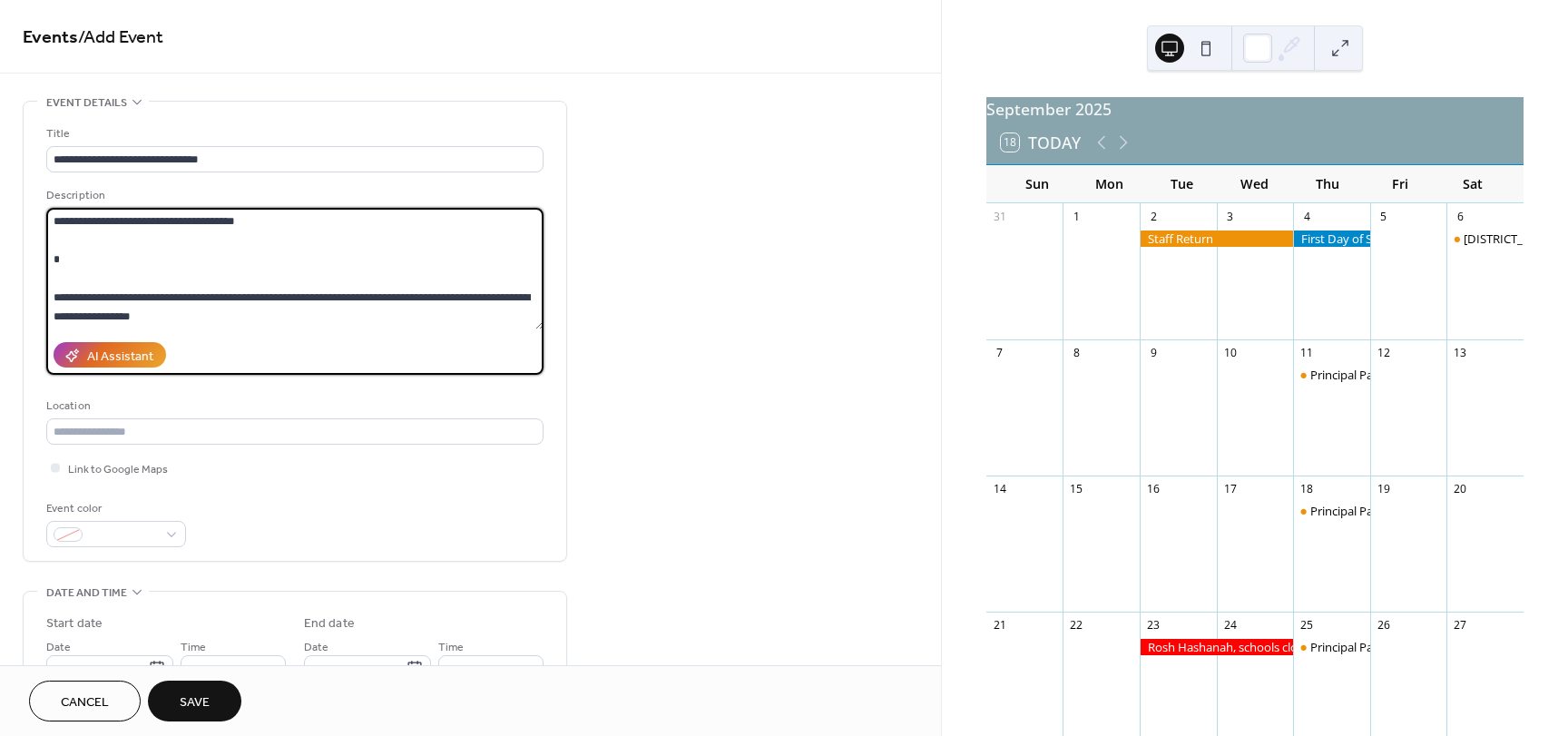 click on "**********" at bounding box center (295, 269) 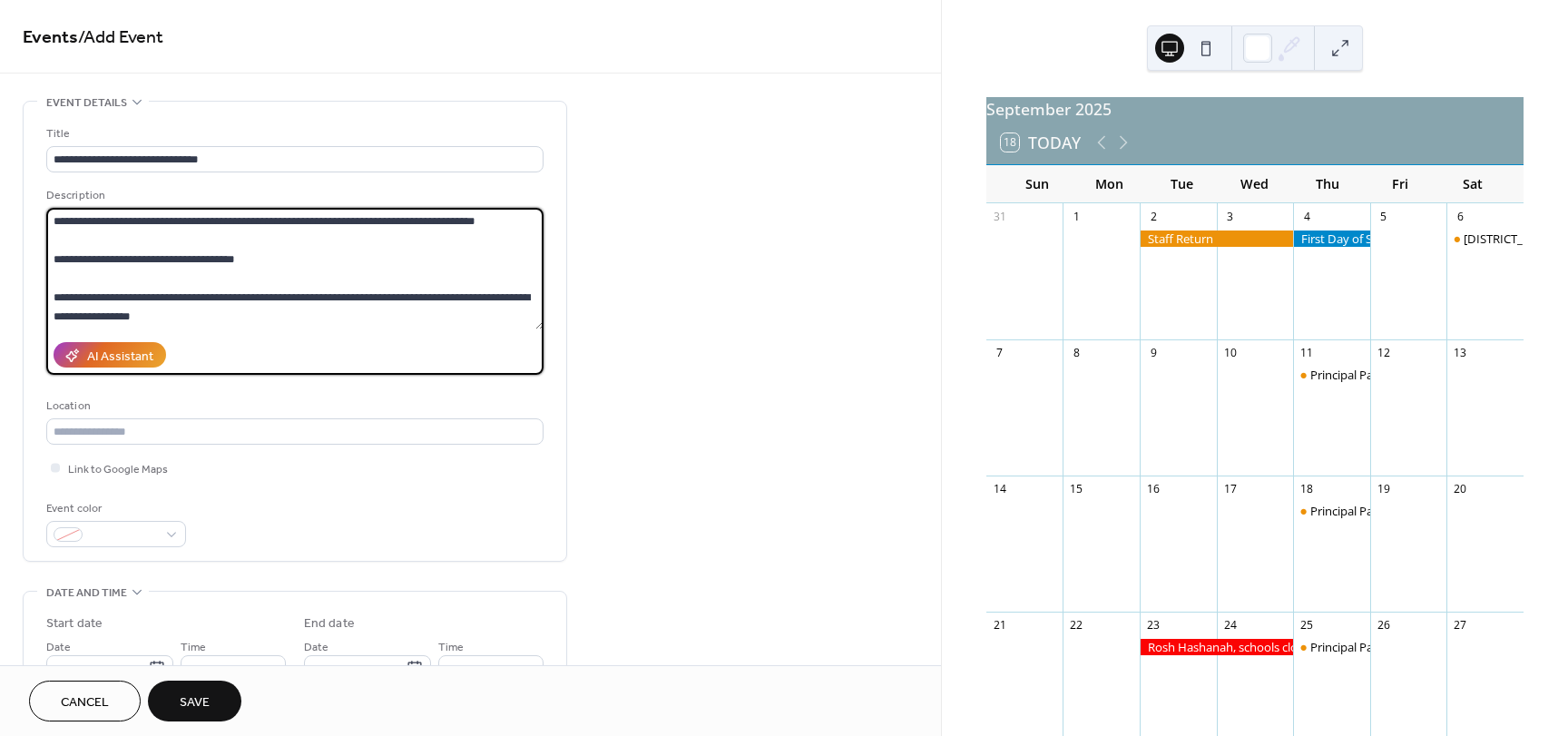 scroll, scrollTop: 95, scrollLeft: 0, axis: vertical 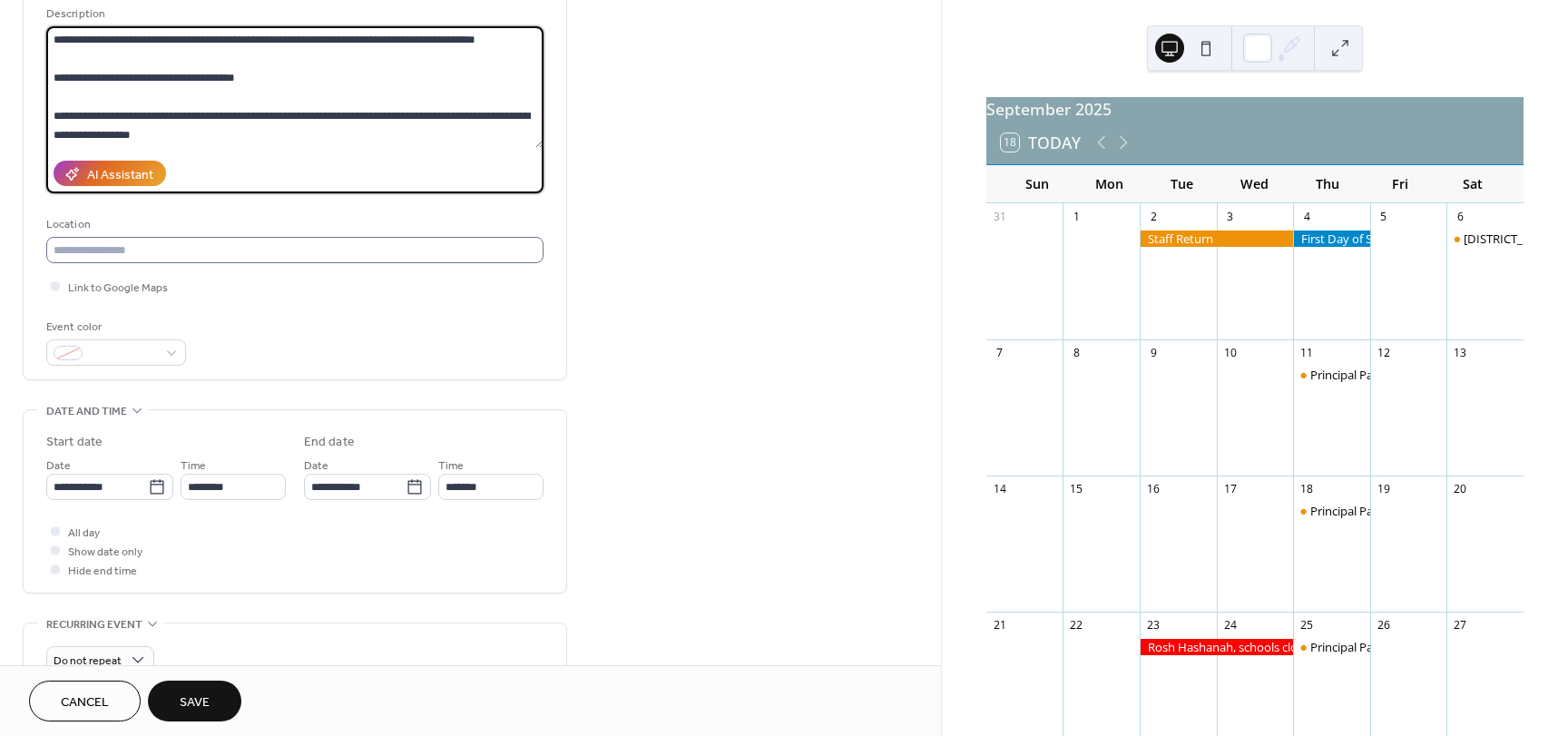 type on "**********" 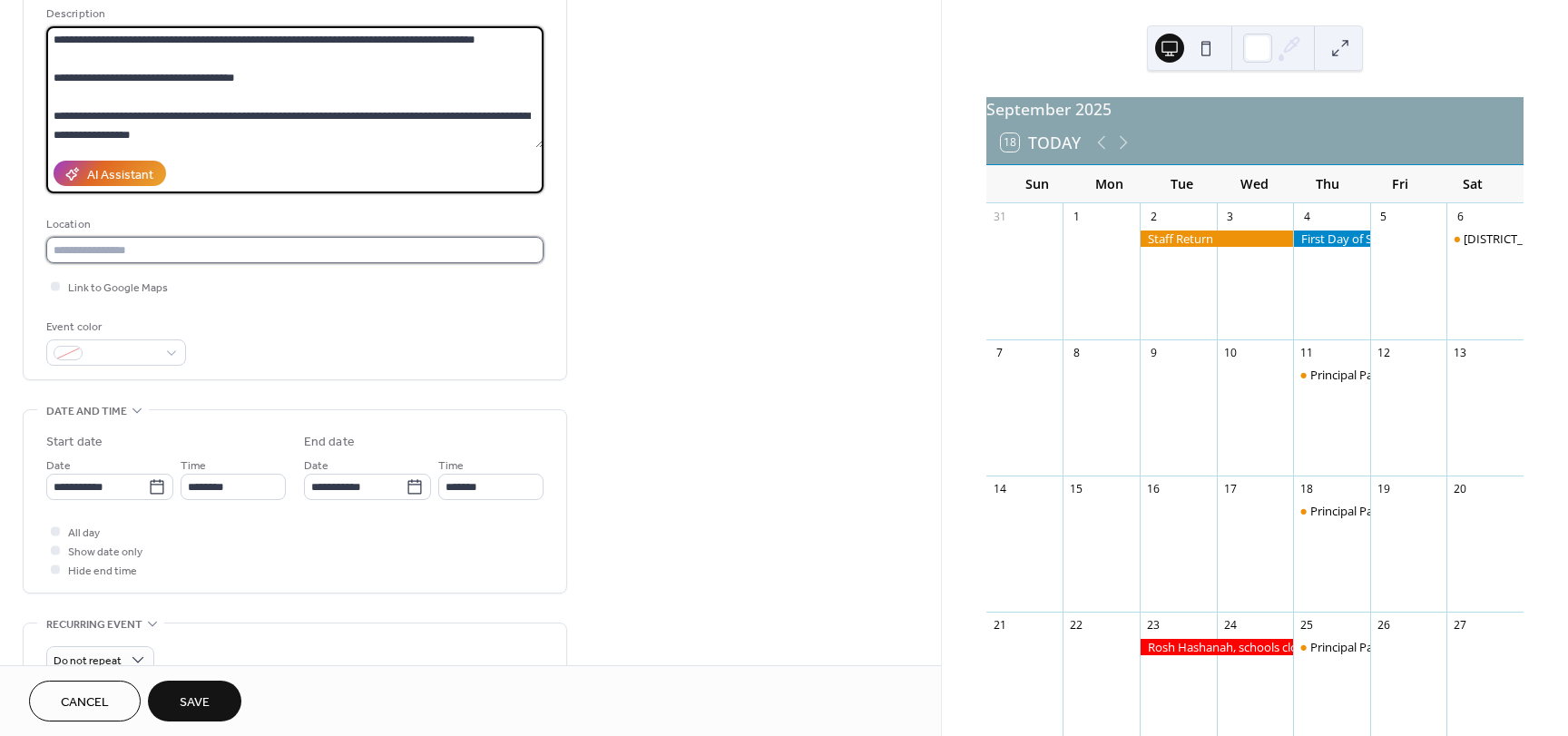 click at bounding box center (295, 250) 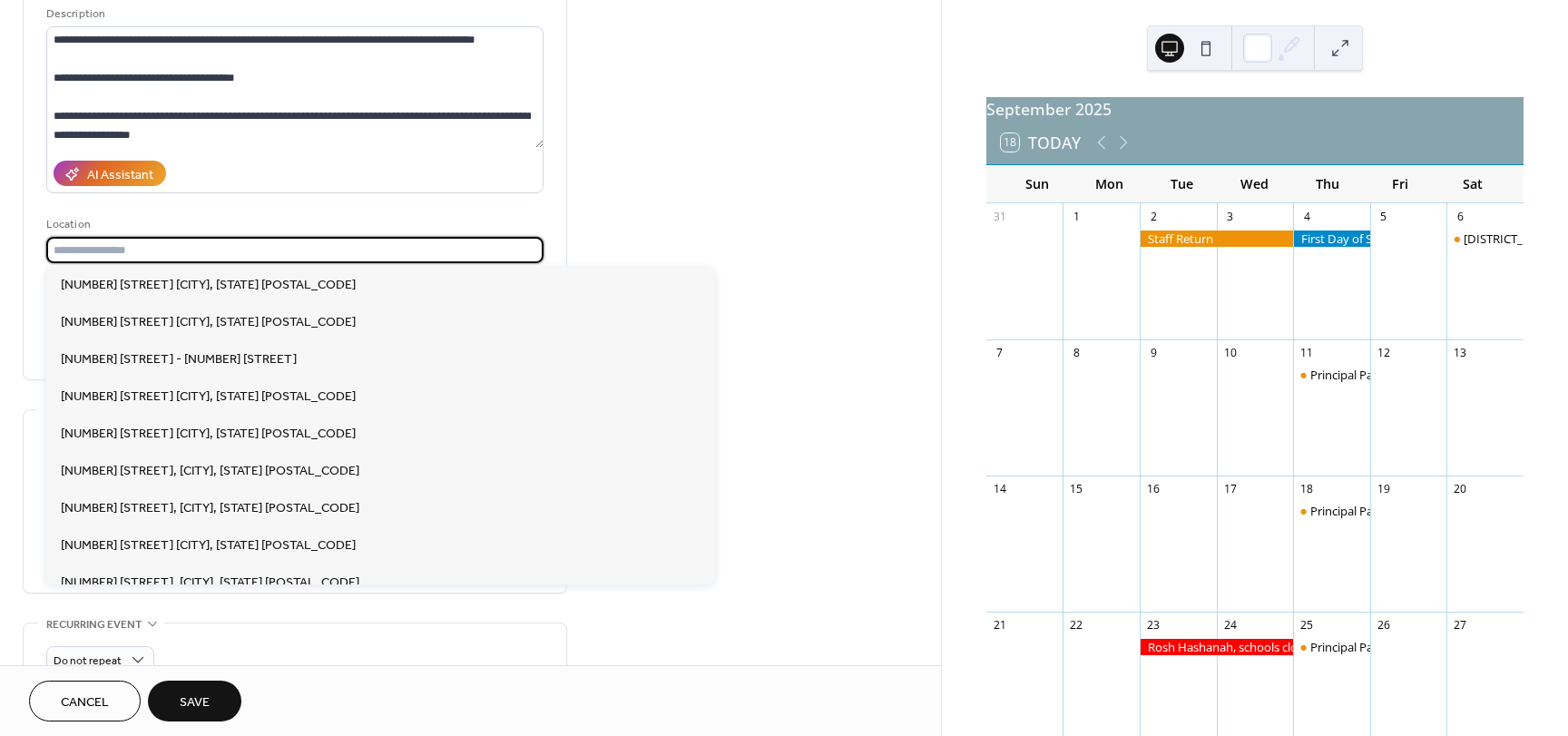 click on "**********" at bounding box center [470, 543] 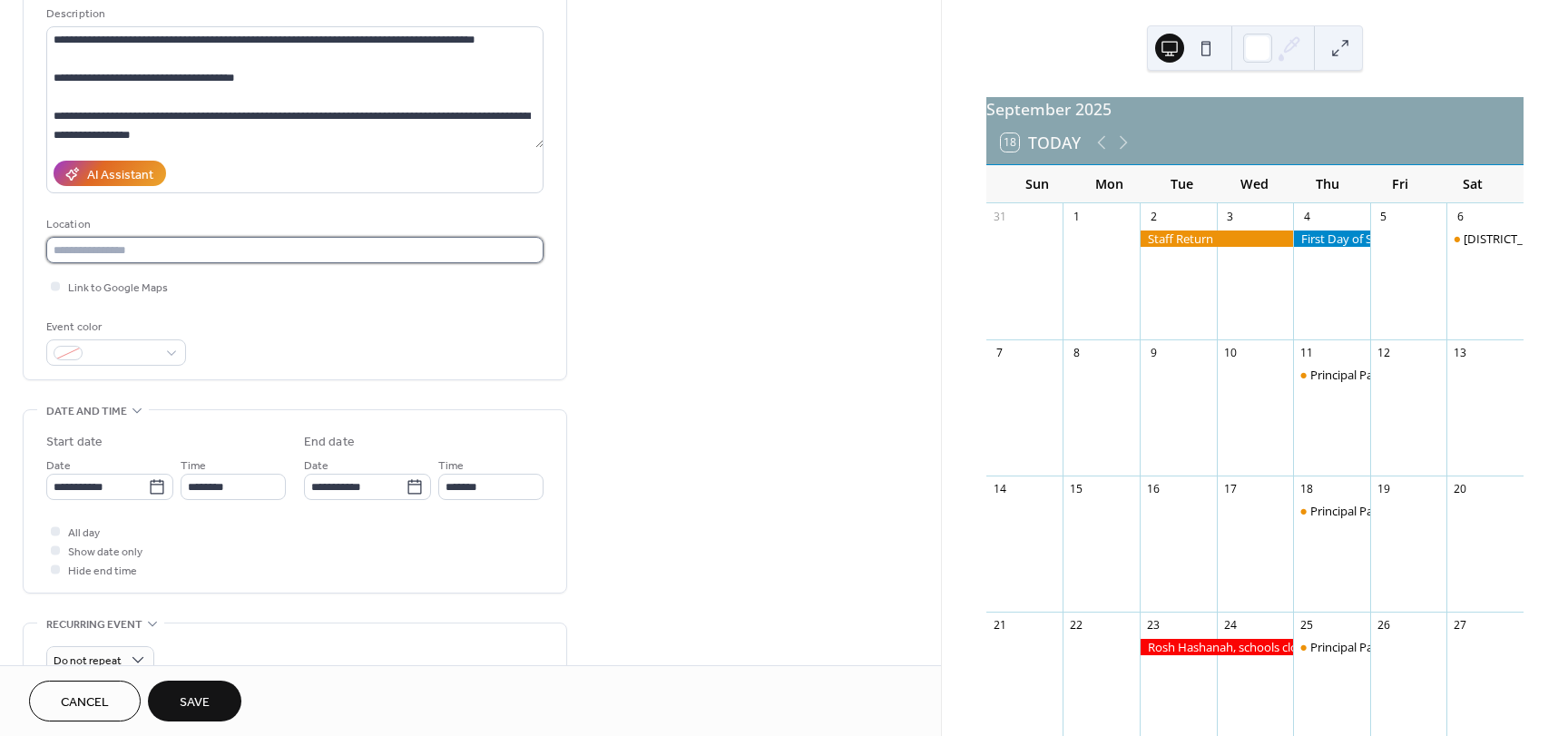 click at bounding box center (295, 250) 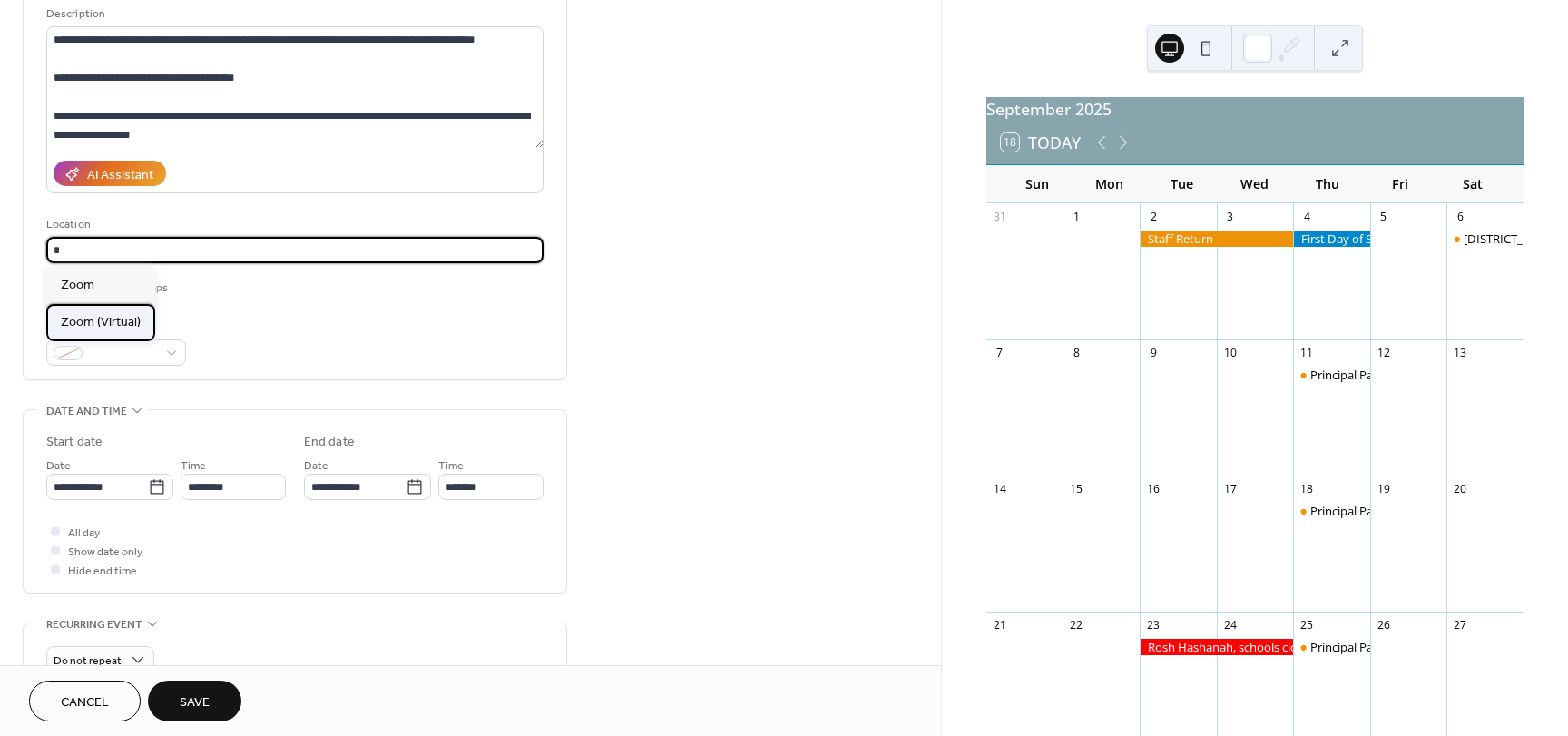 click on "Zoom (Virtual)" at bounding box center (101, 322) 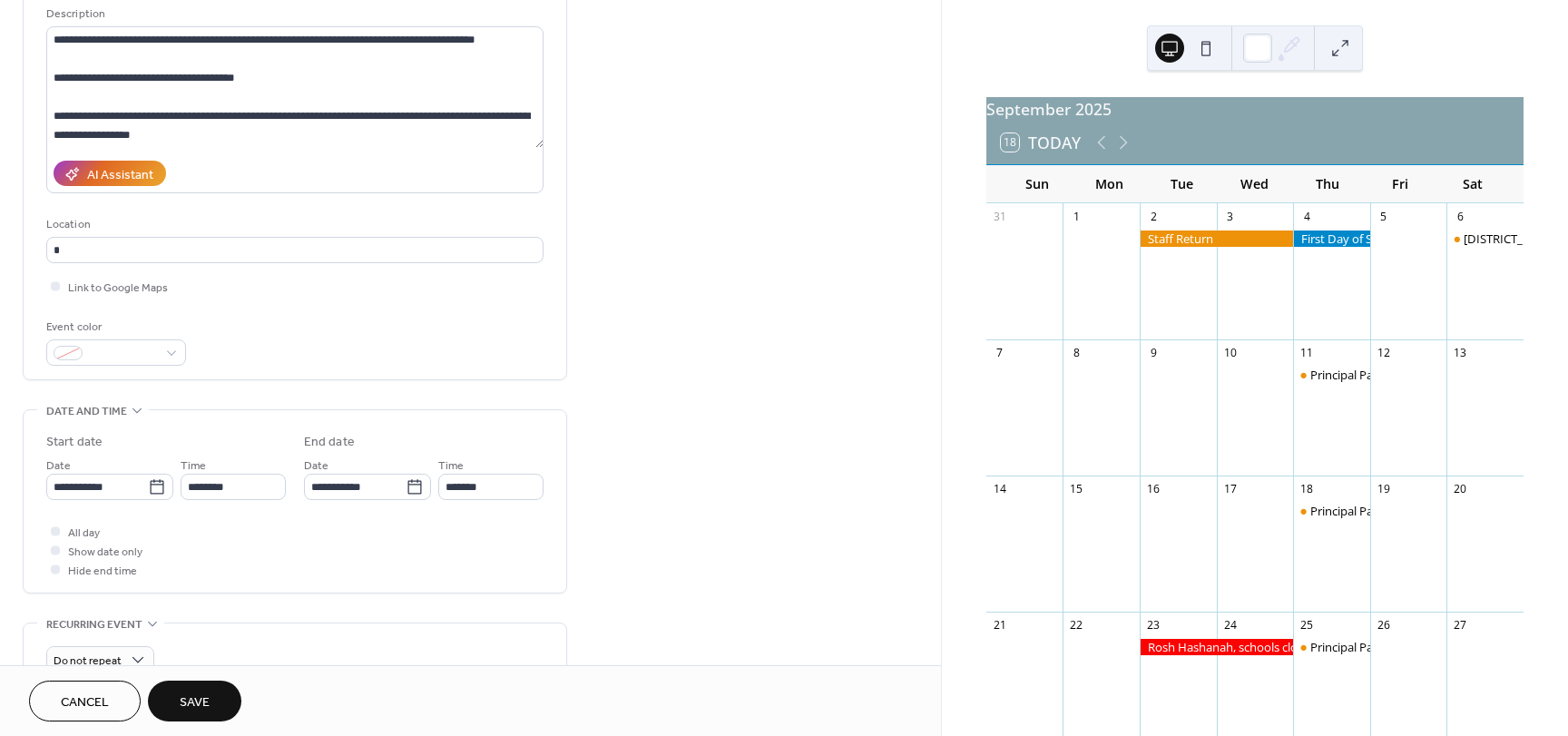 type on "**********" 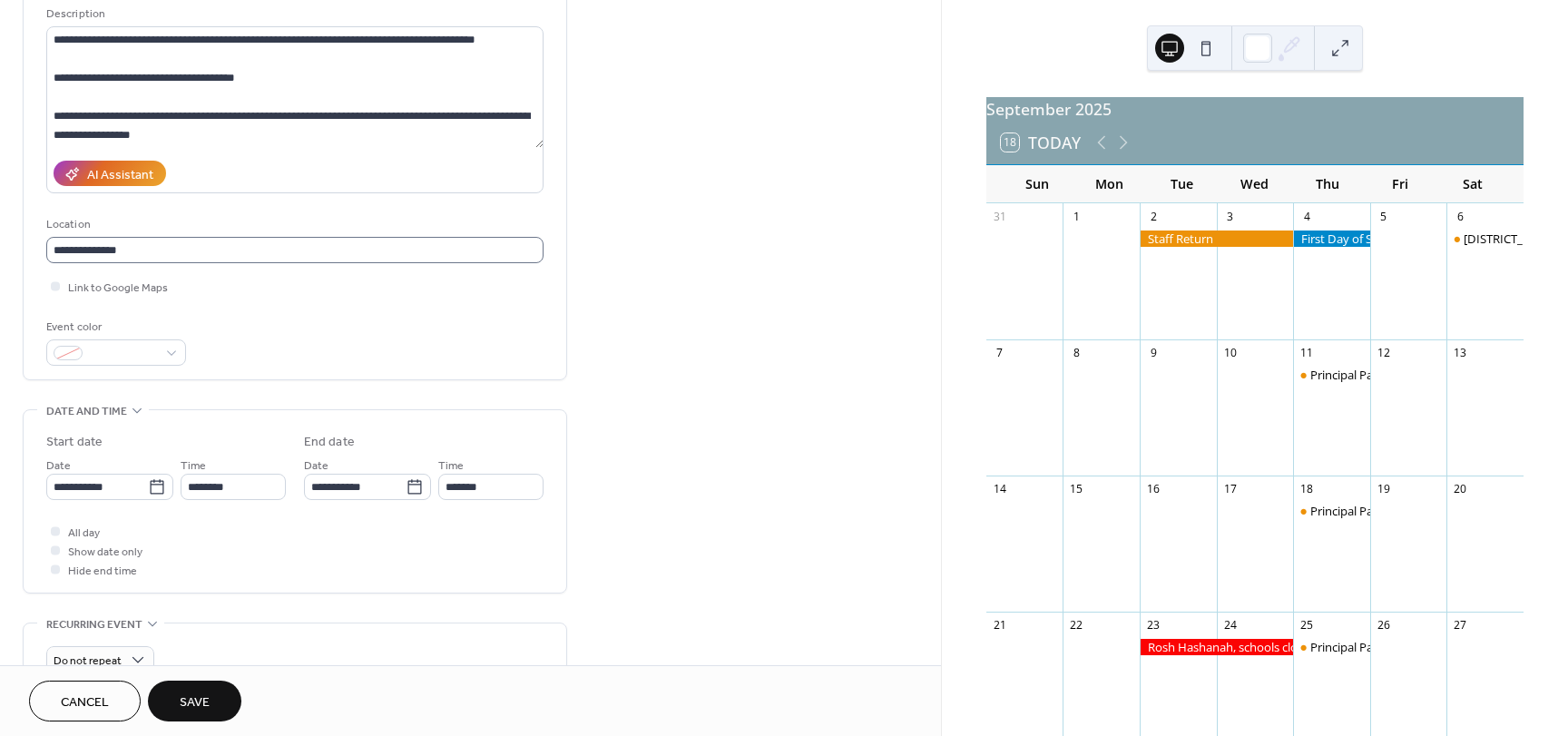 scroll, scrollTop: 1, scrollLeft: 0, axis: vertical 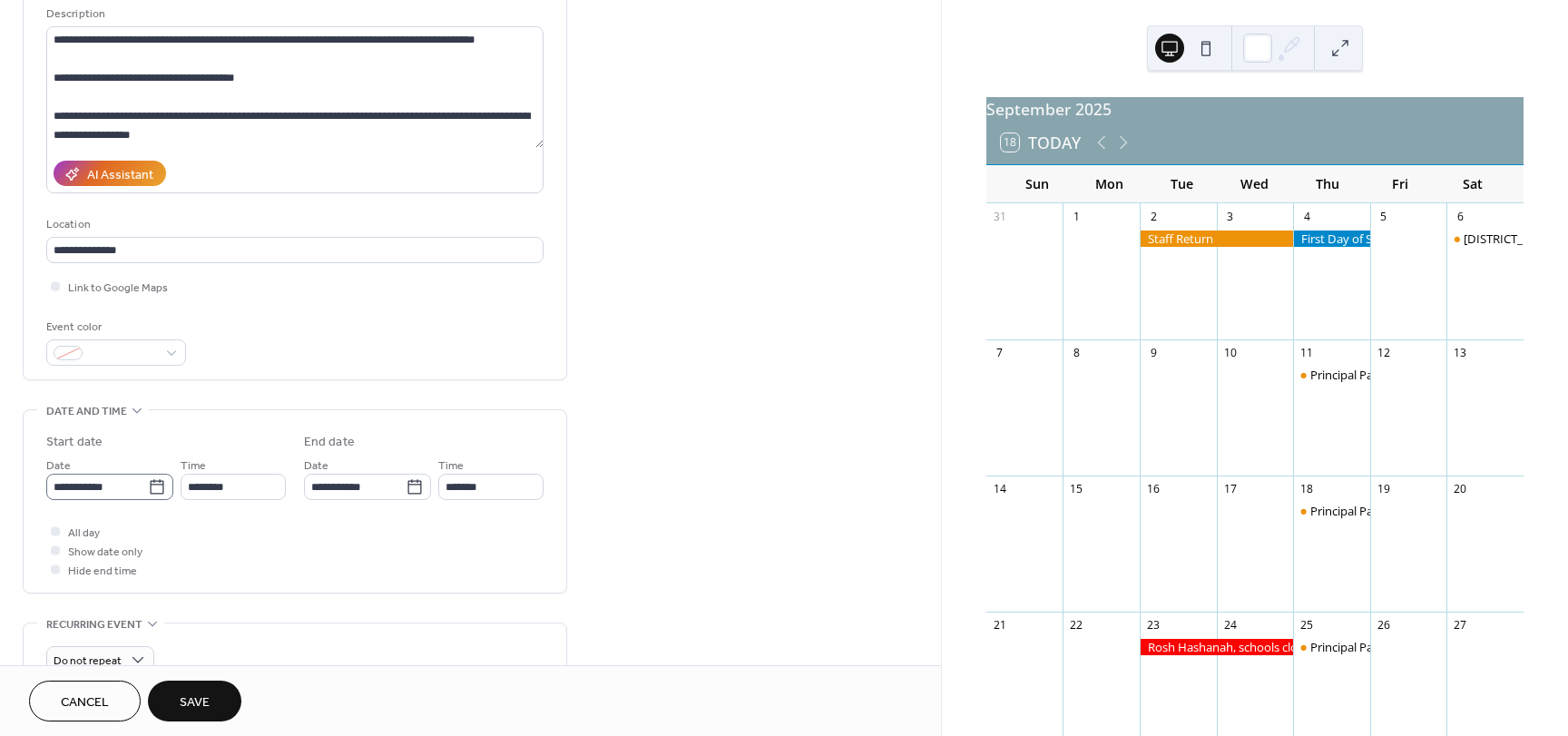 click 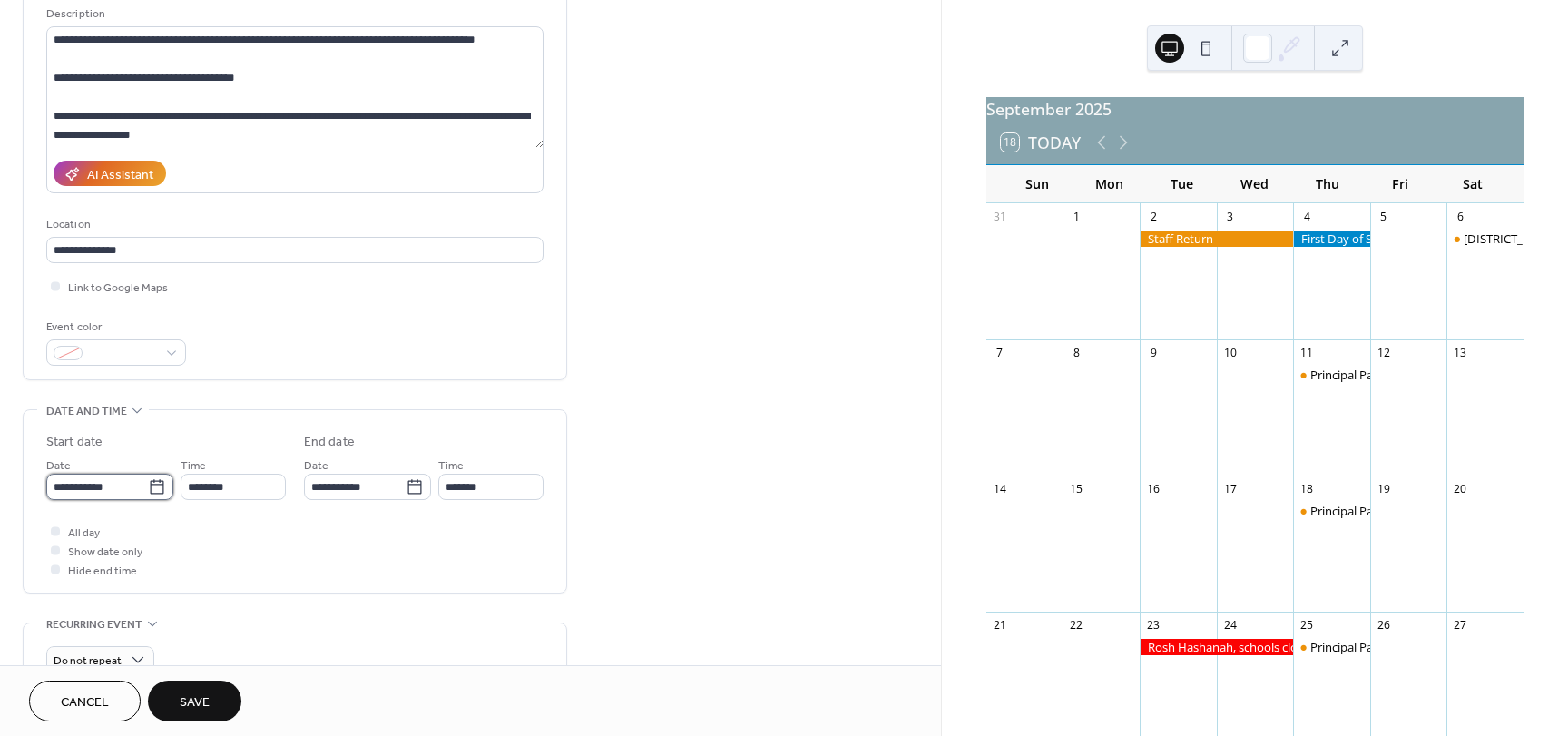 click on "**********" at bounding box center [97, 486] 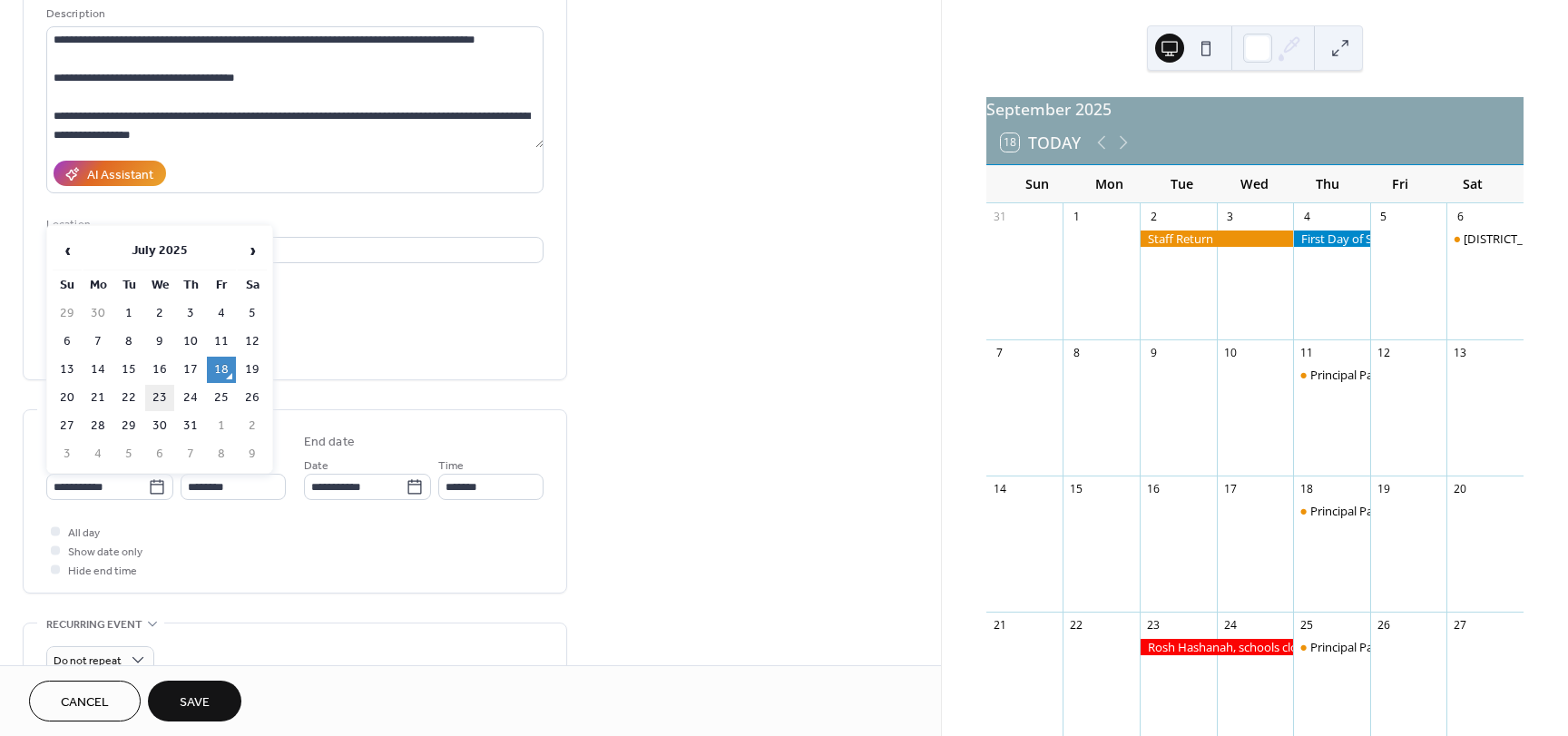 click on "23" at bounding box center (160, 397) 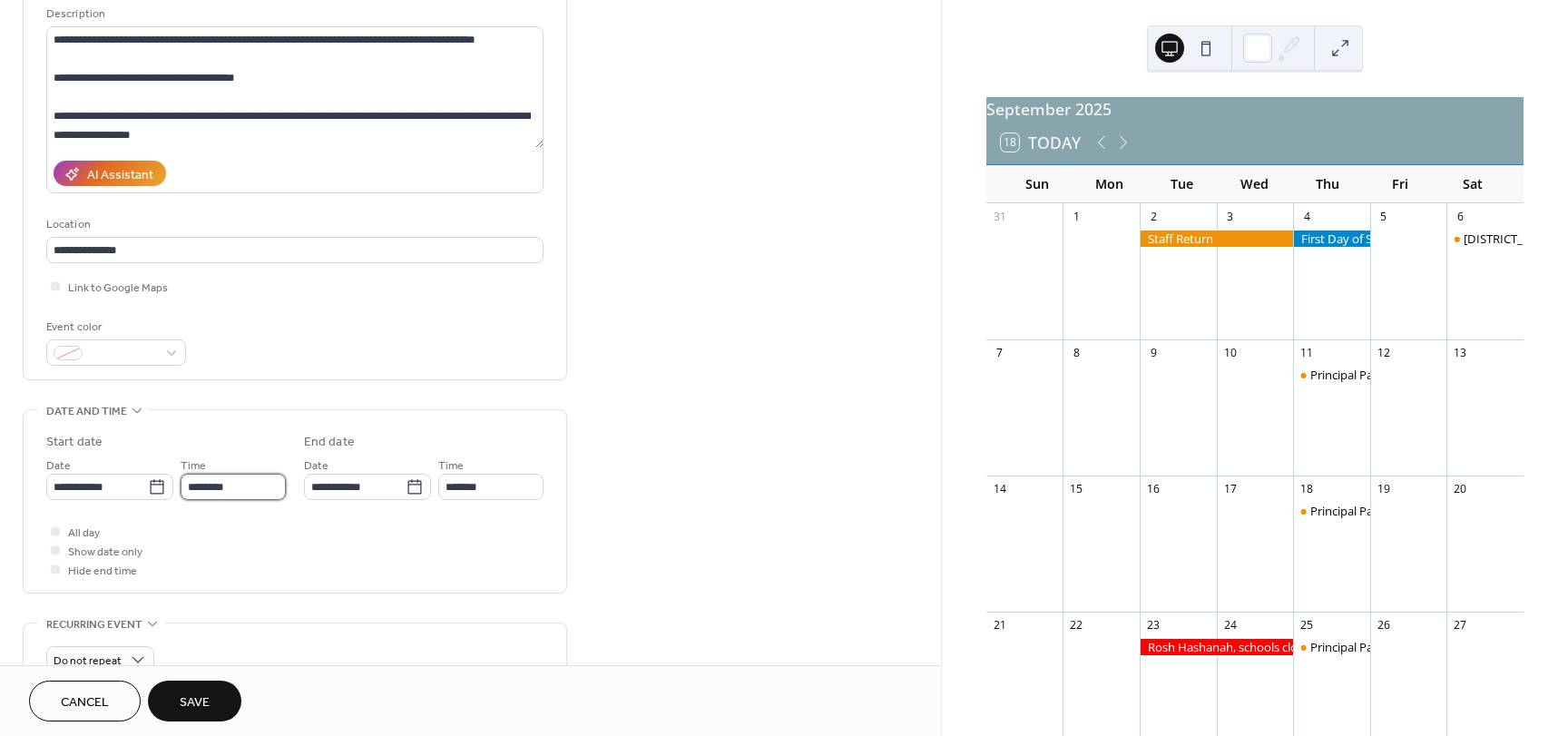 click on "********" at bounding box center (233, 486) 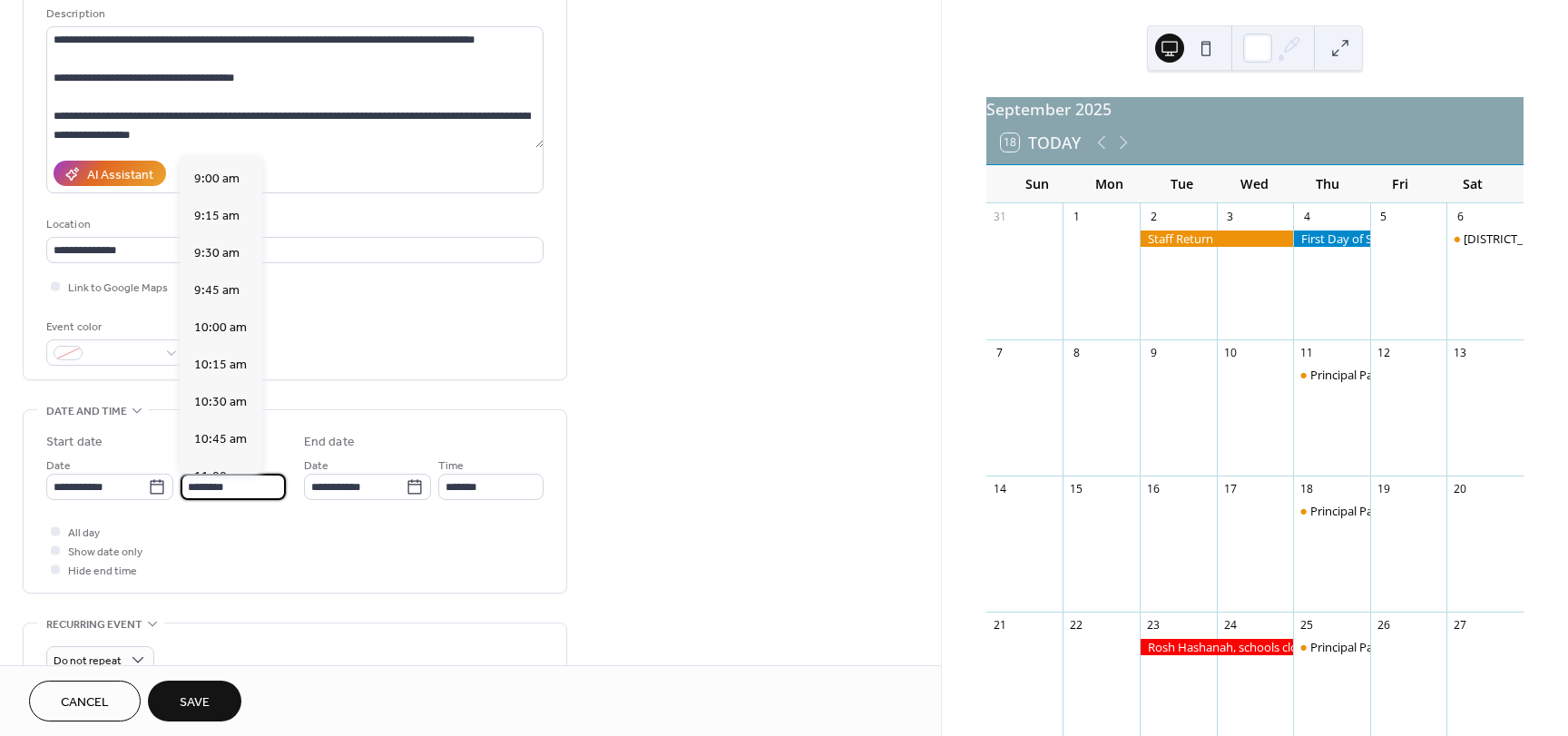 scroll, scrollTop: 1332, scrollLeft: 0, axis: vertical 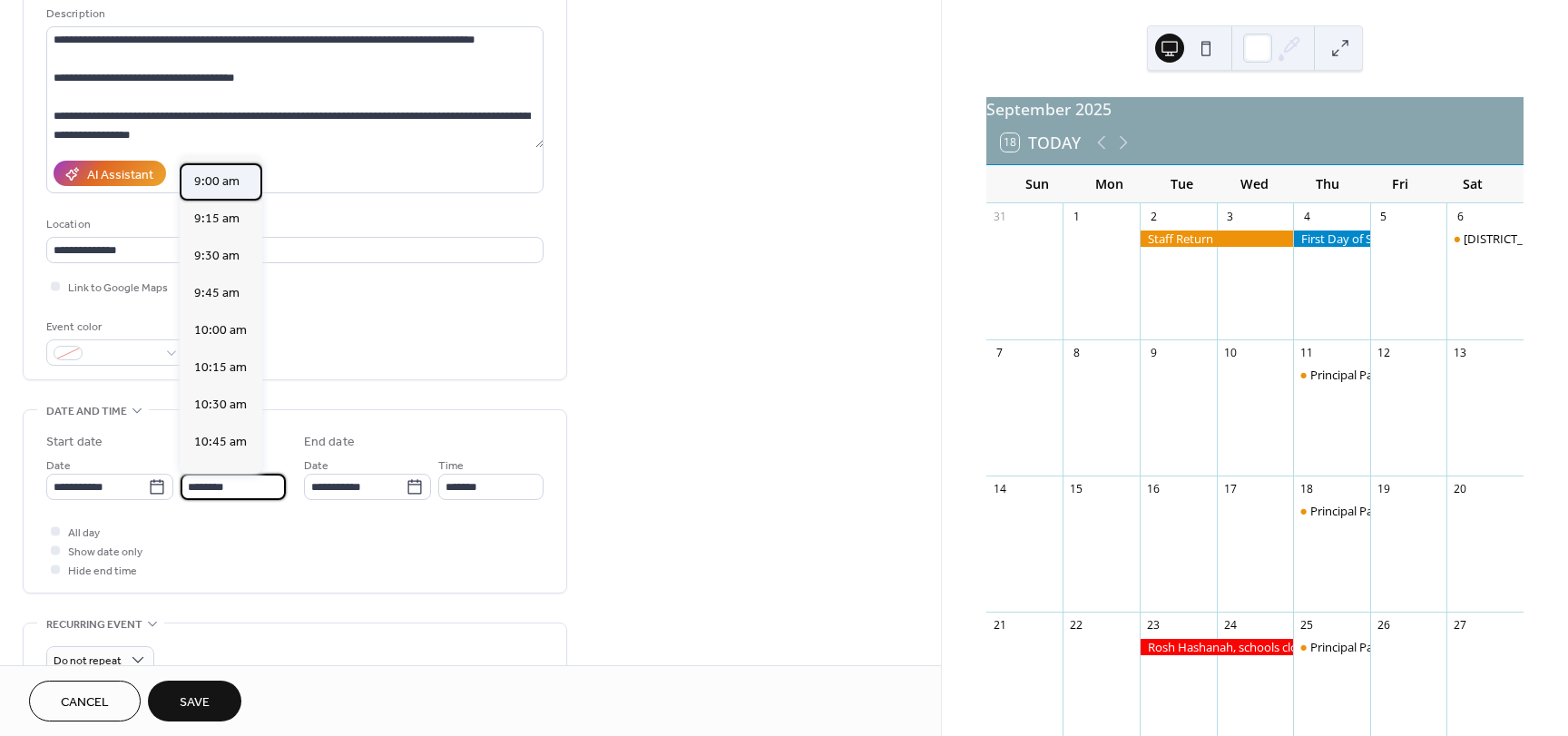 click on "9:00 am" at bounding box center [217, 182] 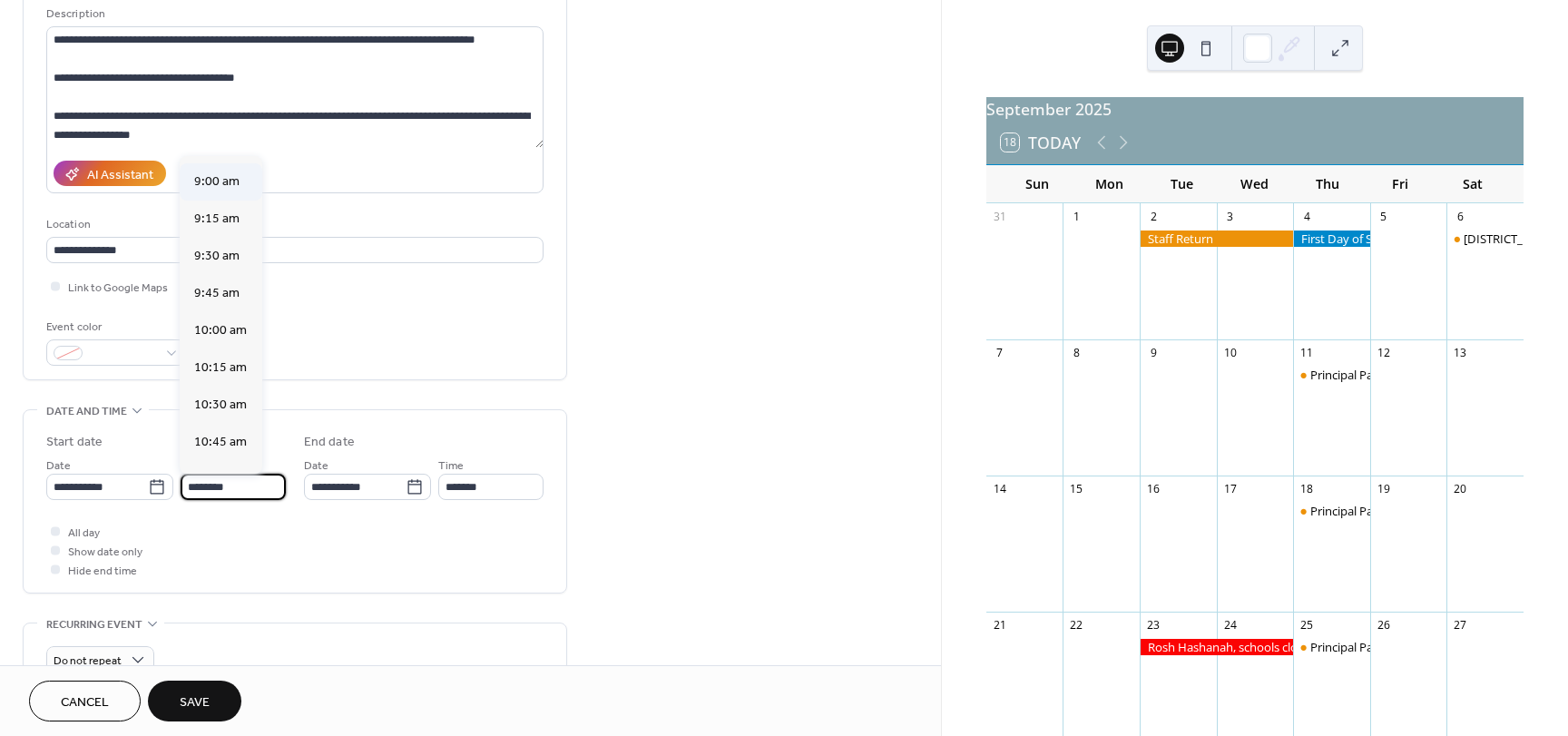 type on "*******" 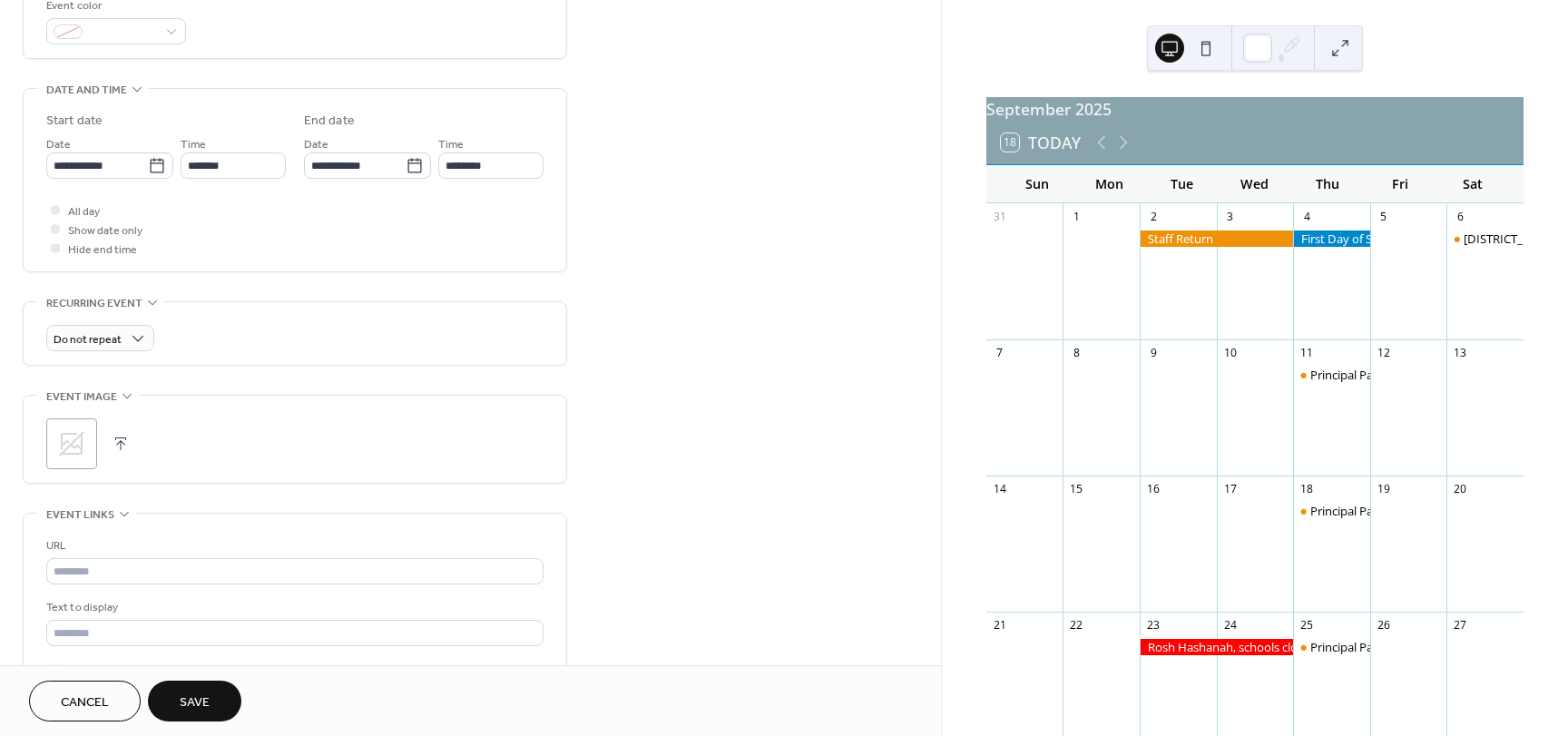 scroll, scrollTop: 545, scrollLeft: 0, axis: vertical 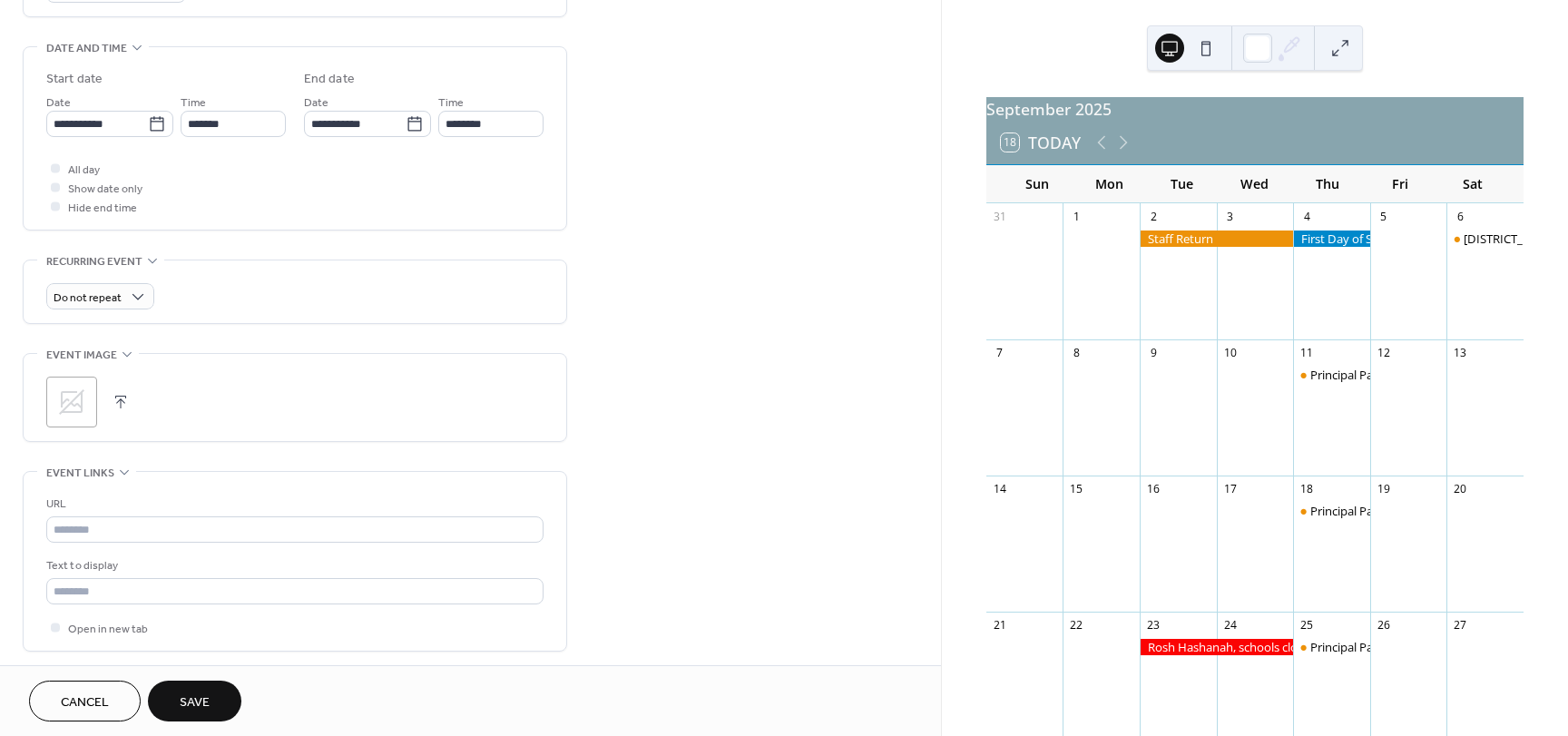 click 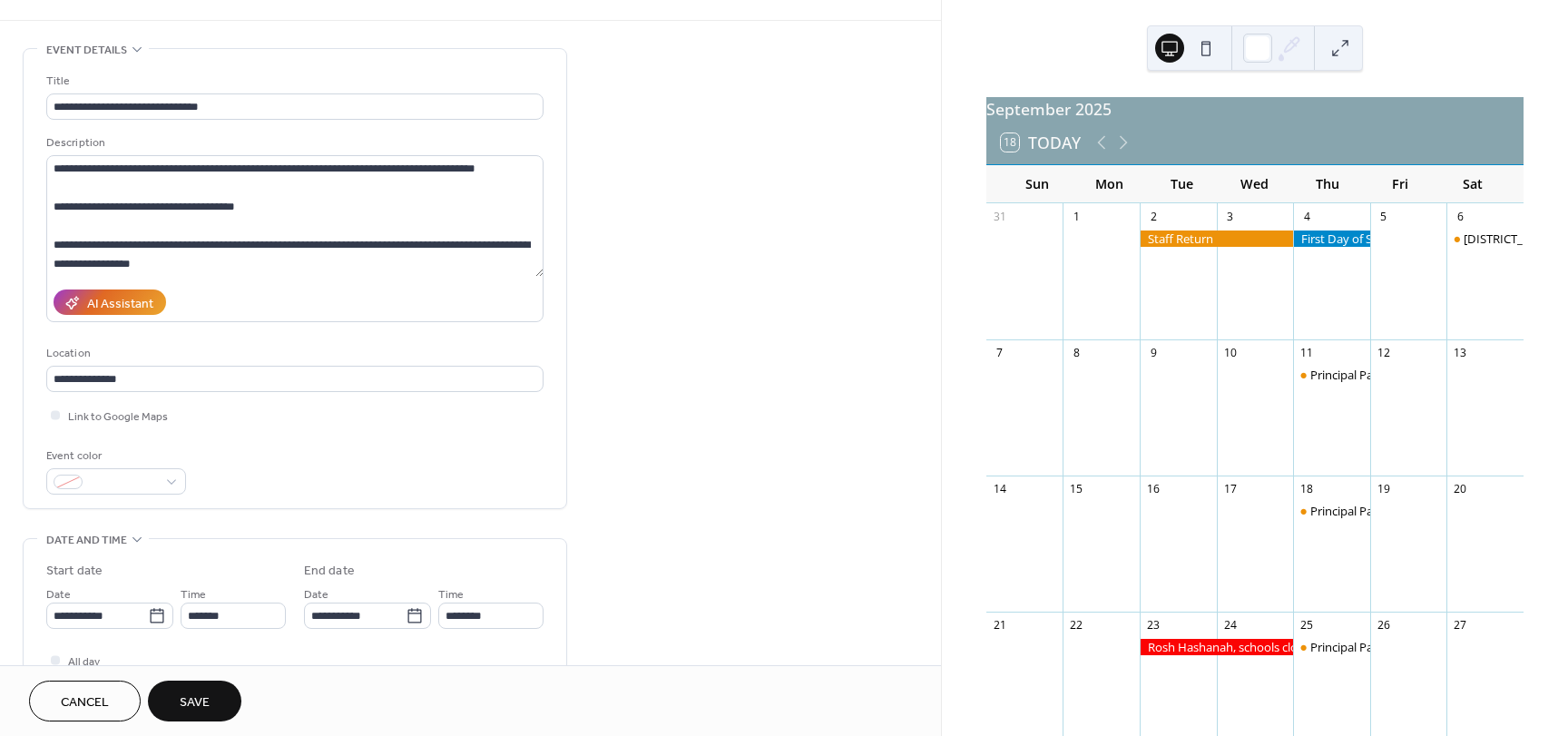 scroll, scrollTop: 48, scrollLeft: 0, axis: vertical 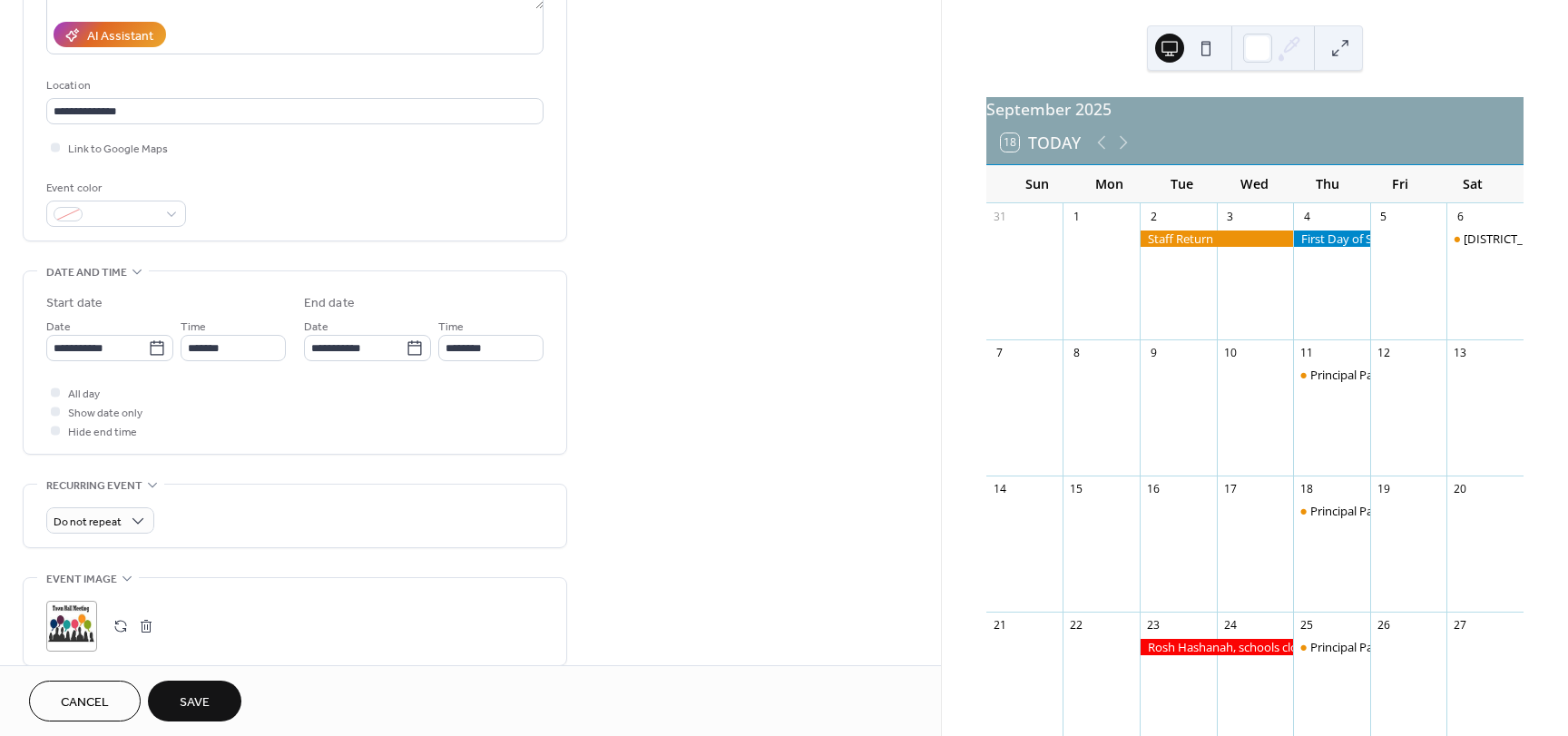 click on "Save" at bounding box center [194, 701] 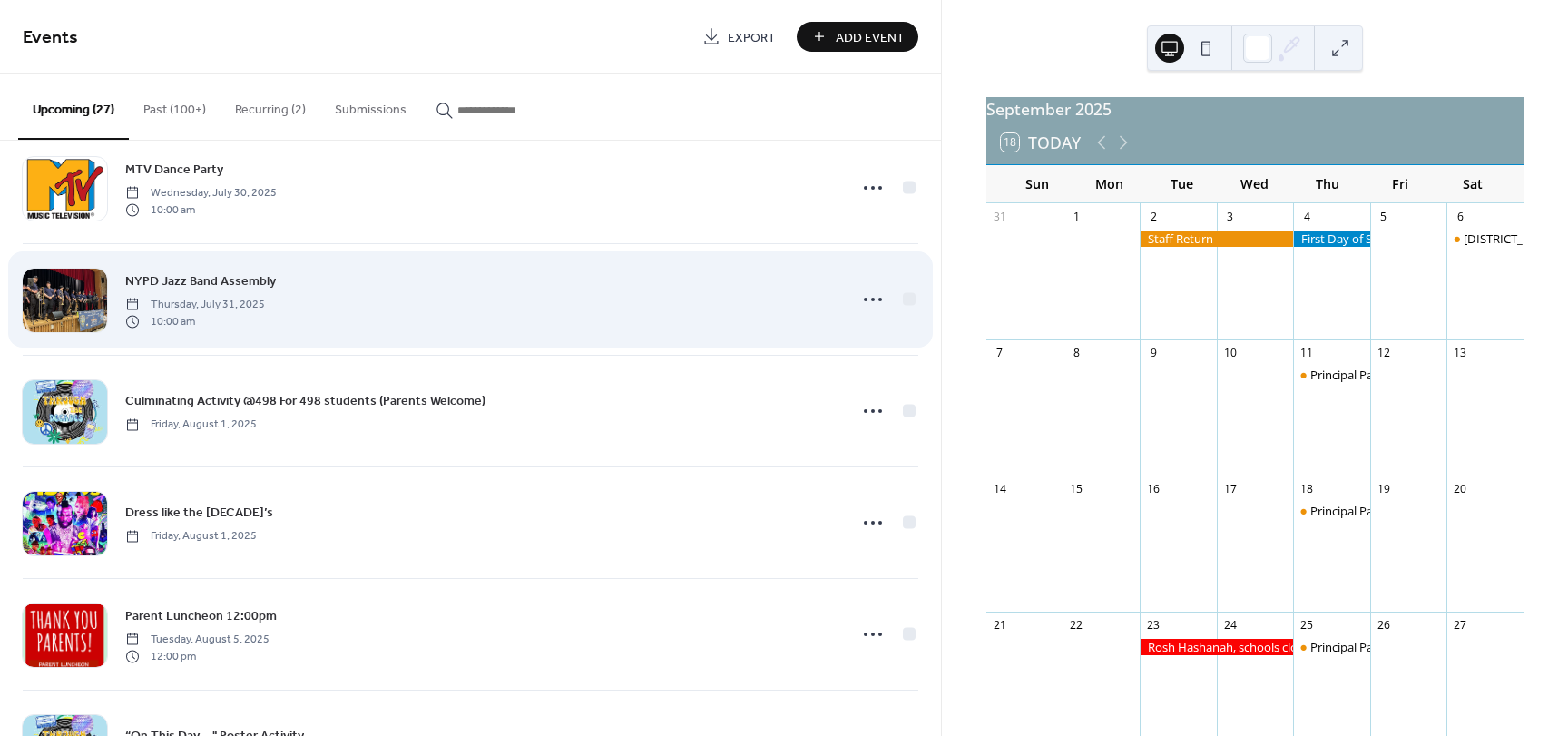 scroll, scrollTop: 998, scrollLeft: 0, axis: vertical 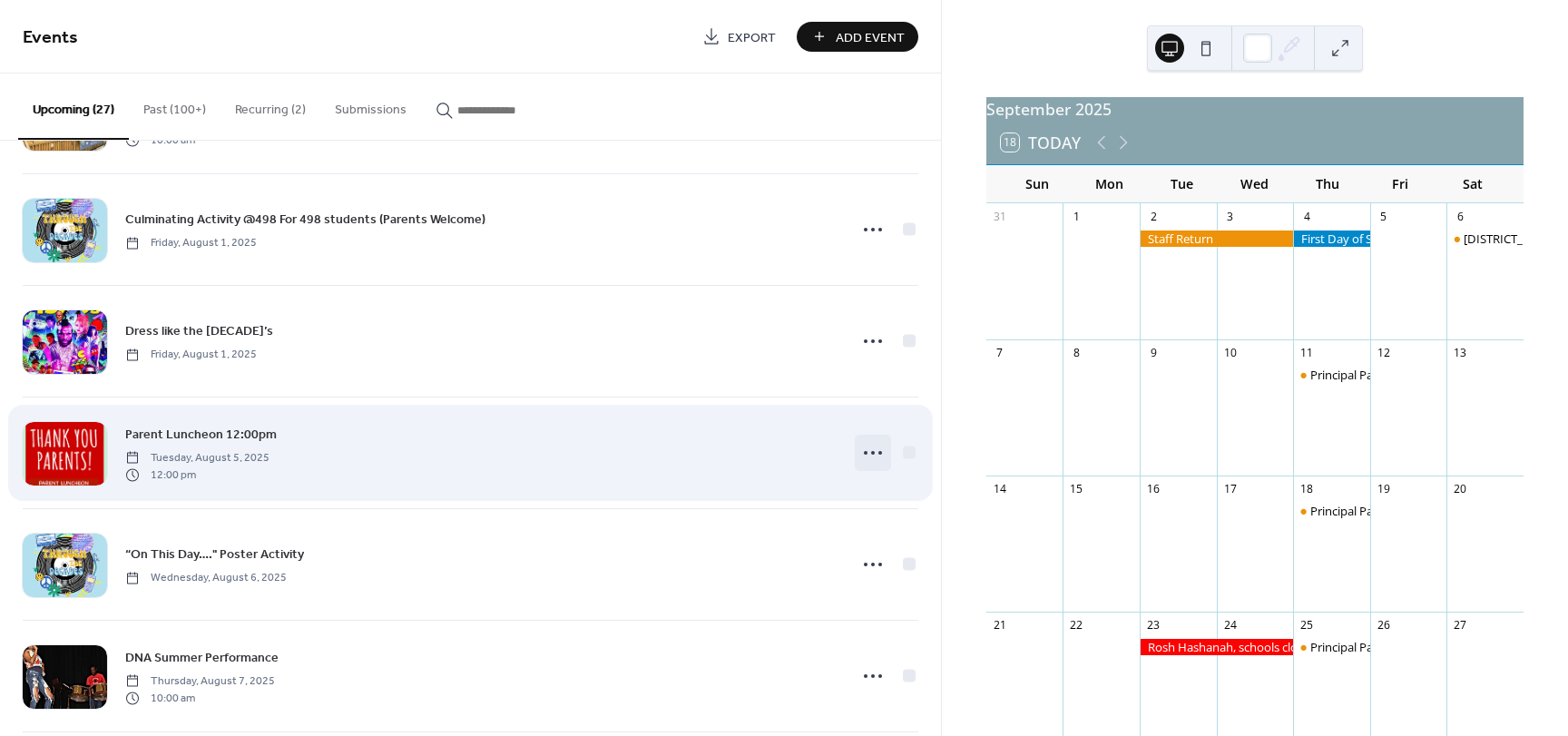 click 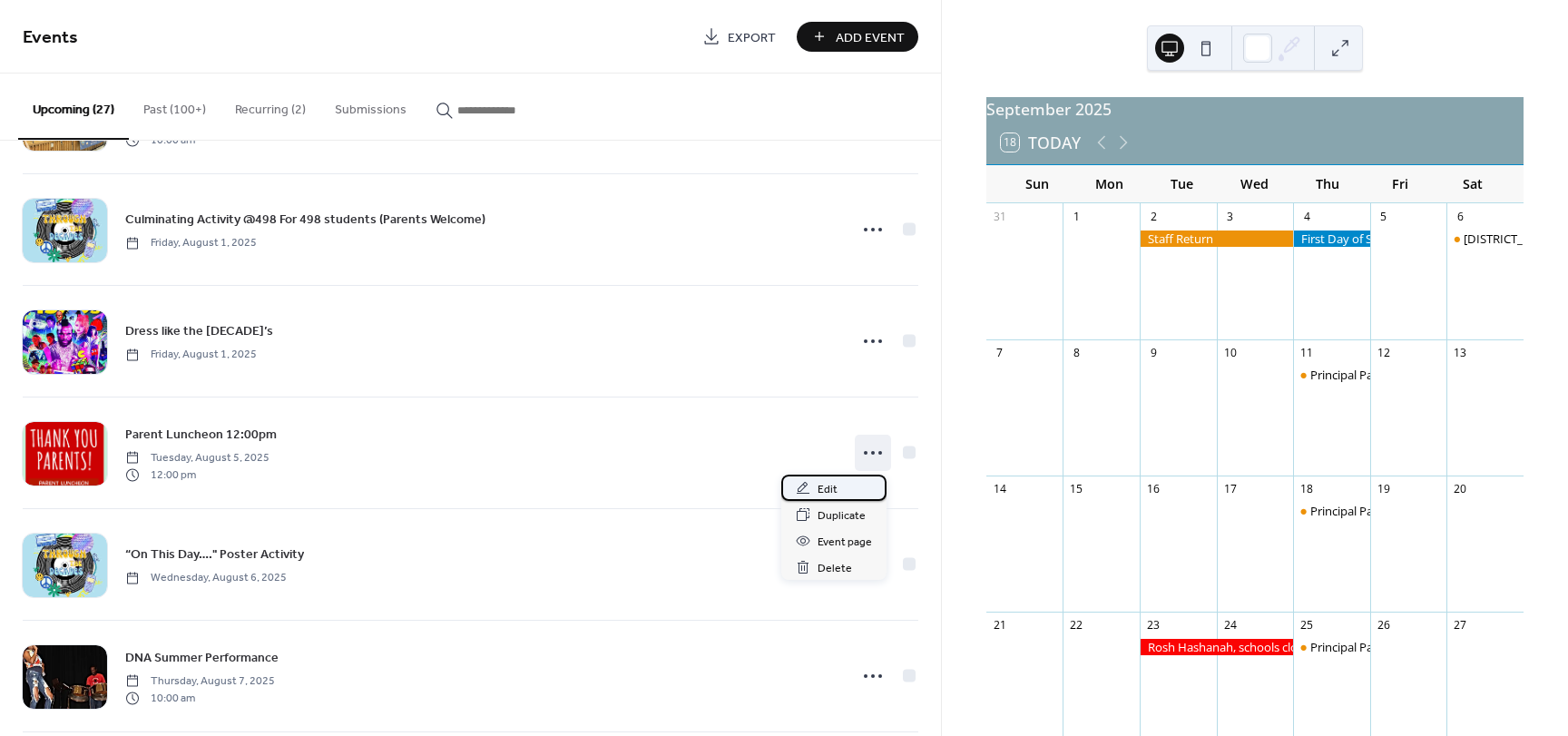 click on "Edit" at bounding box center [834, 487] 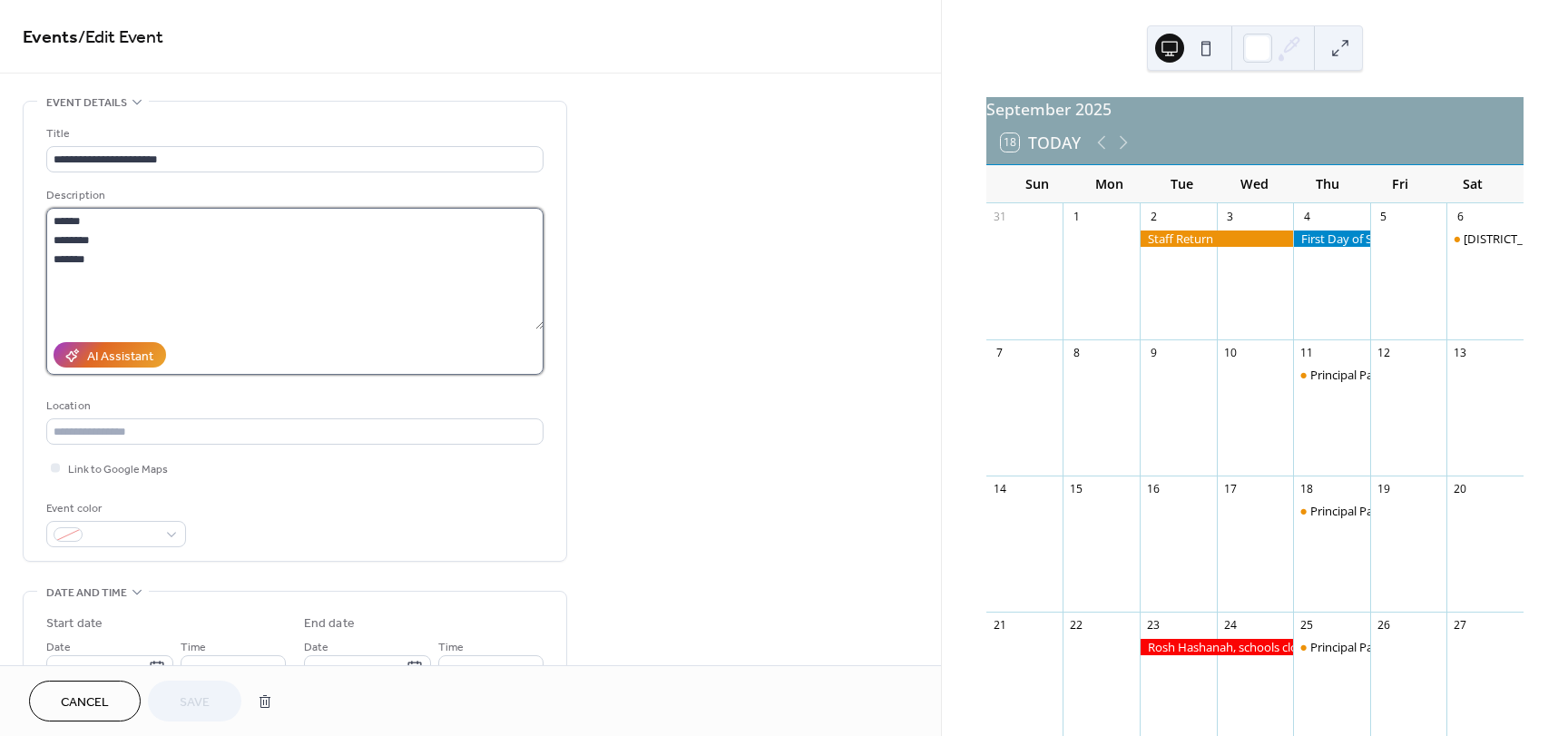 click on "******
********
*******" at bounding box center (295, 269) 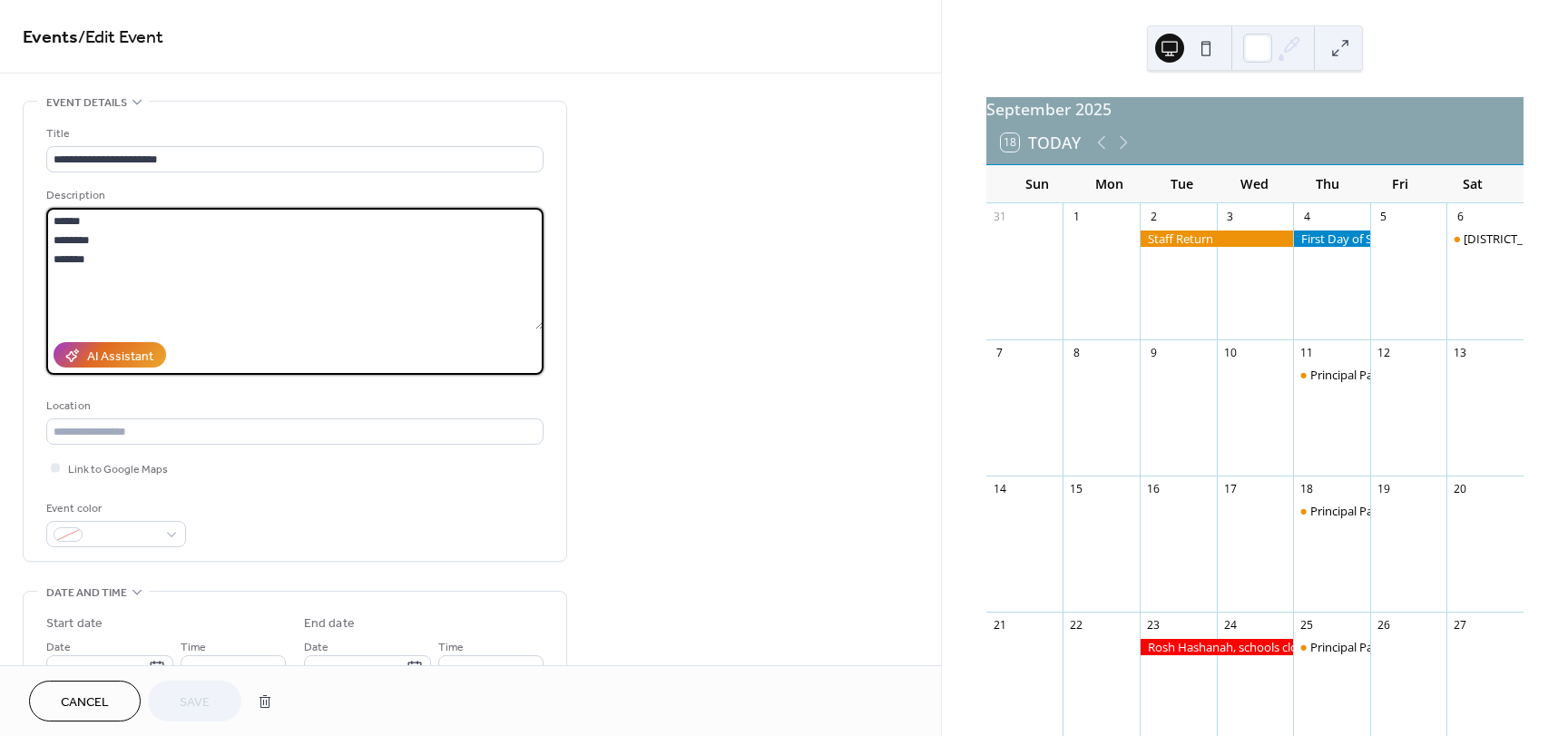 drag, startPoint x: 134, startPoint y: 260, endPoint x: 53, endPoint y: 260, distance: 81 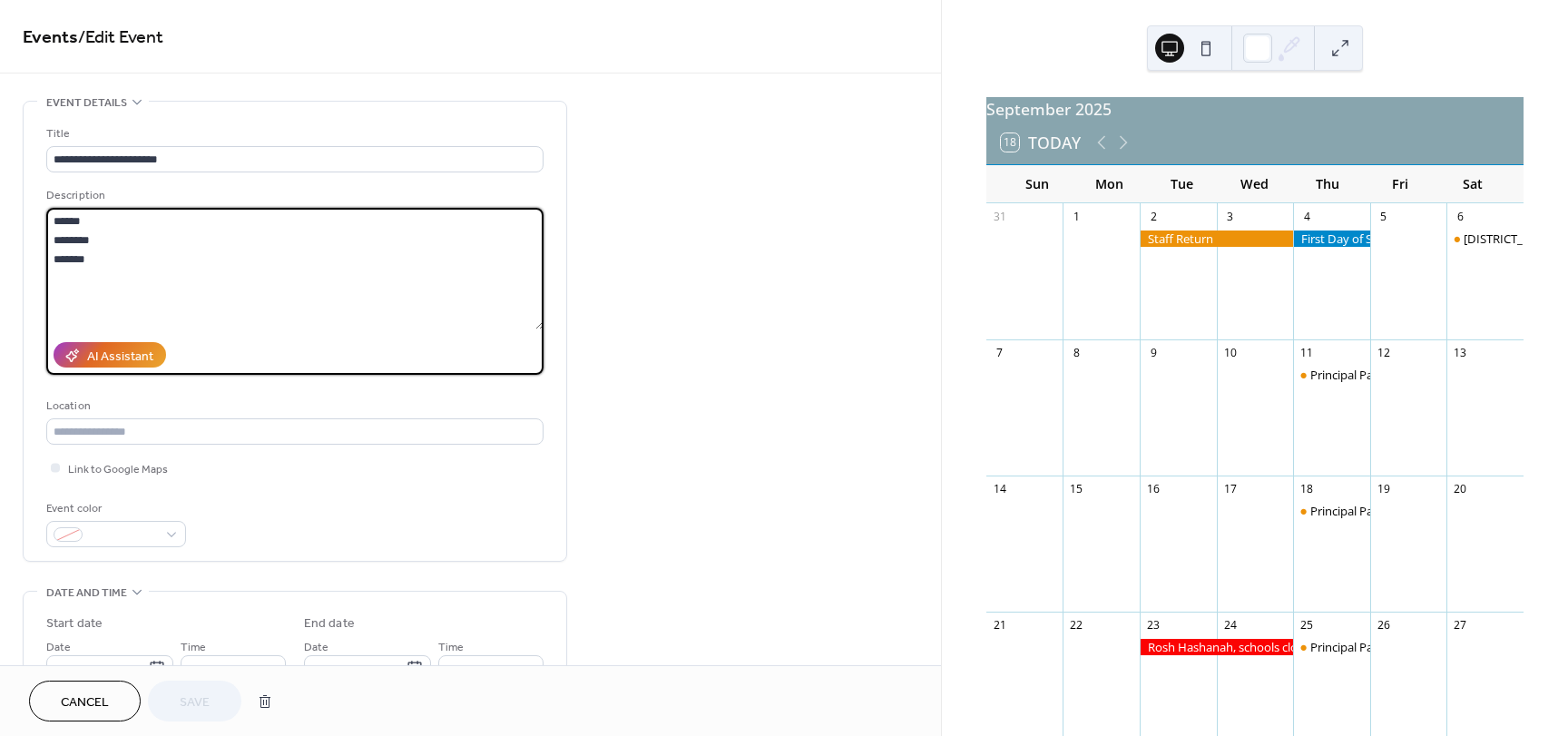 click on "******
********
*******" at bounding box center (295, 269) 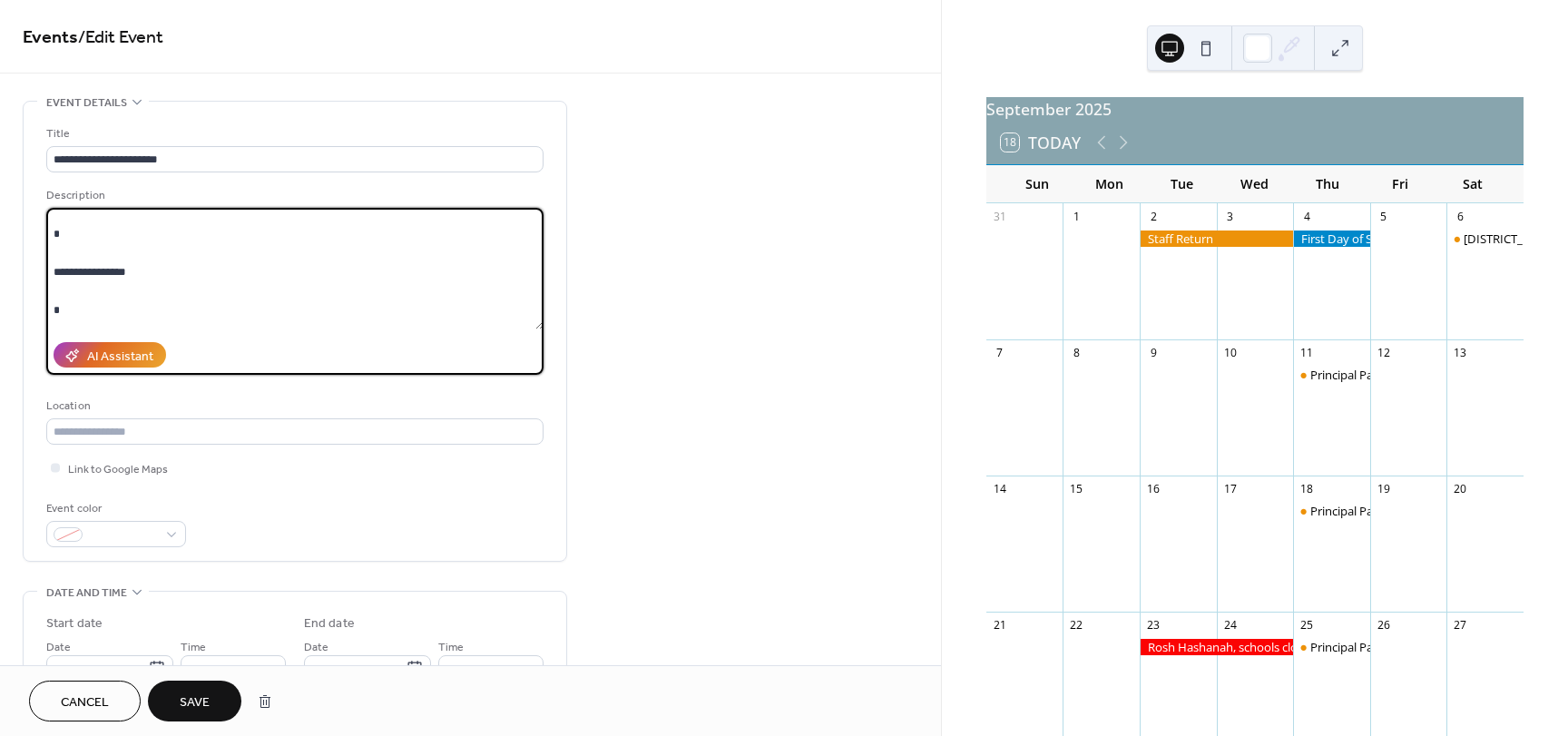 scroll, scrollTop: 0, scrollLeft: 0, axis: both 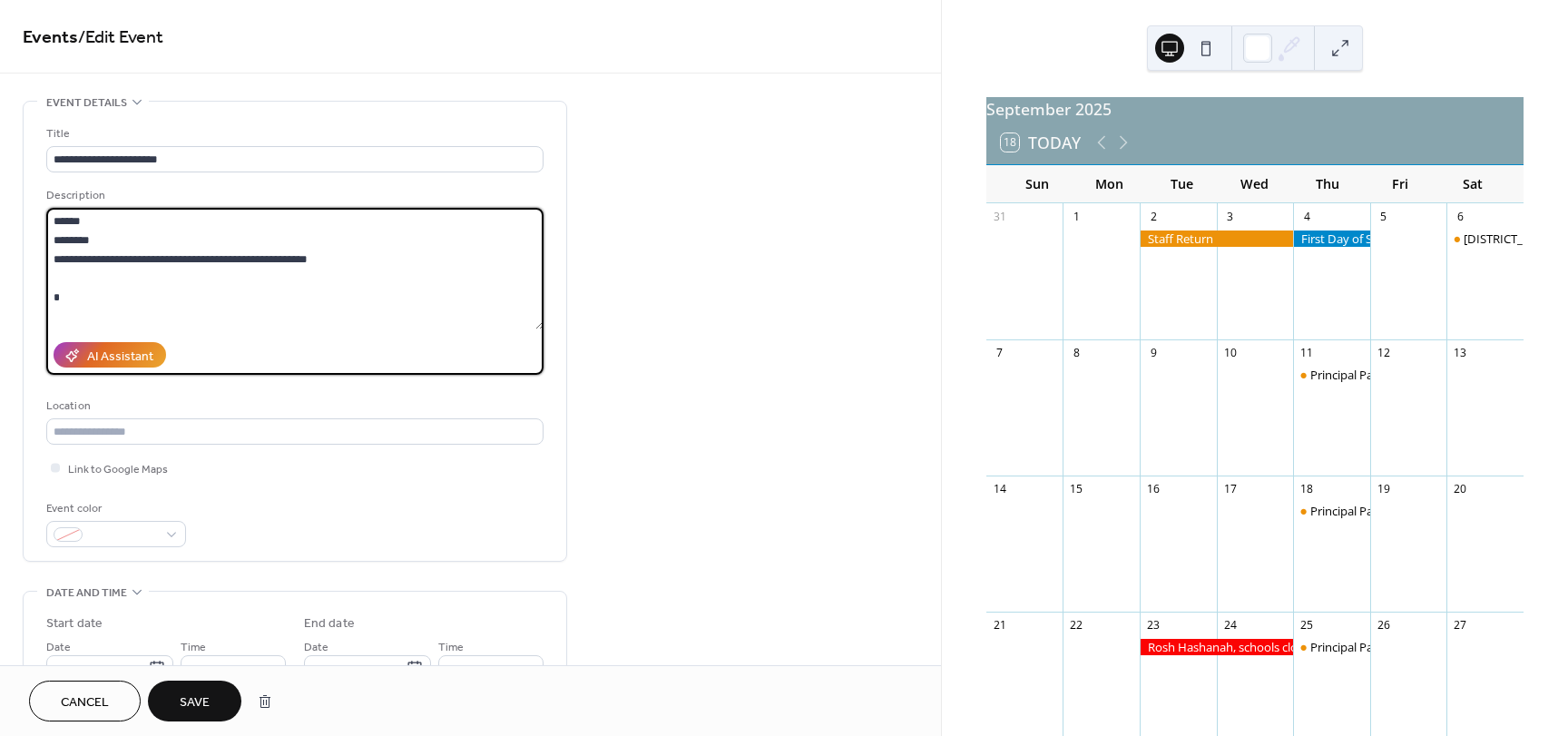 click on "**********" at bounding box center (295, 269) 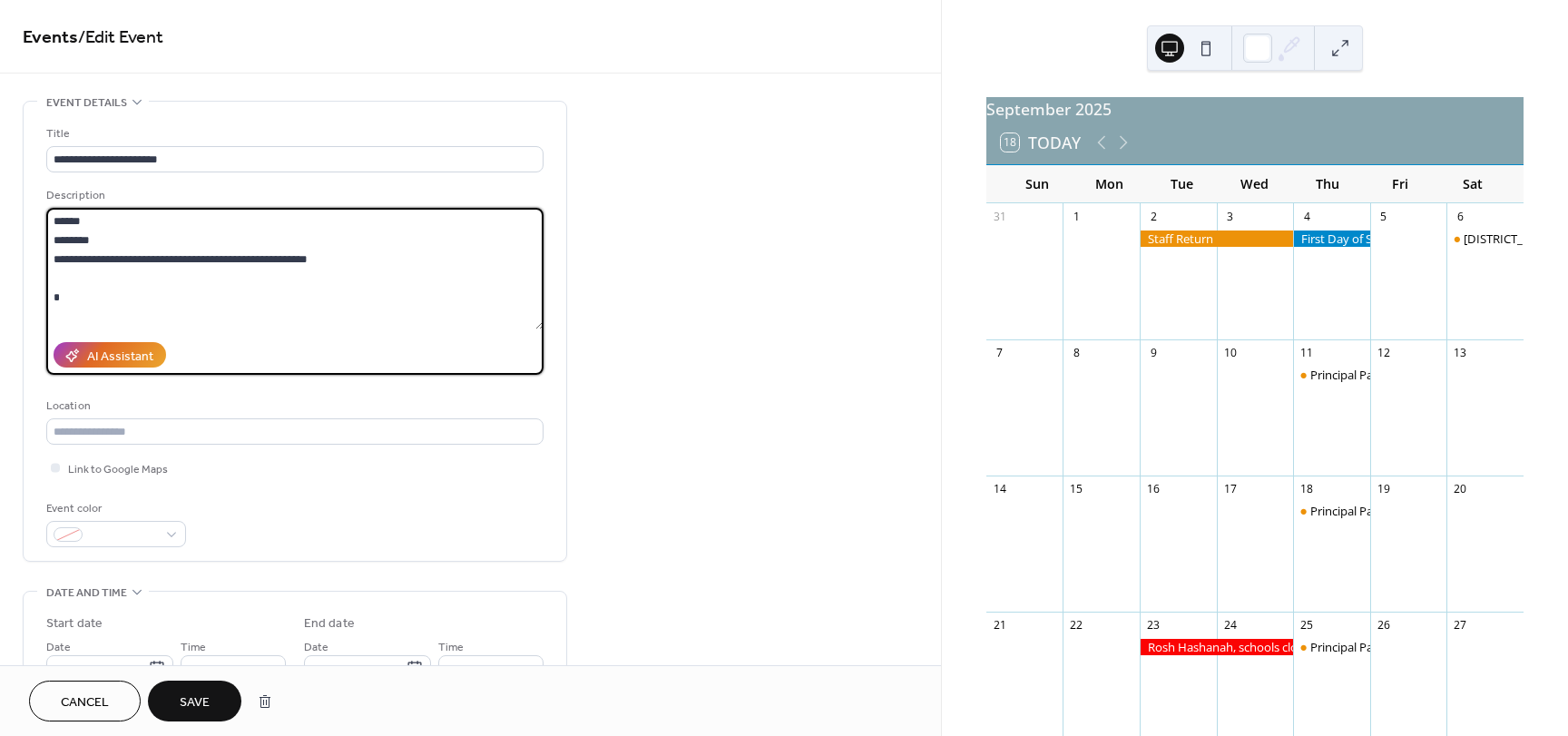 drag, startPoint x: 55, startPoint y: 265, endPoint x: 492, endPoint y: 279, distance: 437.2242 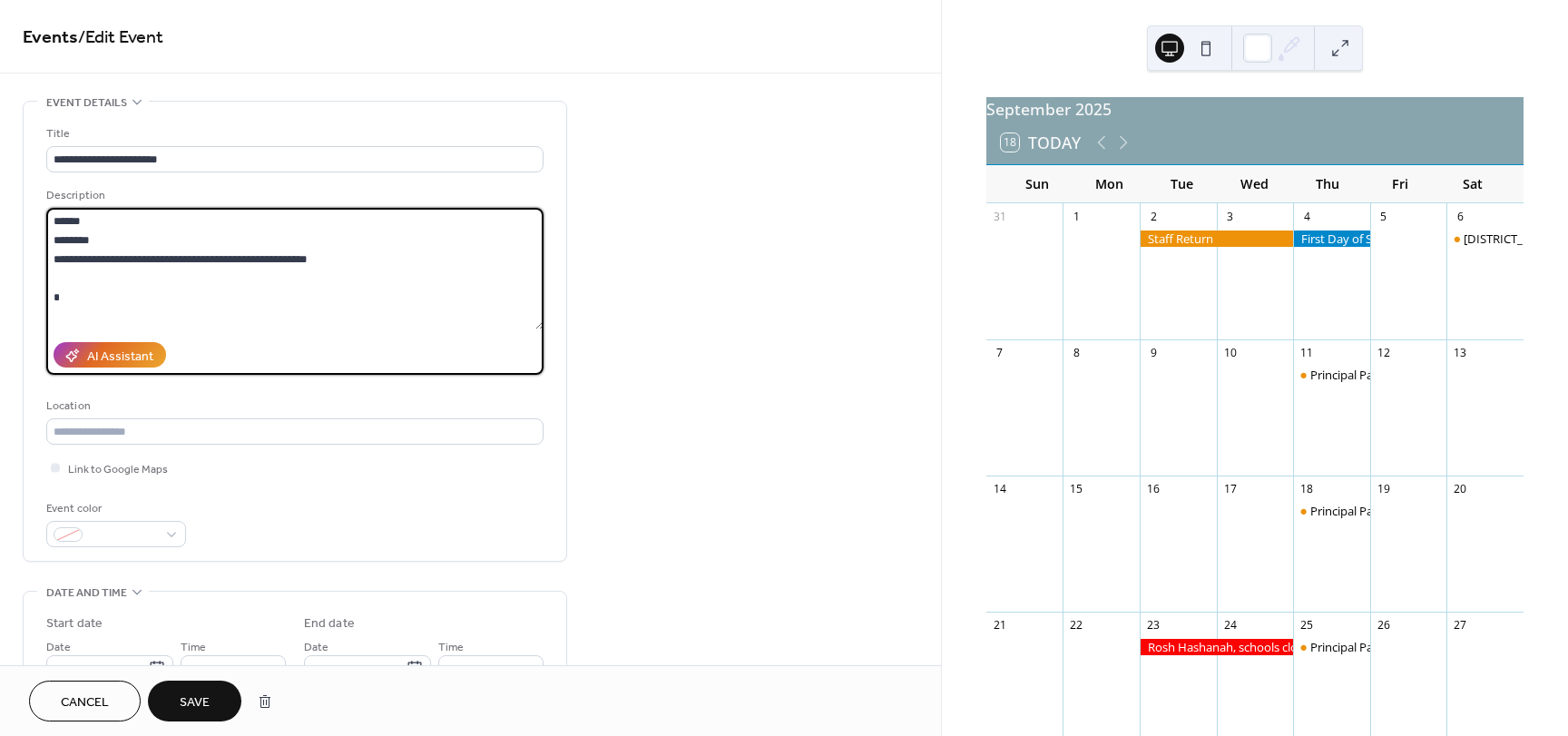 click on "**********" at bounding box center [295, 269] 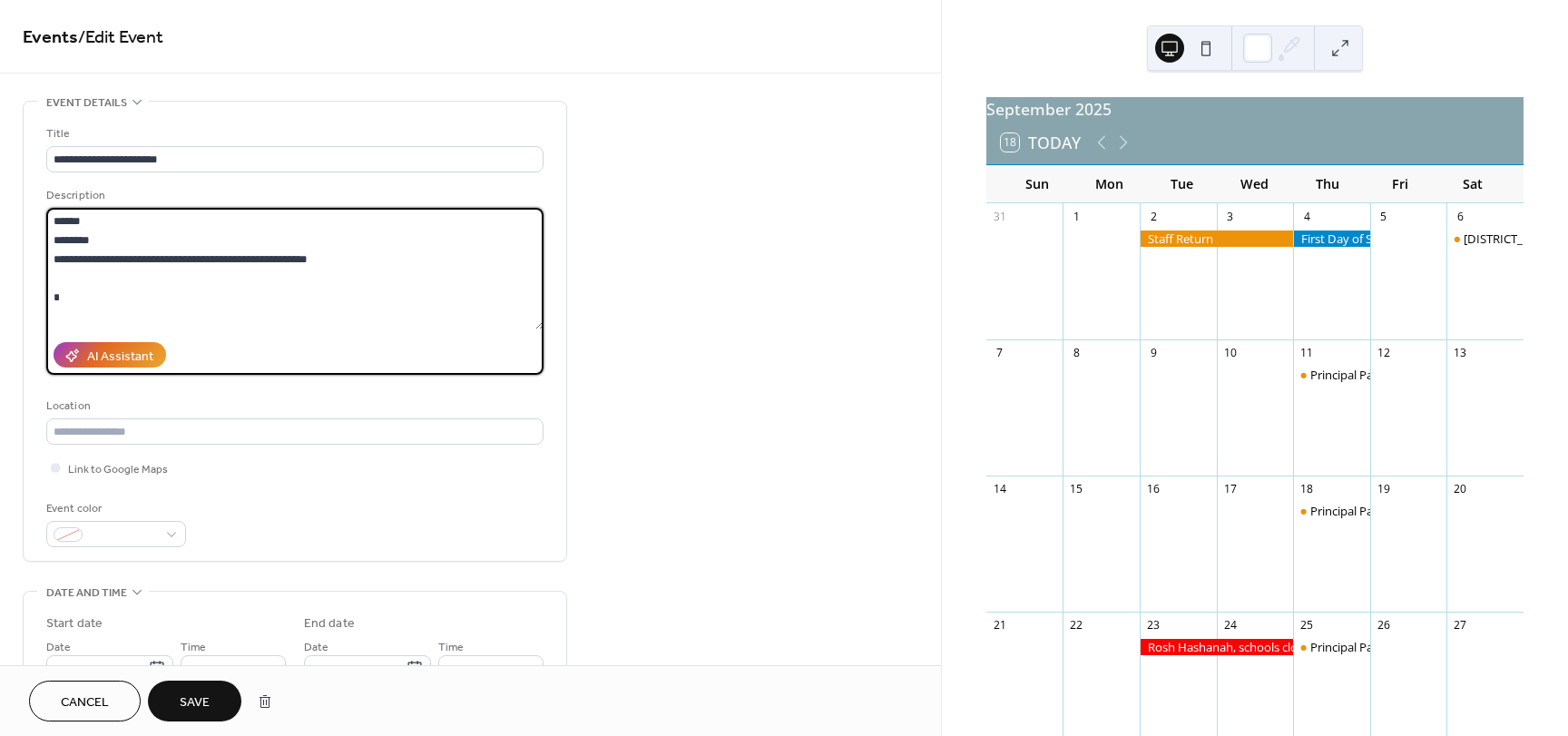 drag, startPoint x: 145, startPoint y: 252, endPoint x: 52, endPoint y: 258, distance: 93.19335 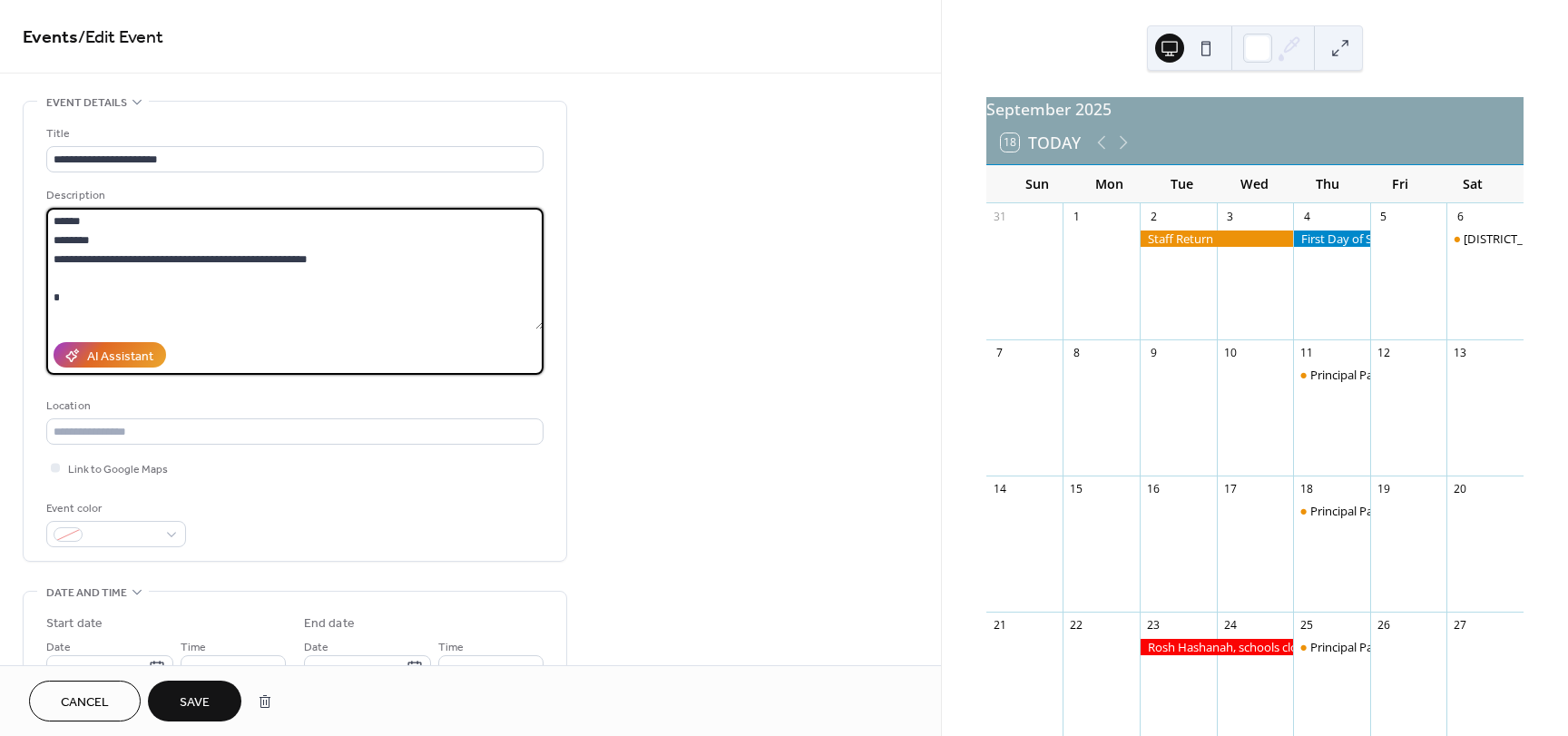 click on "**********" at bounding box center (295, 269) 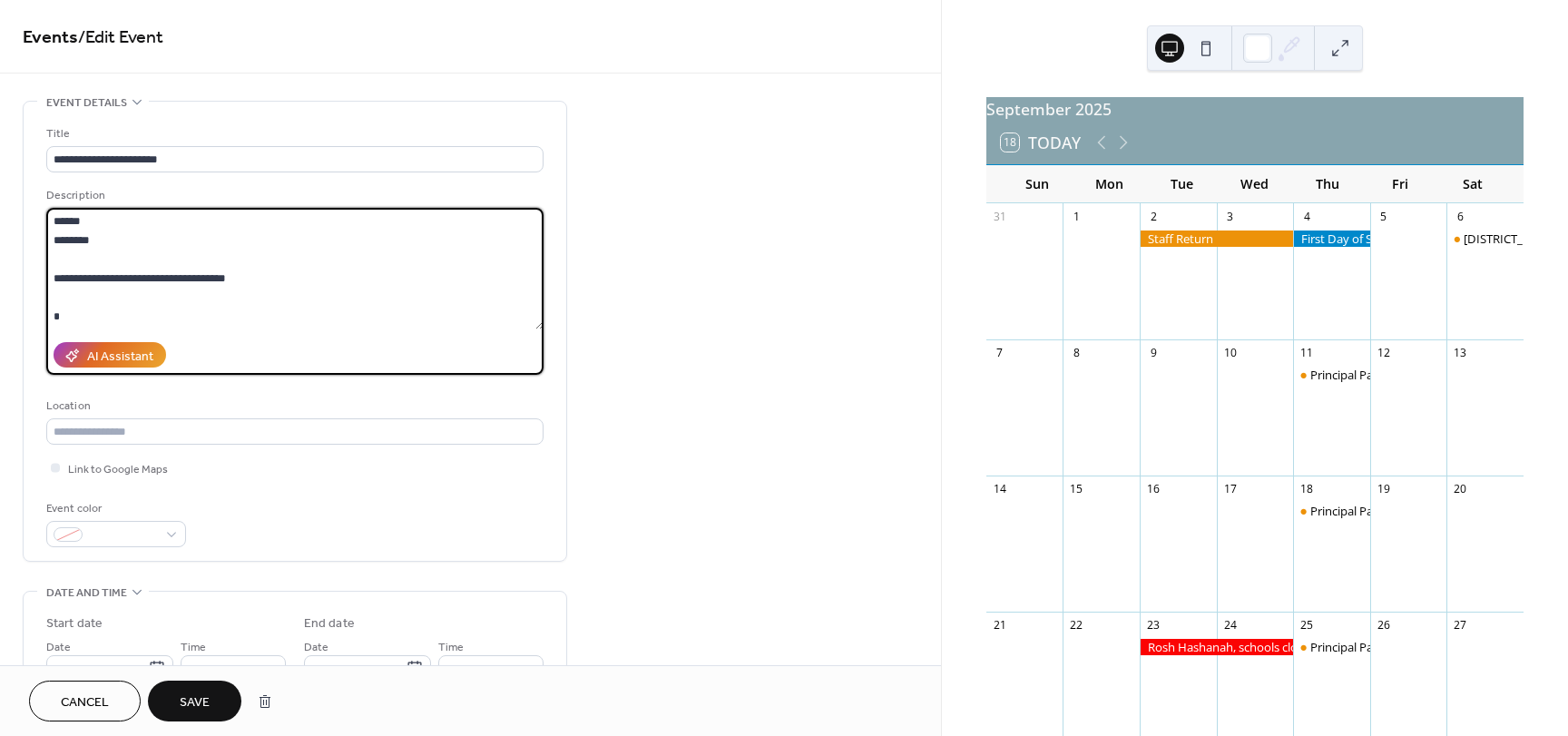 click on "**********" at bounding box center [295, 269] 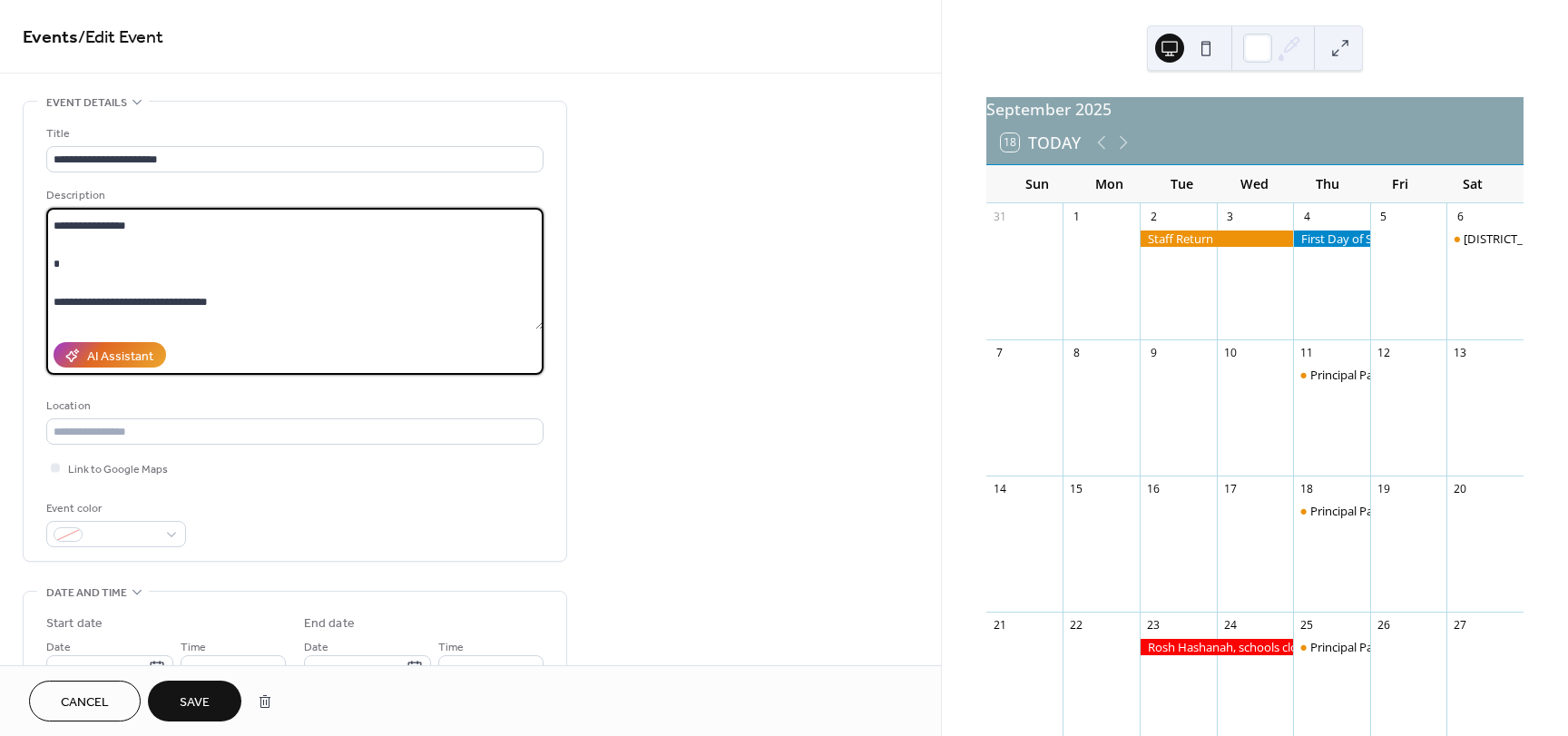 scroll, scrollTop: 60, scrollLeft: 0, axis: vertical 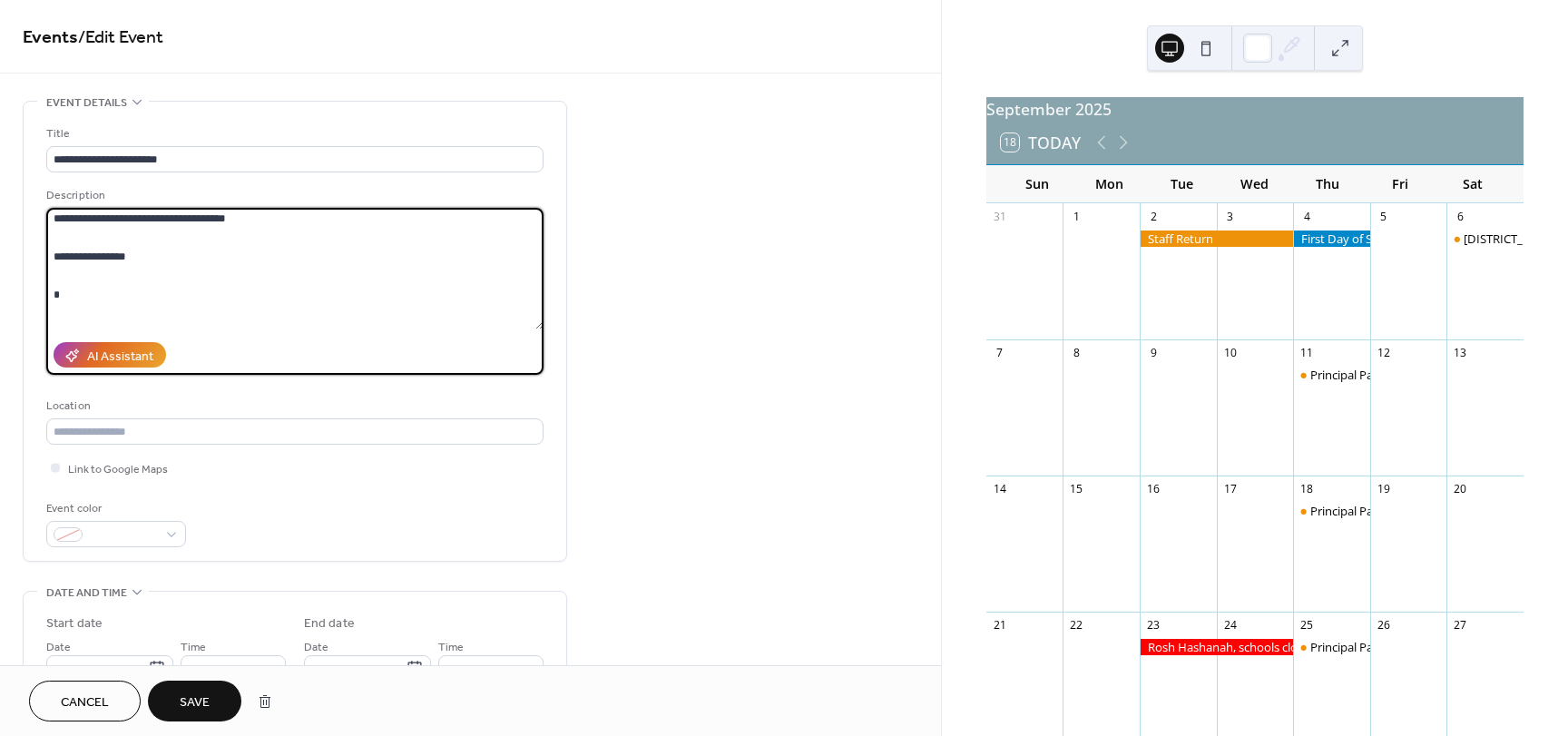 click on "**********" at bounding box center (295, 269) 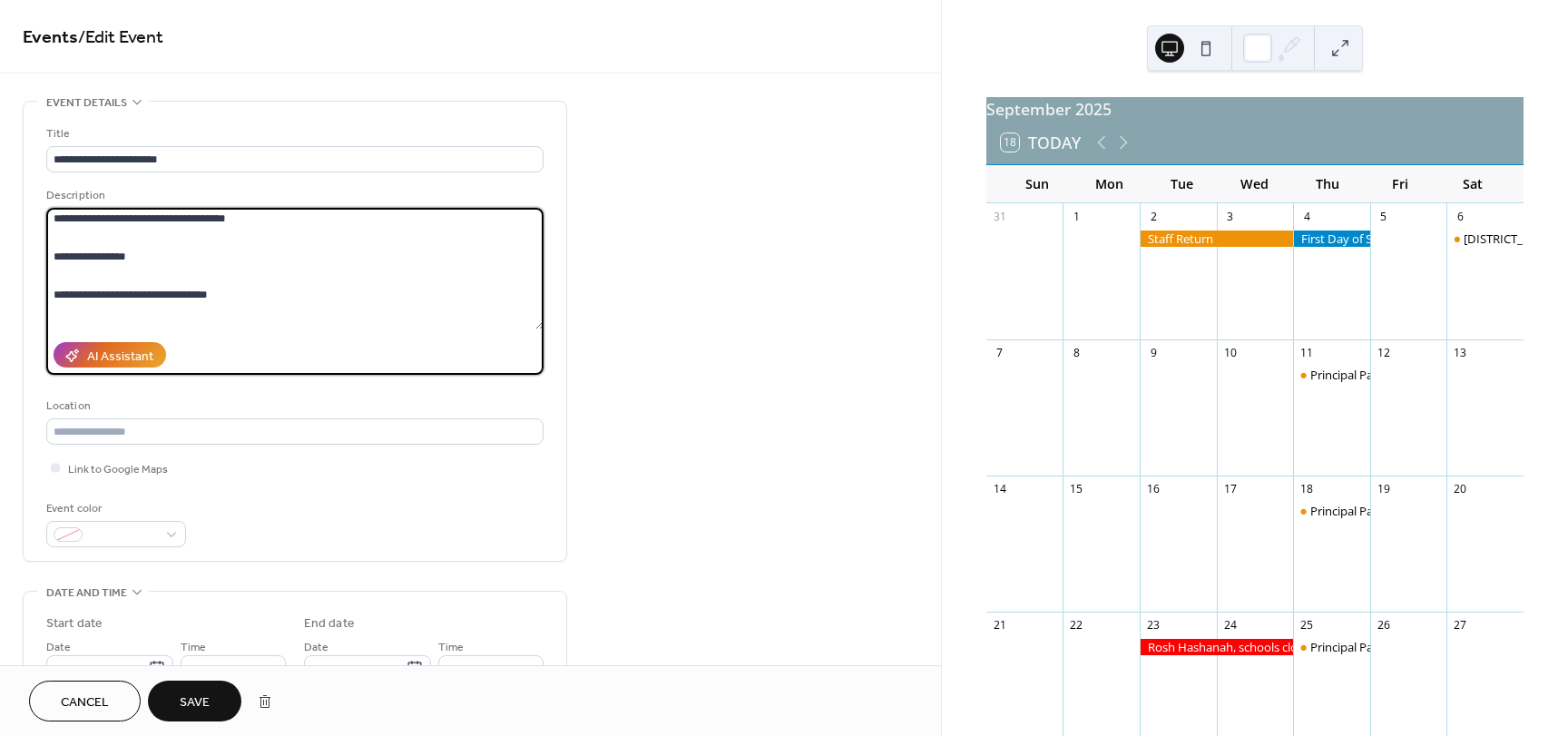 scroll, scrollTop: 151, scrollLeft: 0, axis: vertical 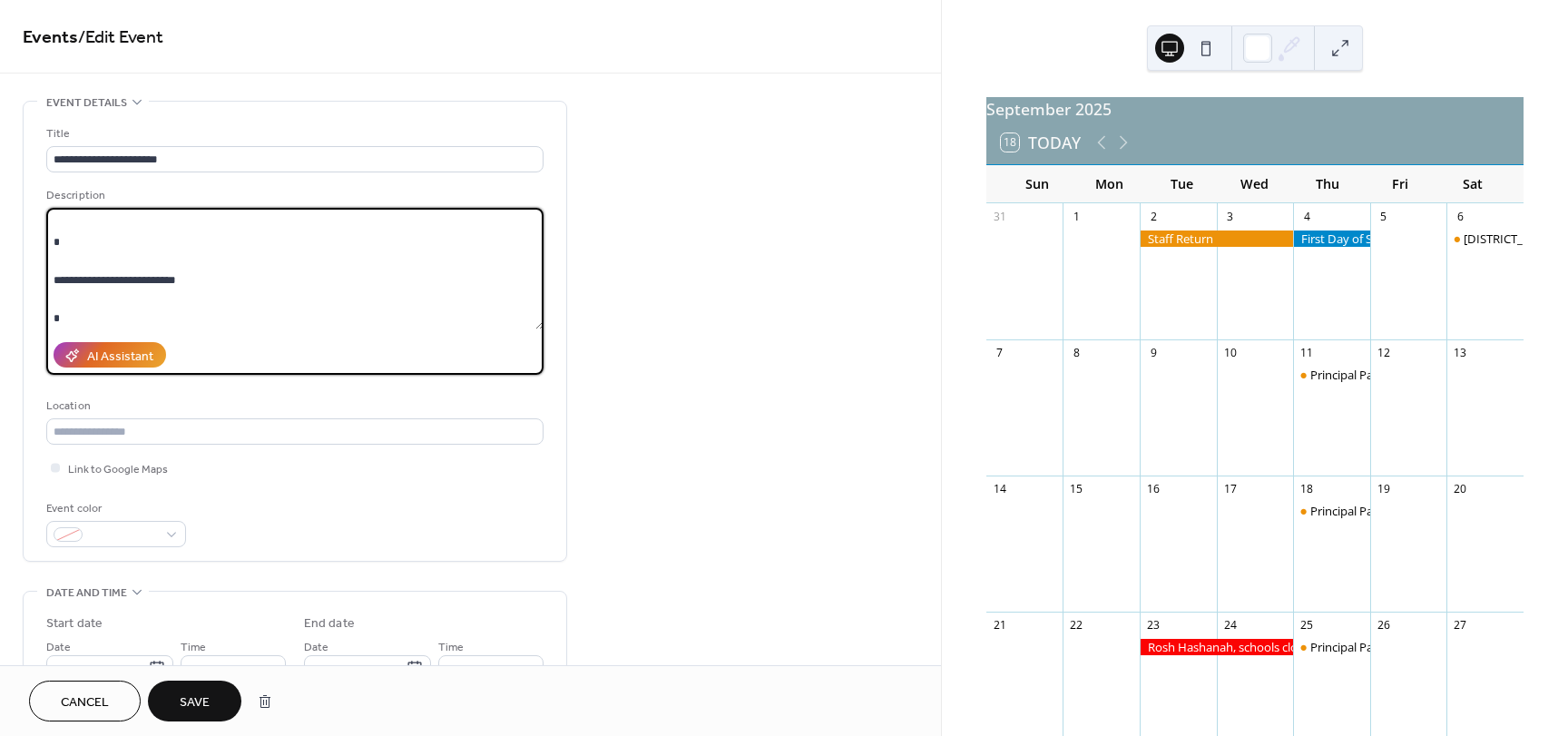 click on "**********" at bounding box center [295, 269] 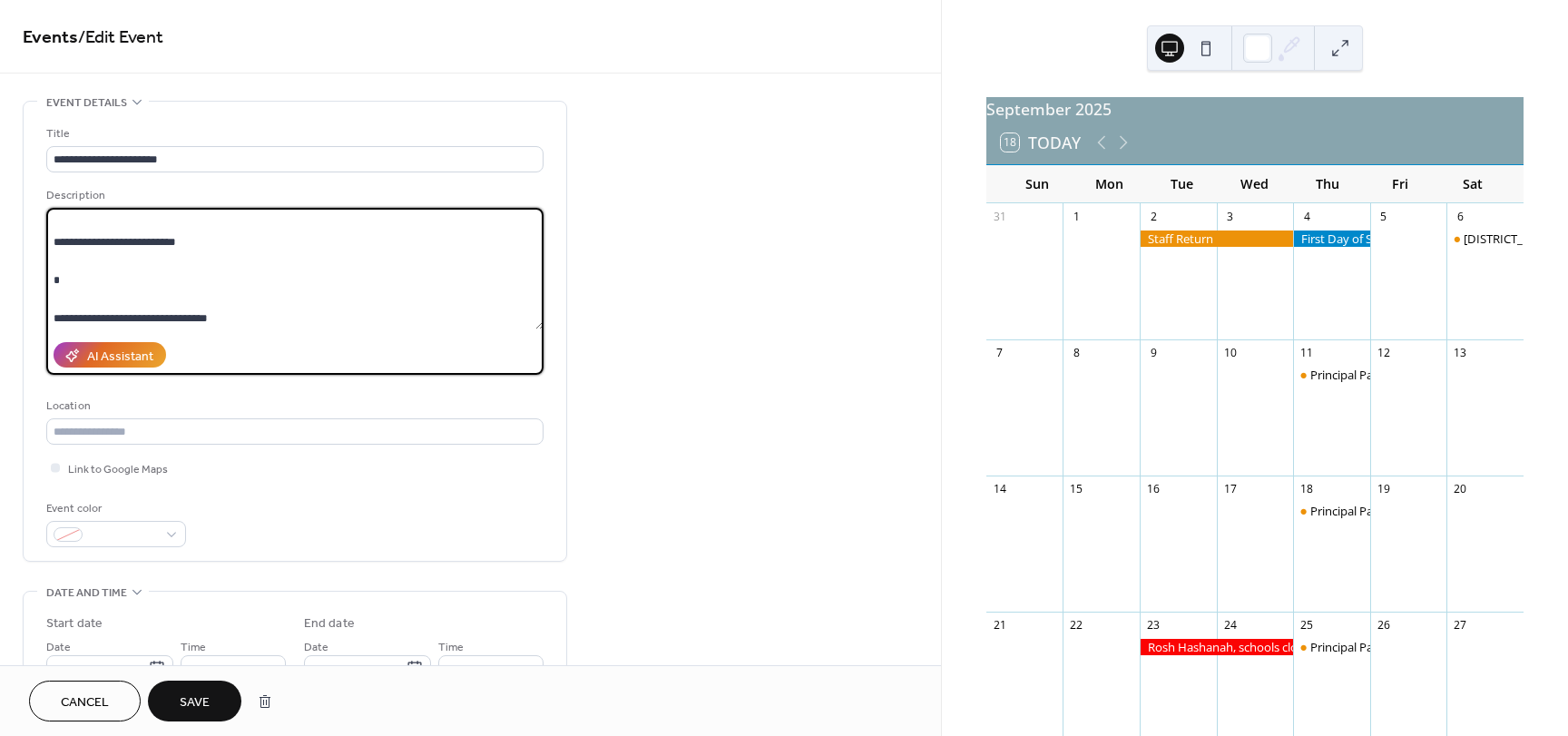 click on "**********" at bounding box center (295, 269) 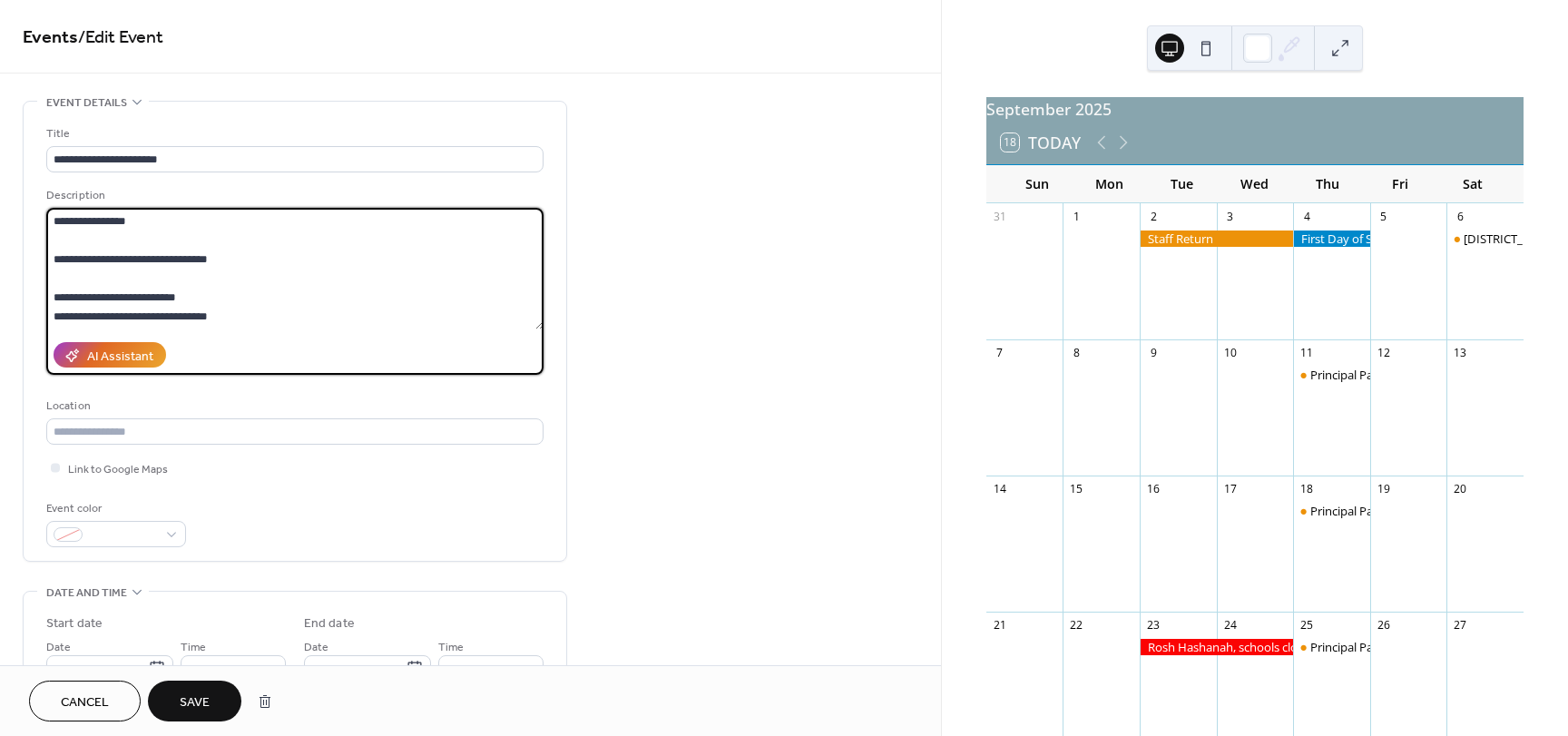 scroll, scrollTop: 95, scrollLeft: 0, axis: vertical 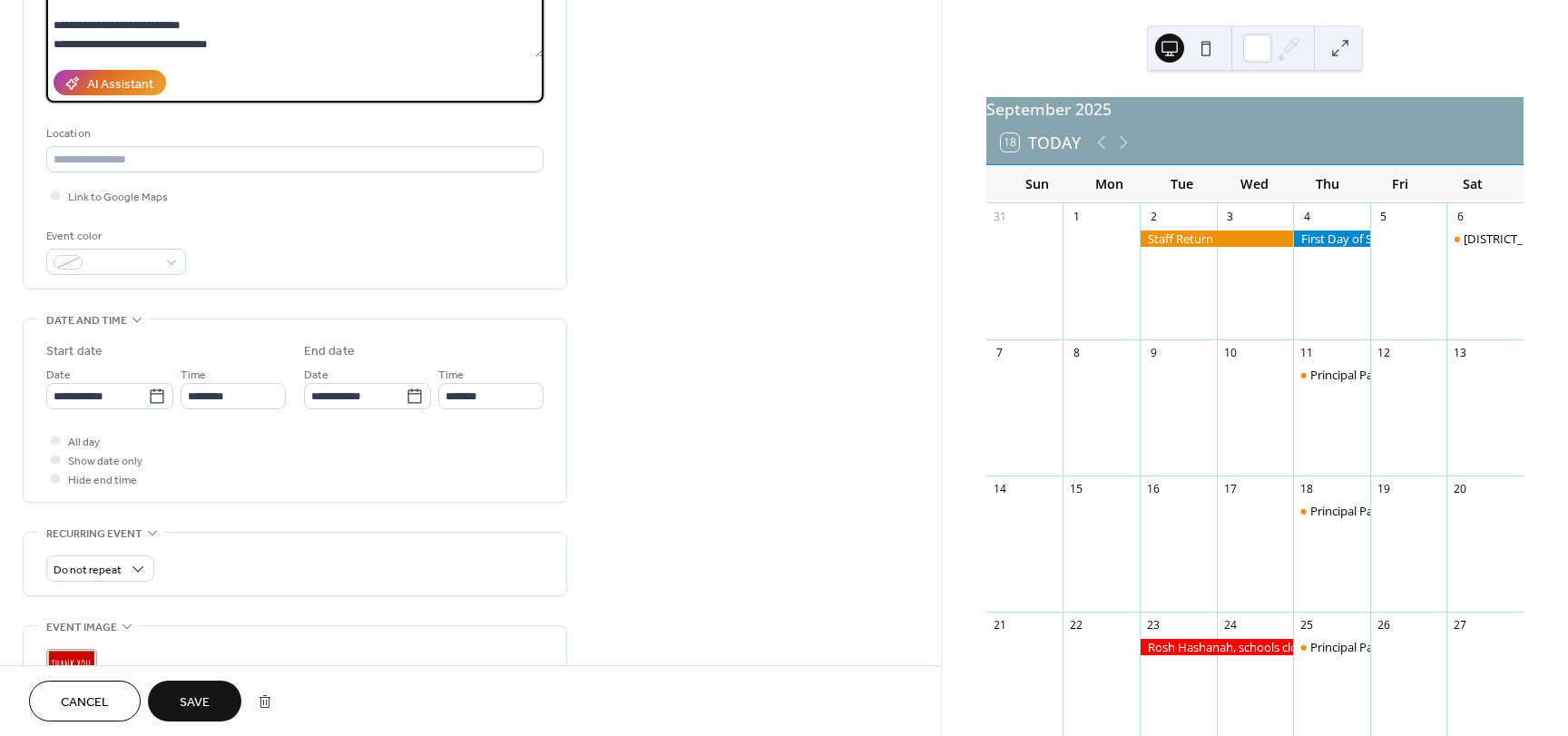 type on "**********" 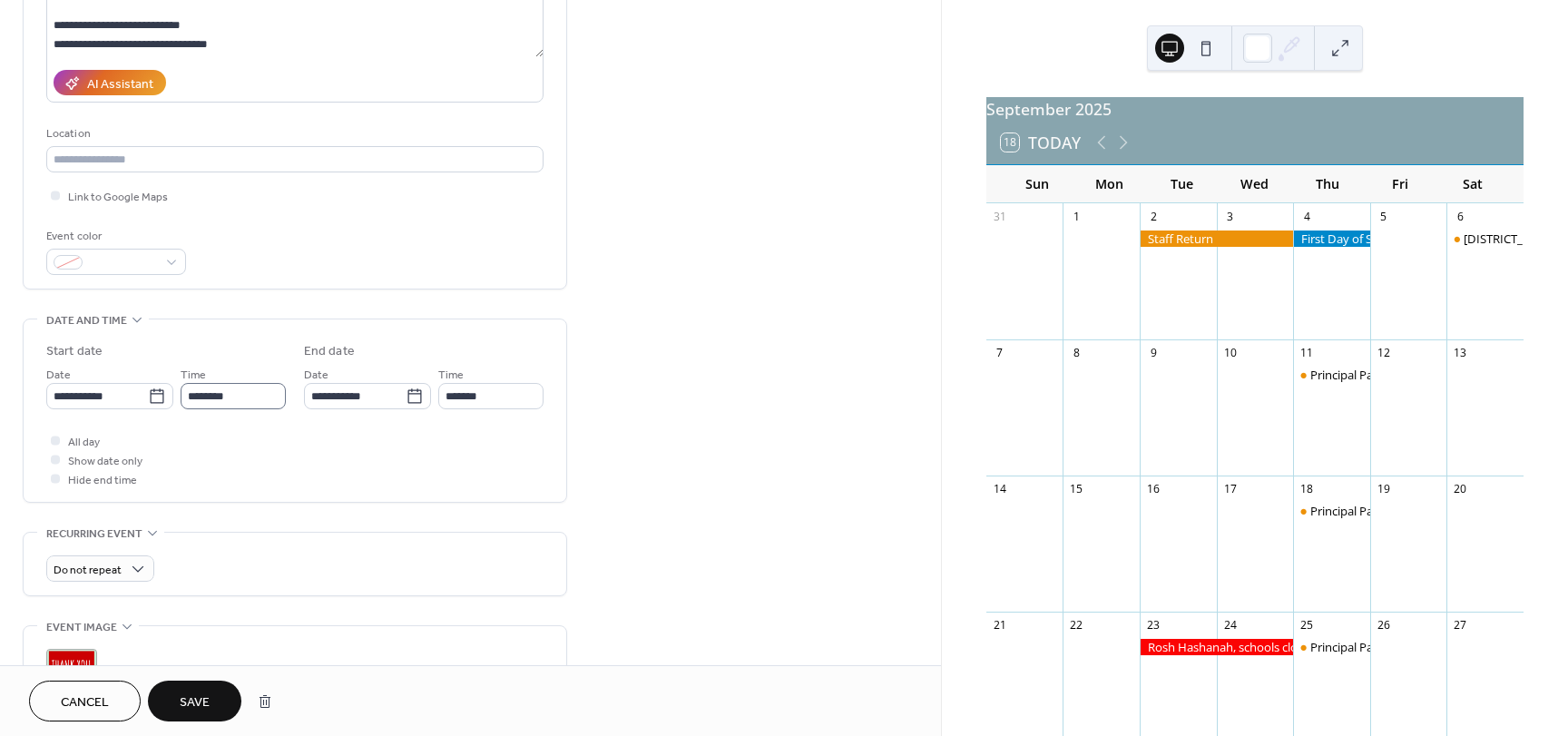 scroll, scrollTop: 1, scrollLeft: 0, axis: vertical 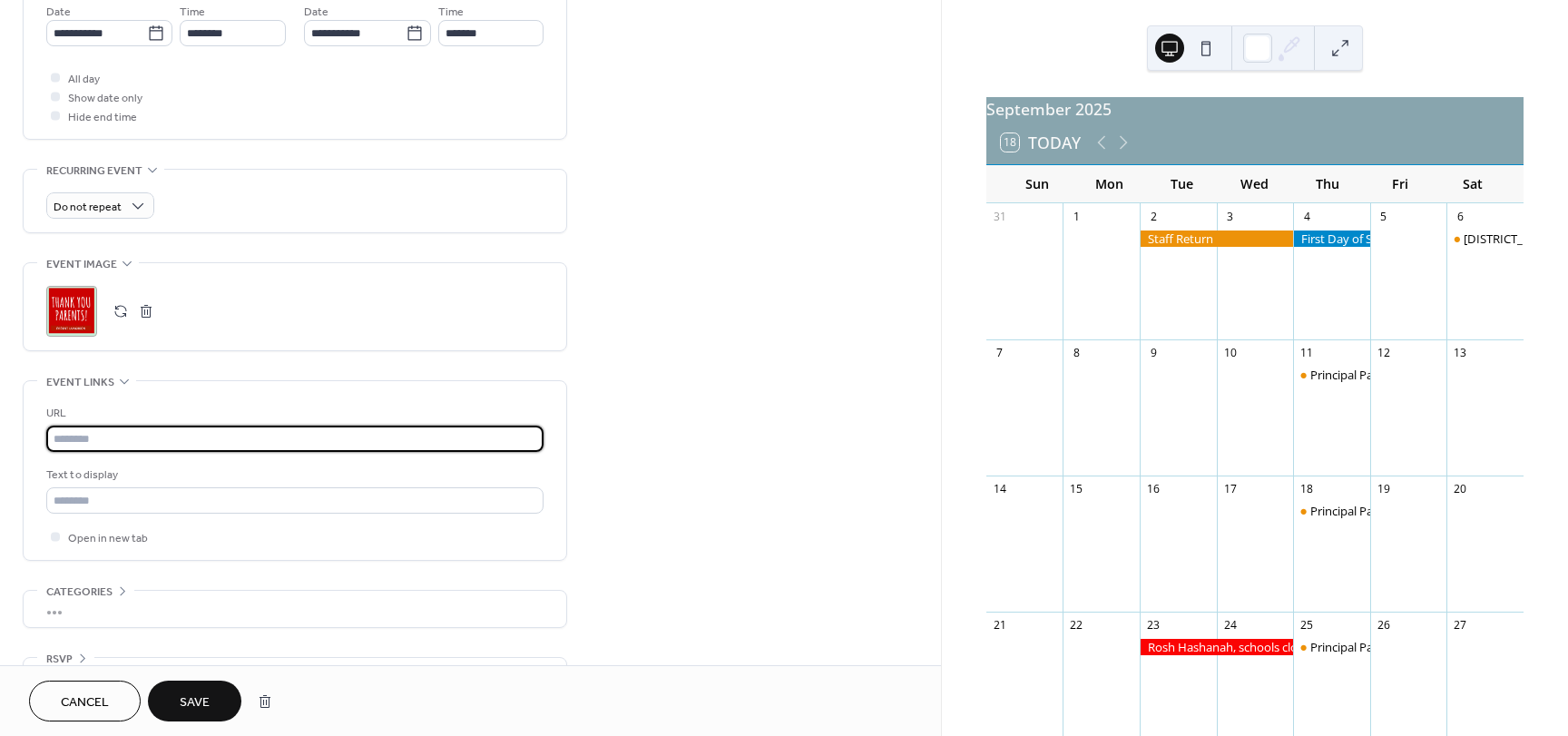 click at bounding box center [295, 438] 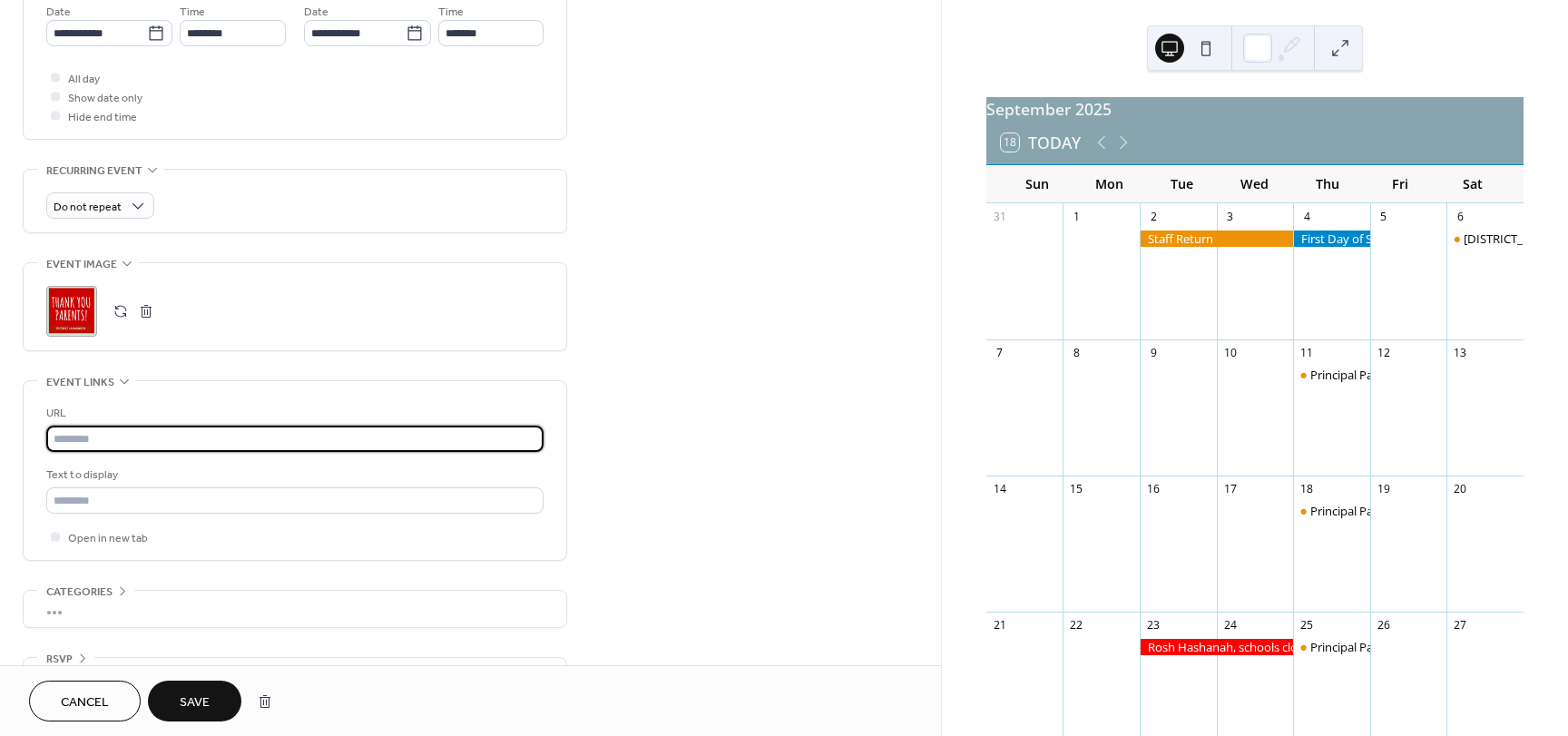 paste on "**********" 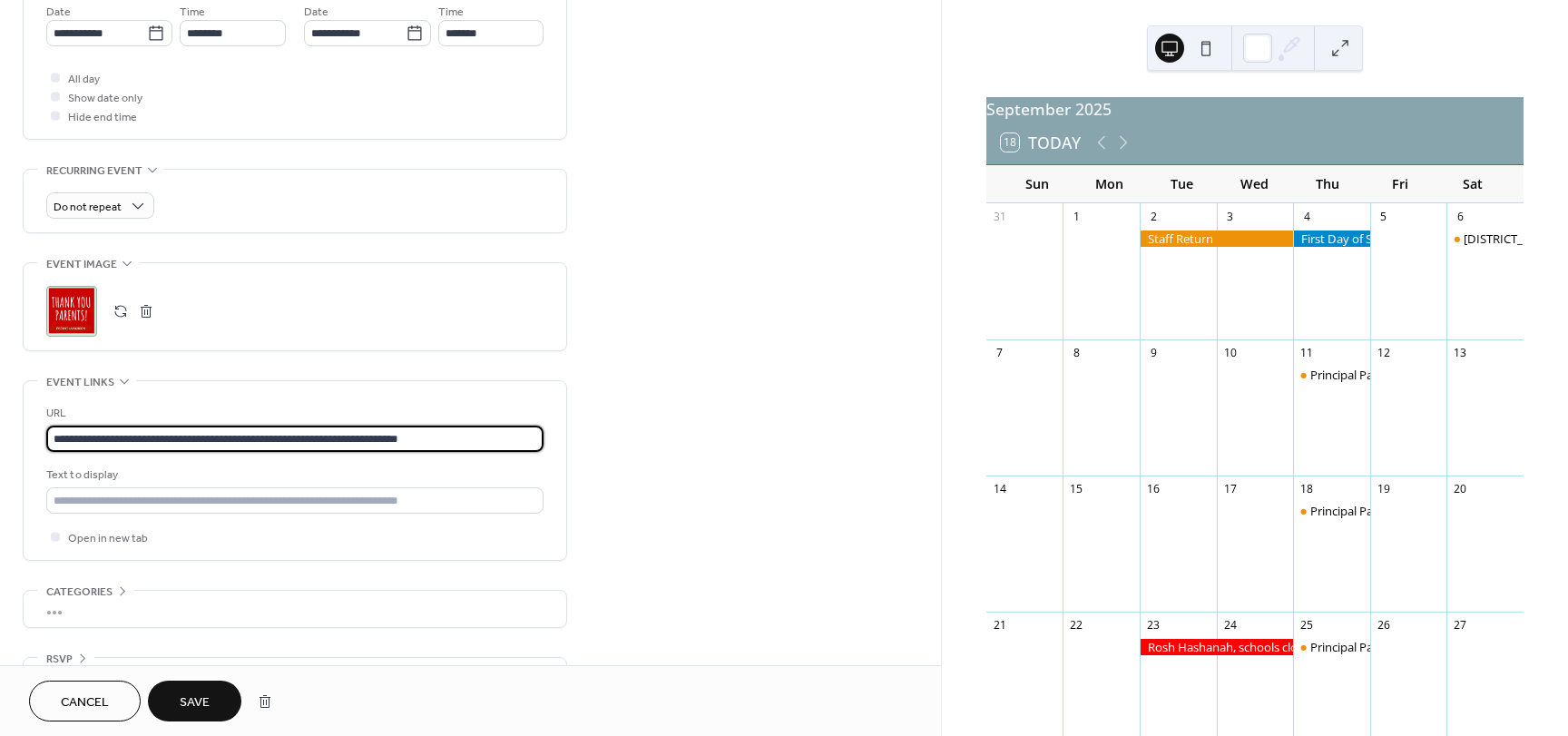 click on "**********" at bounding box center [295, 438] 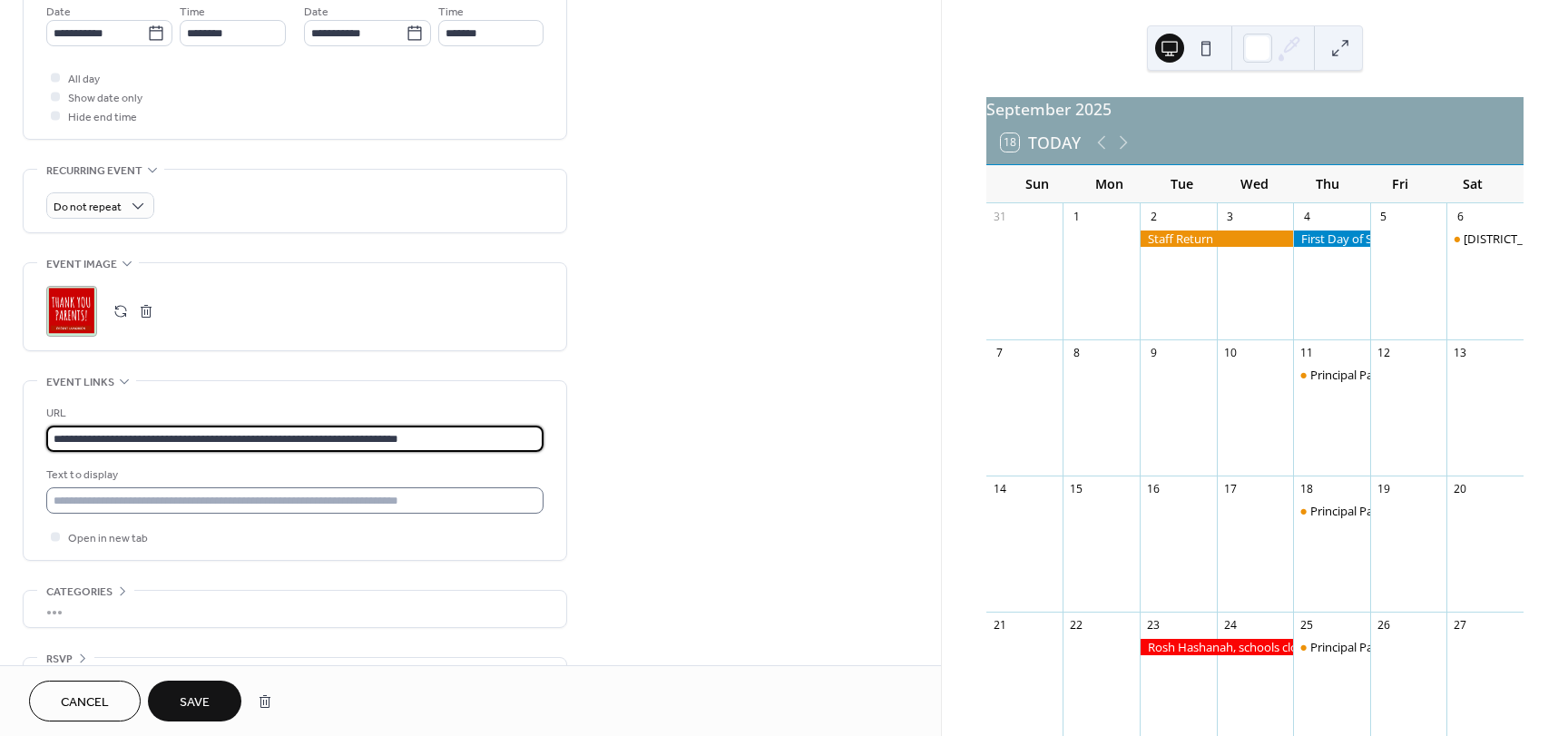 type on "**********" 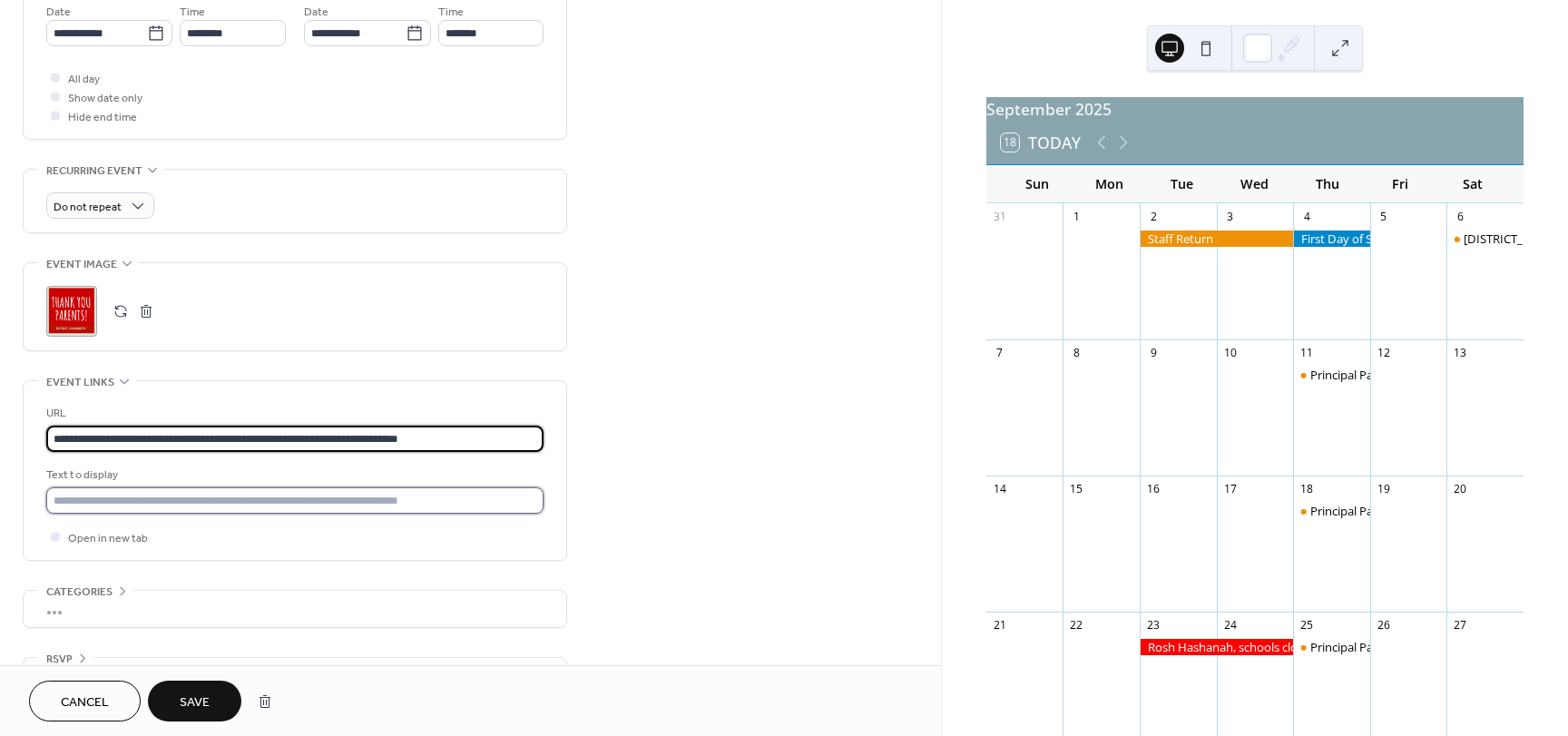 click at bounding box center [295, 500] 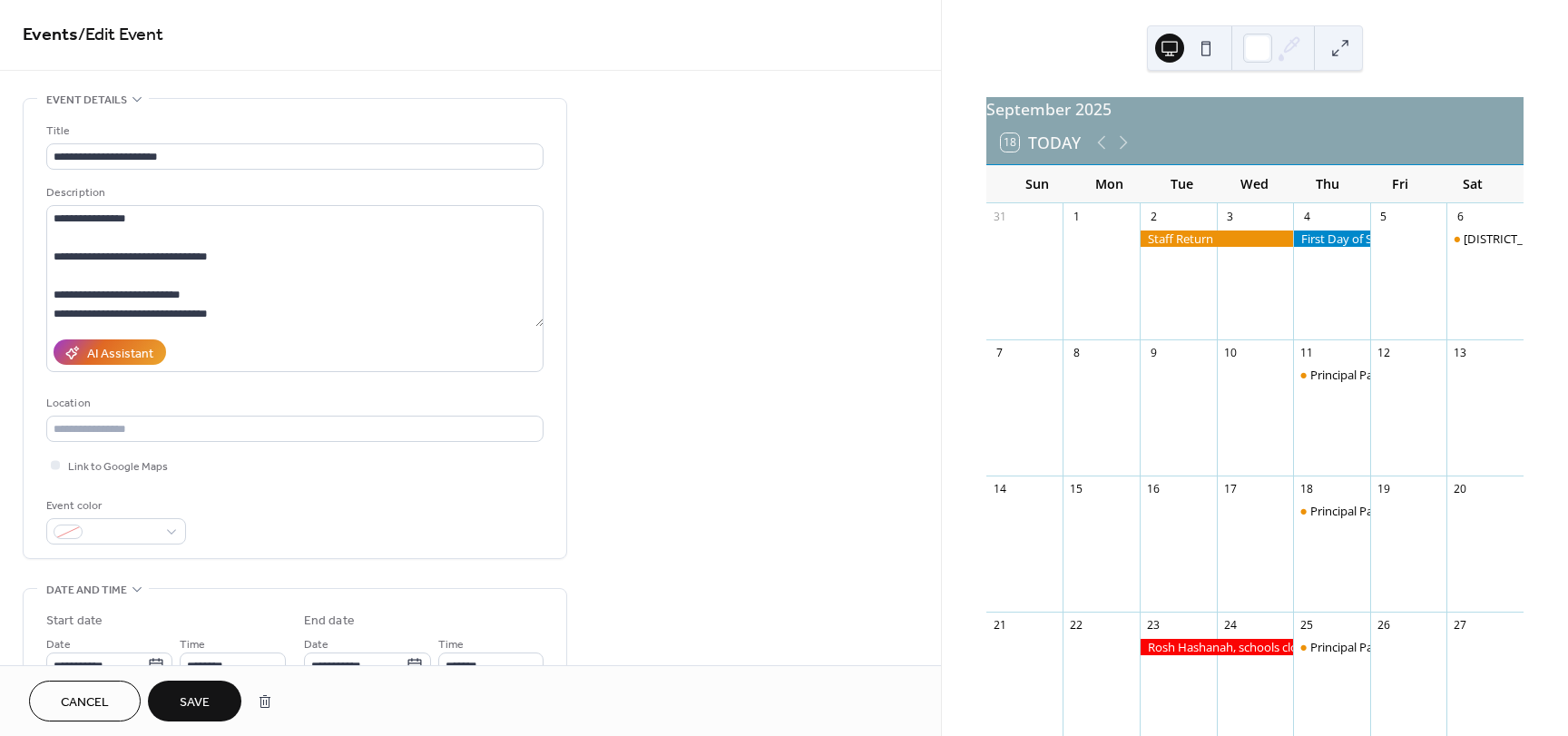 scroll, scrollTop: 0, scrollLeft: 0, axis: both 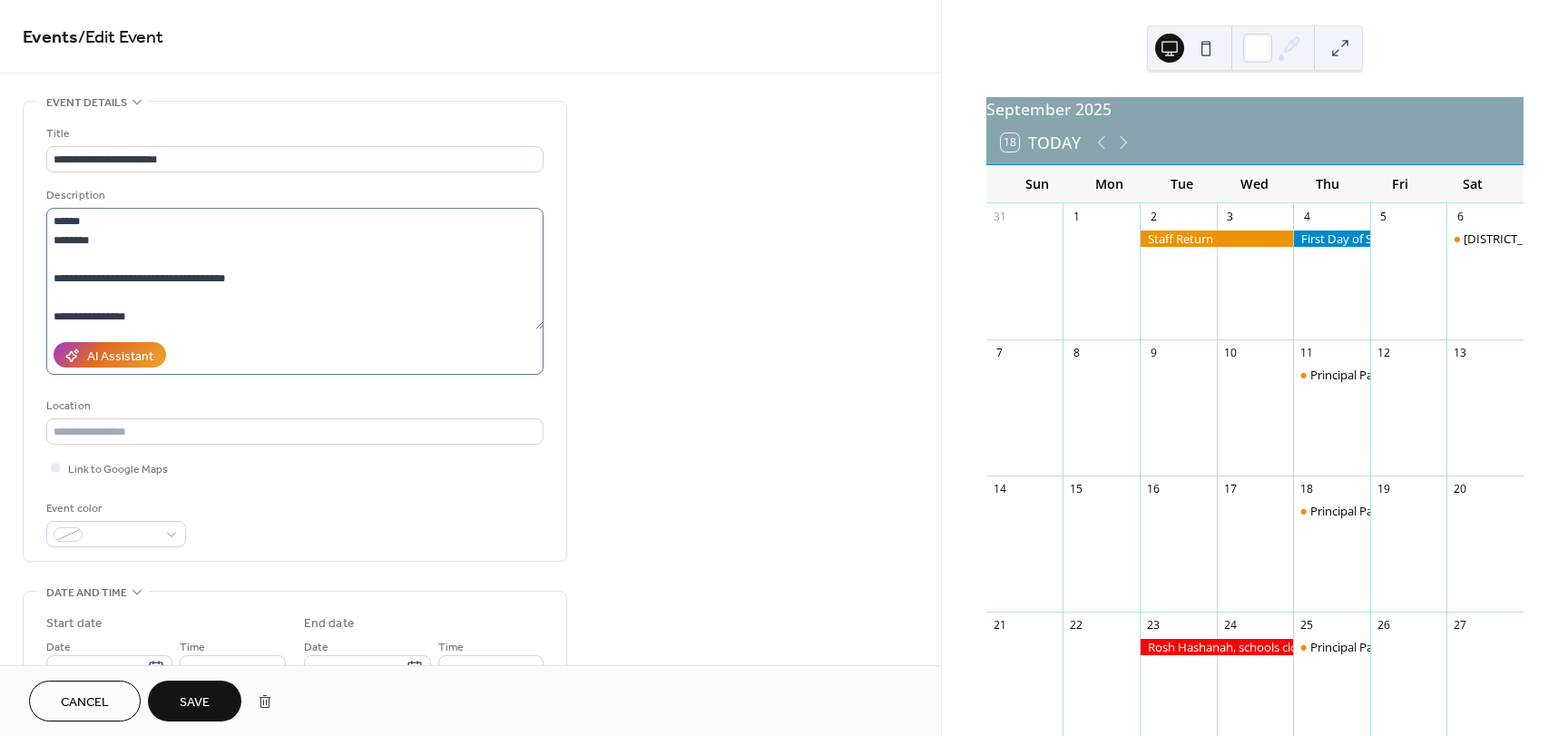 type on "**********" 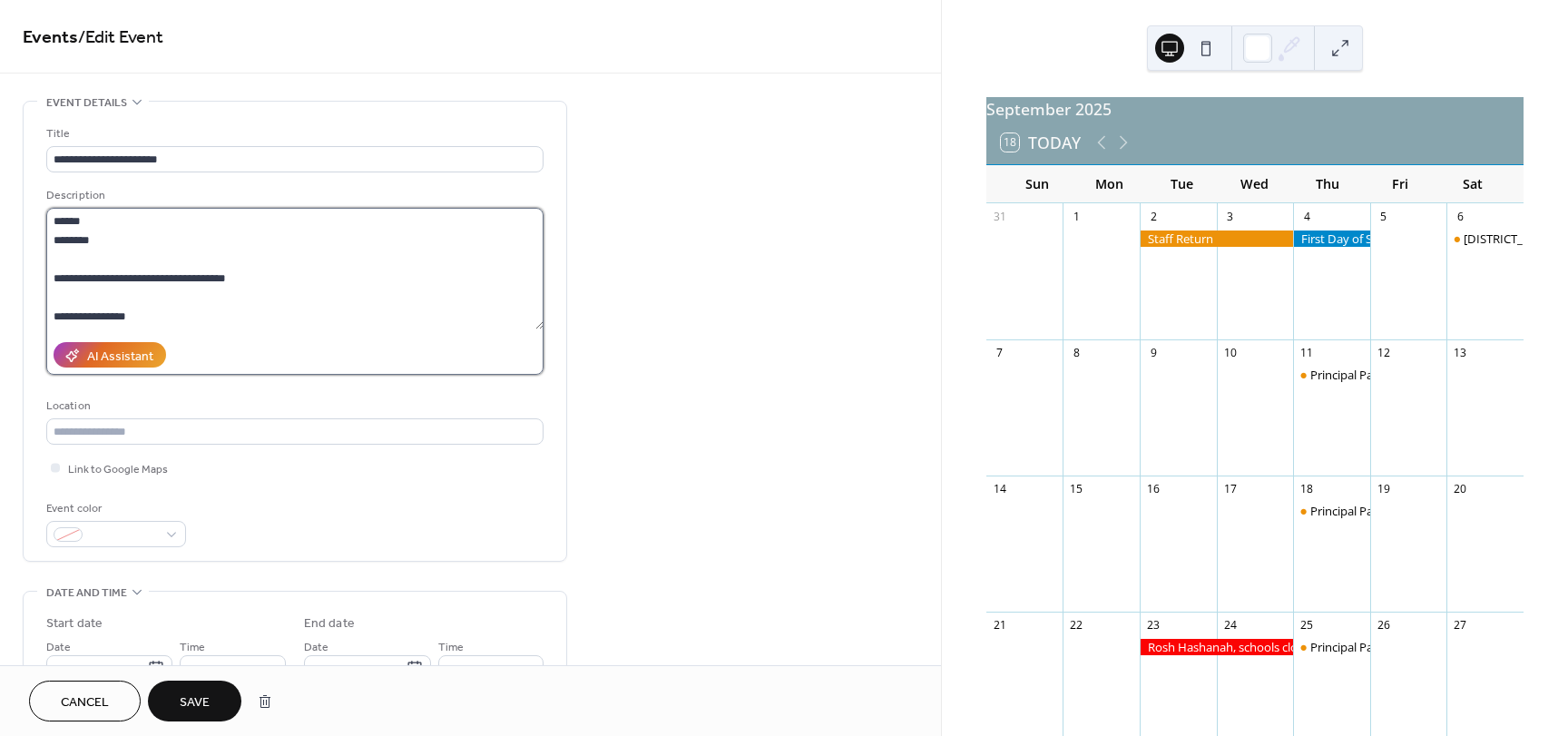 click on "**********" at bounding box center (295, 269) 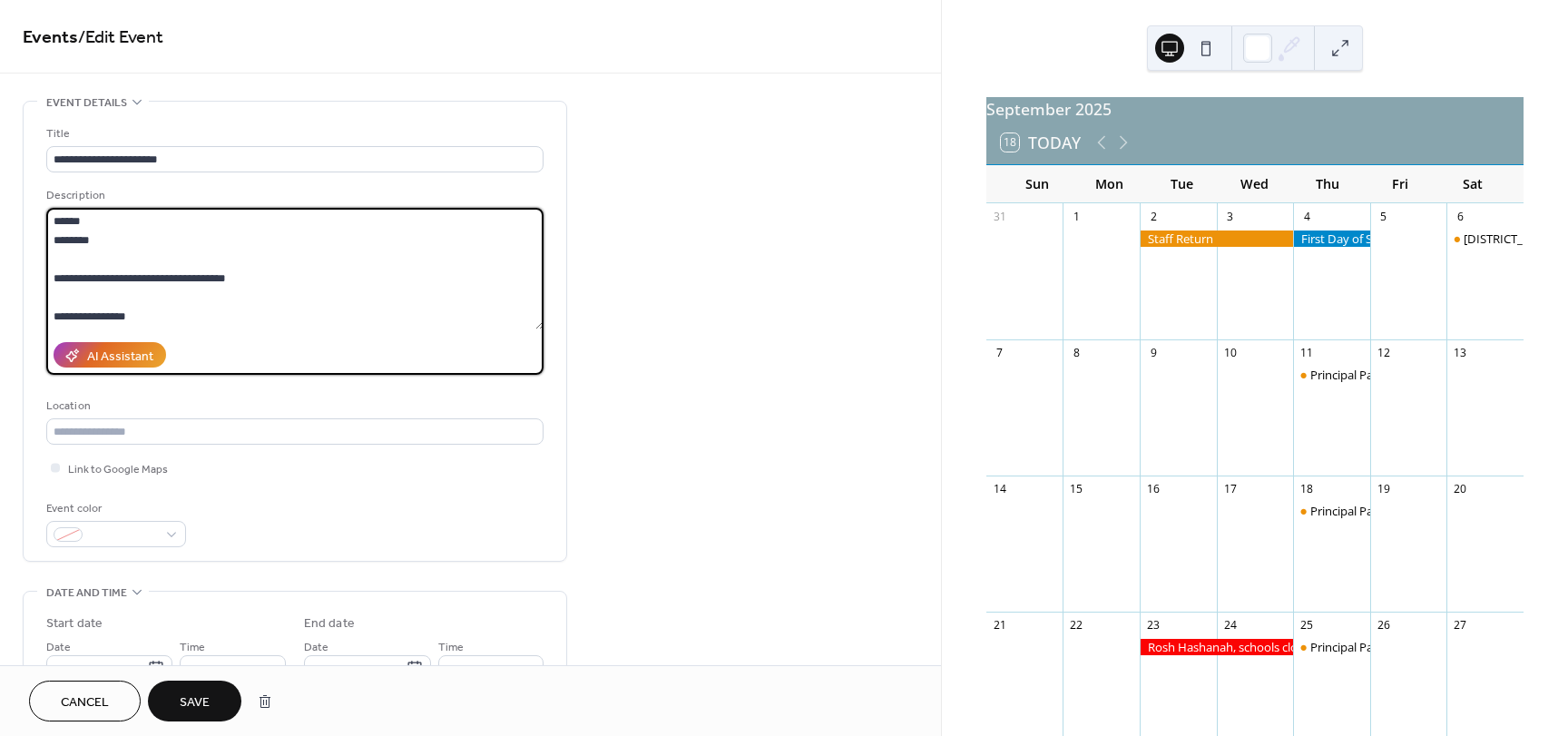 click on "**********" at bounding box center (295, 269) 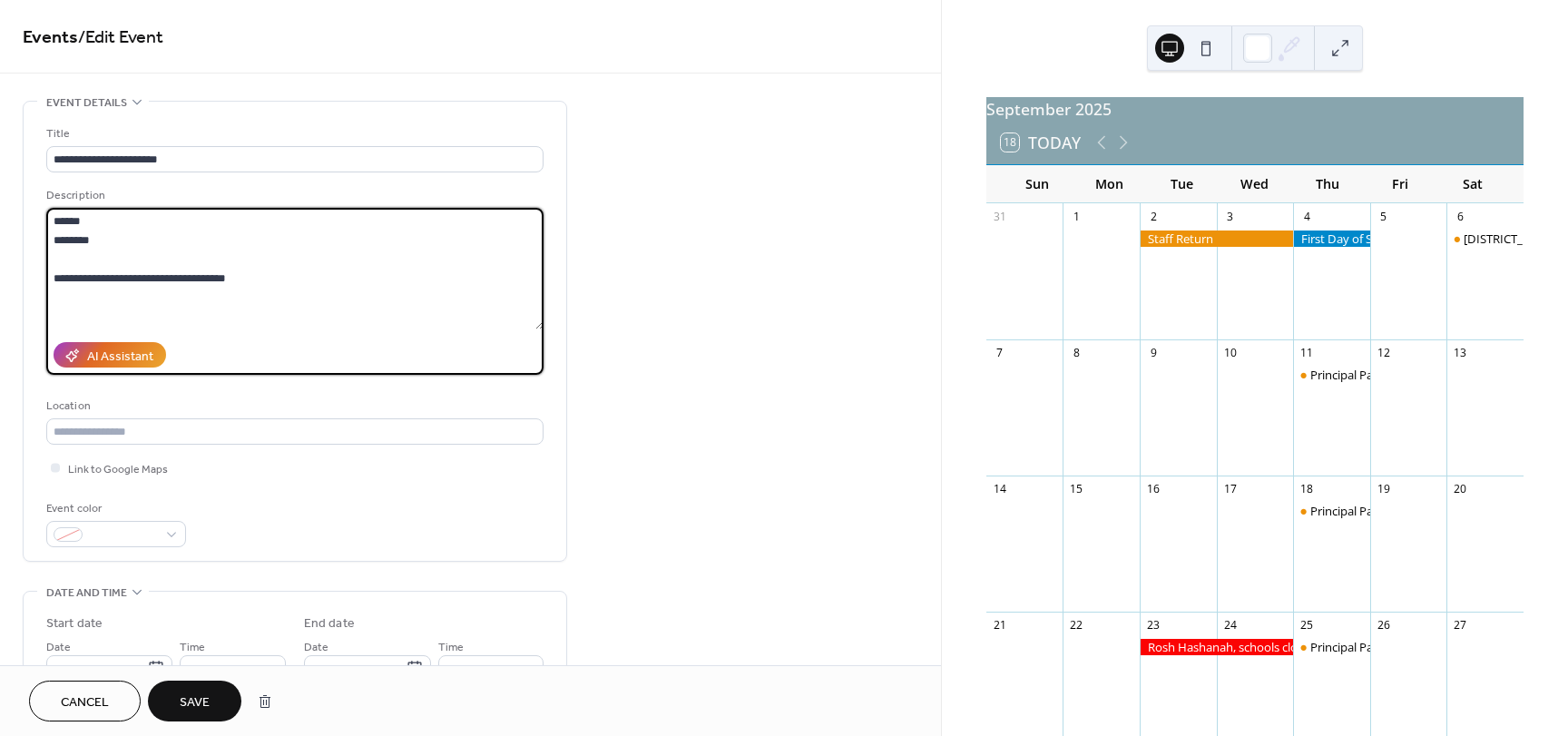 paste on "**********" 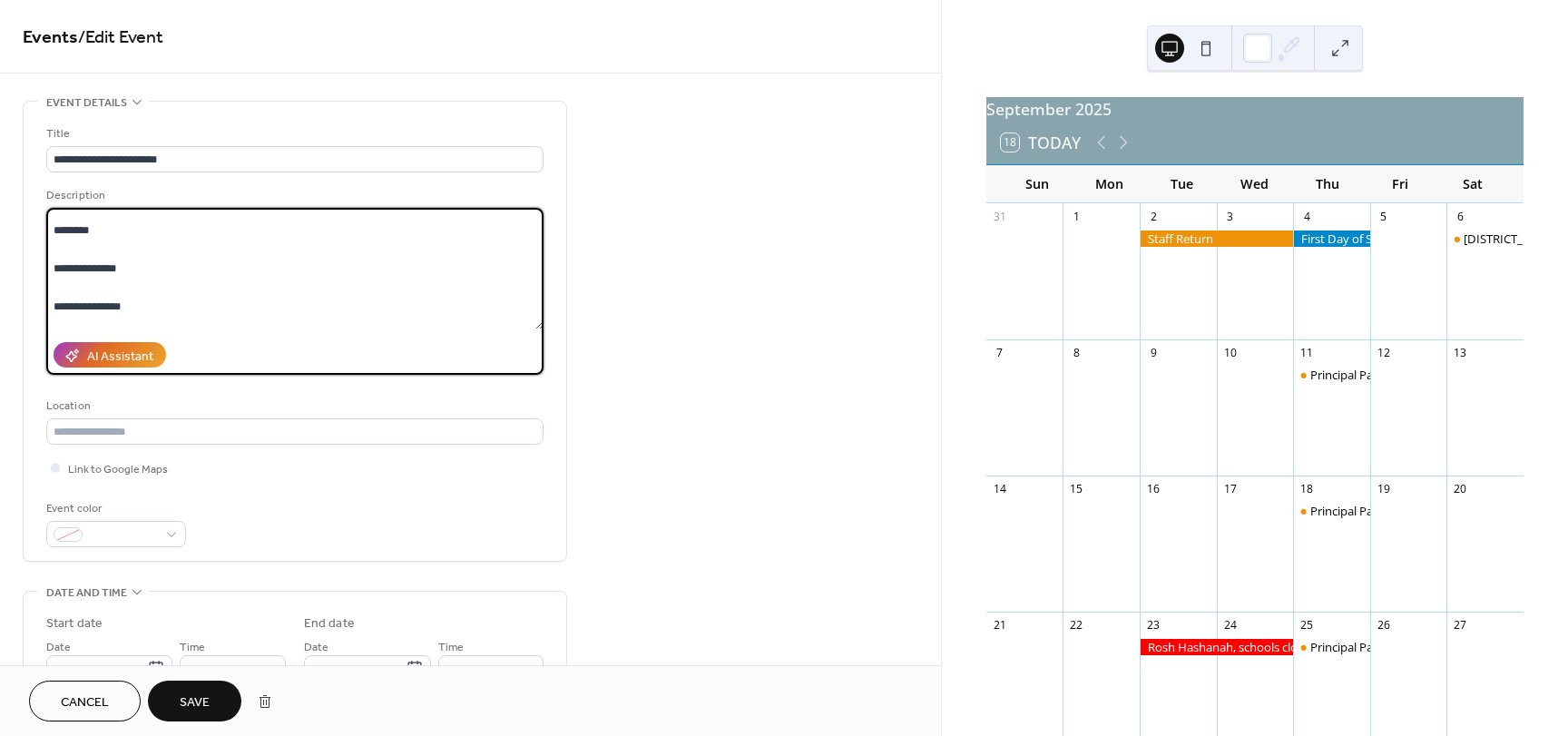 scroll, scrollTop: 91, scrollLeft: 0, axis: vertical 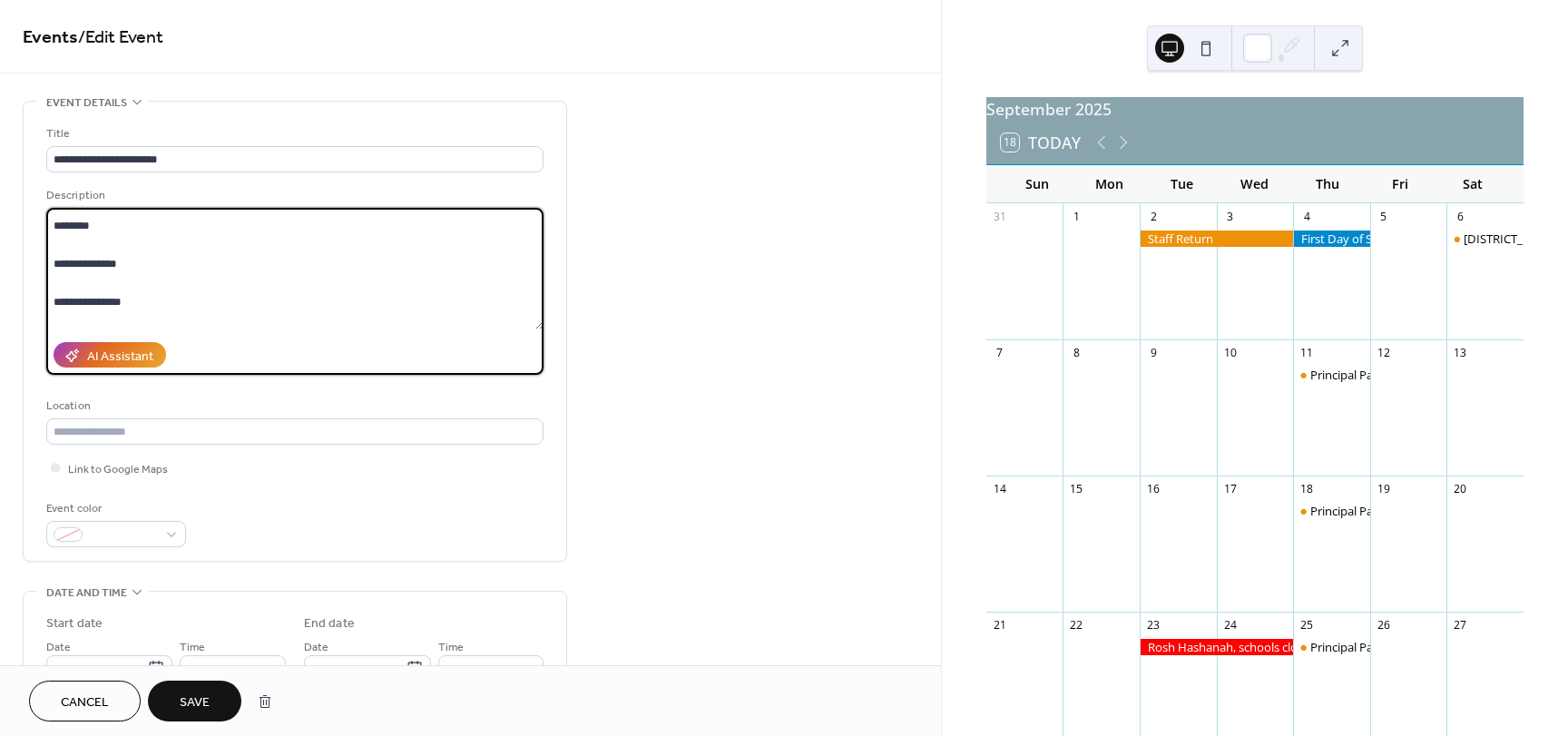 click on "**********" at bounding box center [295, 269] 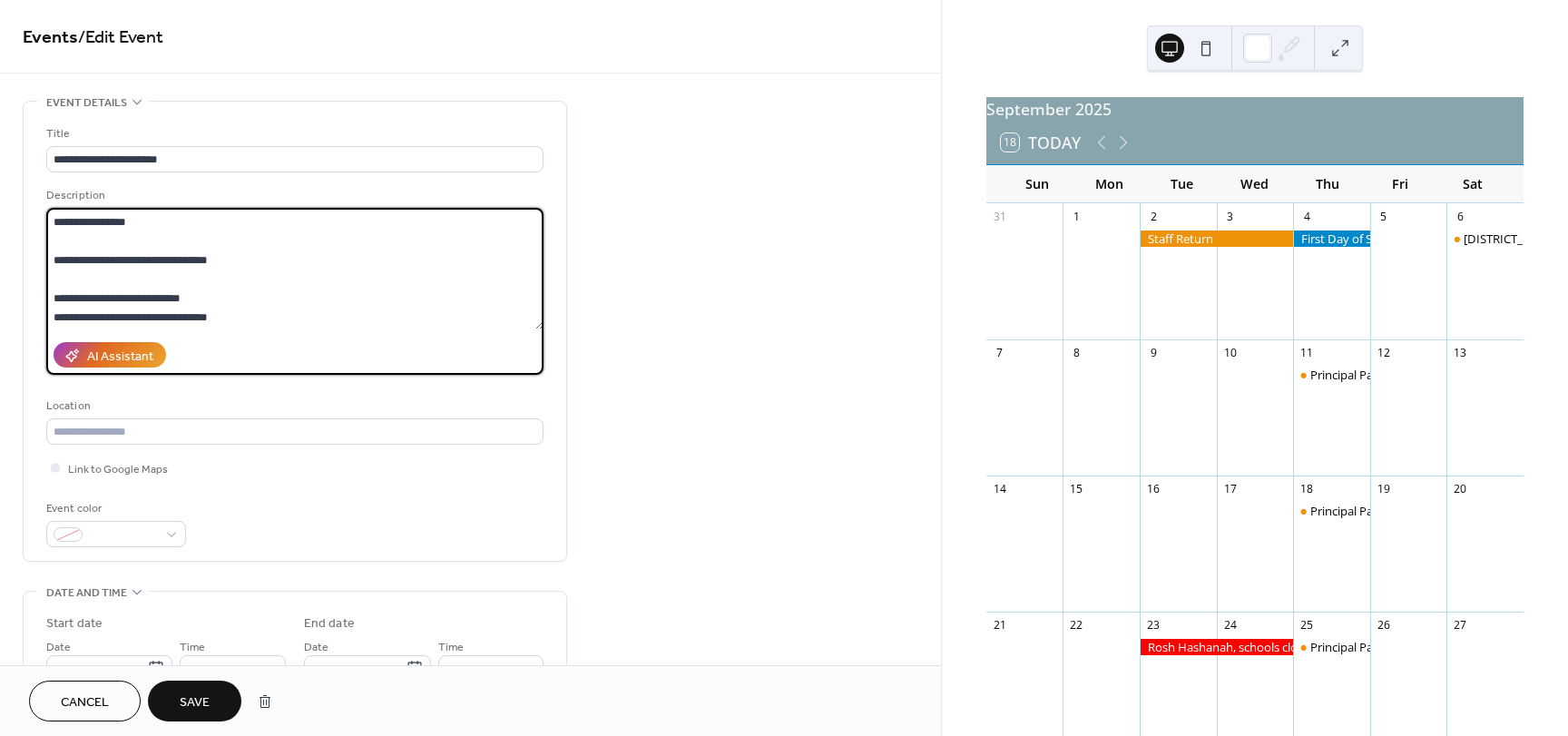 scroll, scrollTop: 248, scrollLeft: 0, axis: vertical 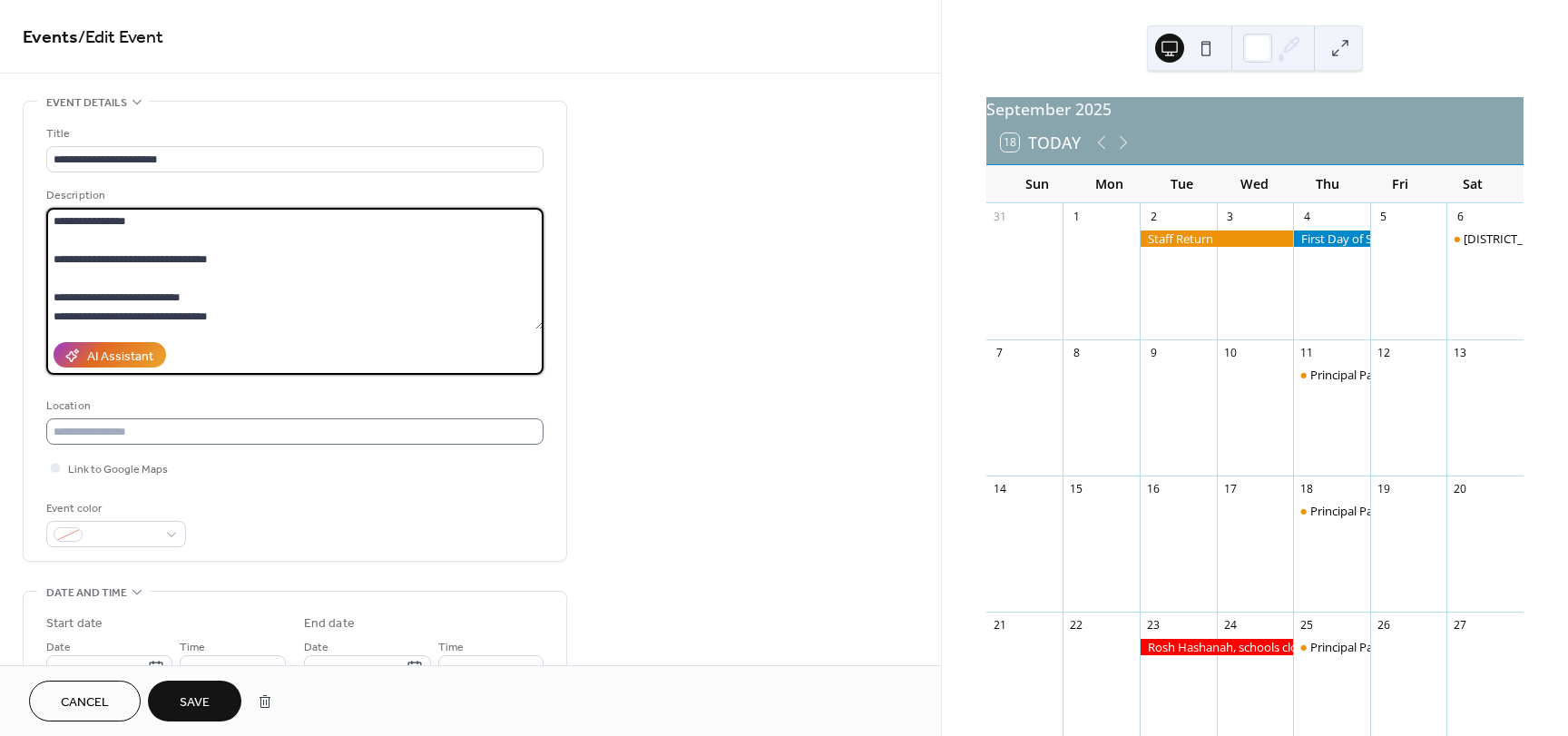 type on "**********" 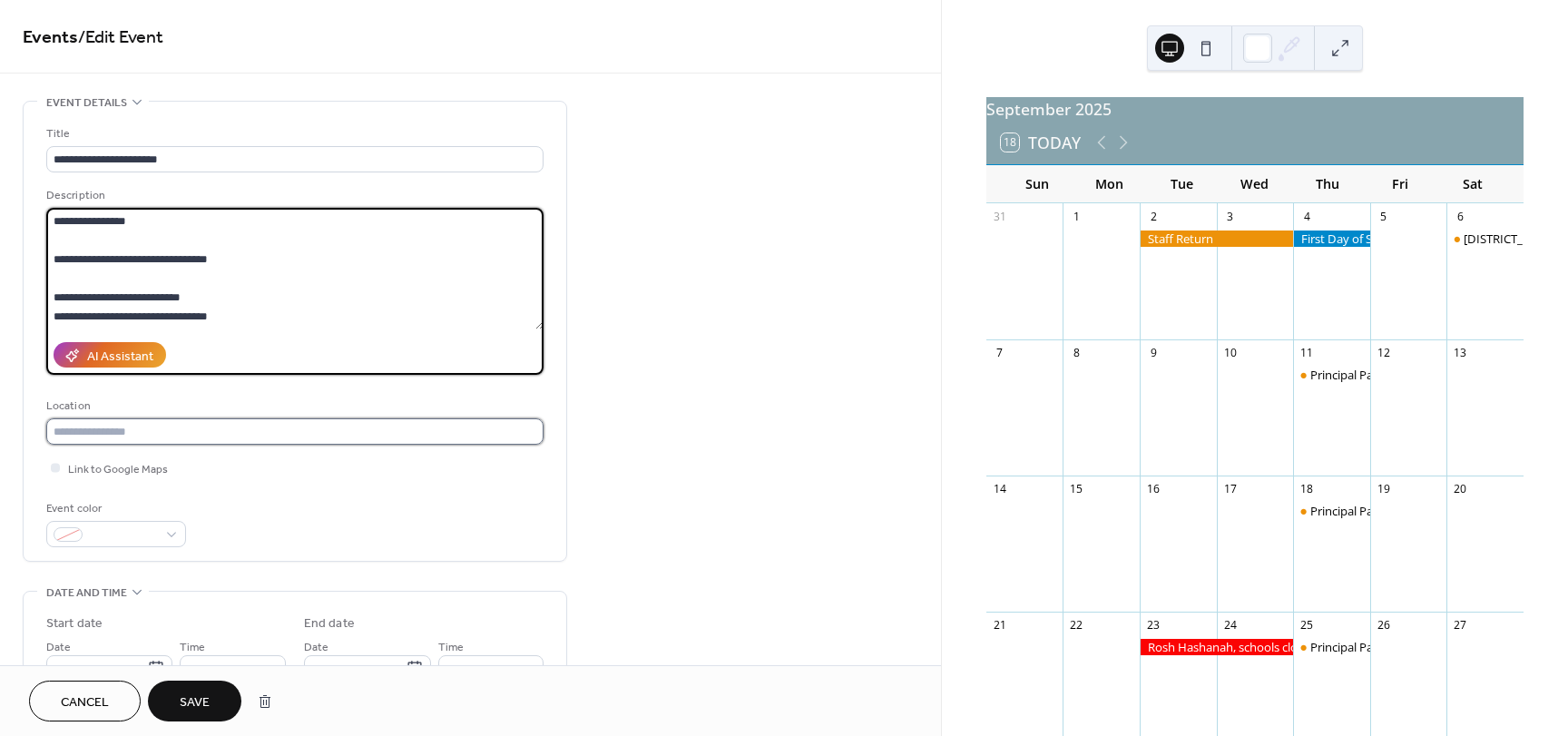 click at bounding box center [295, 431] 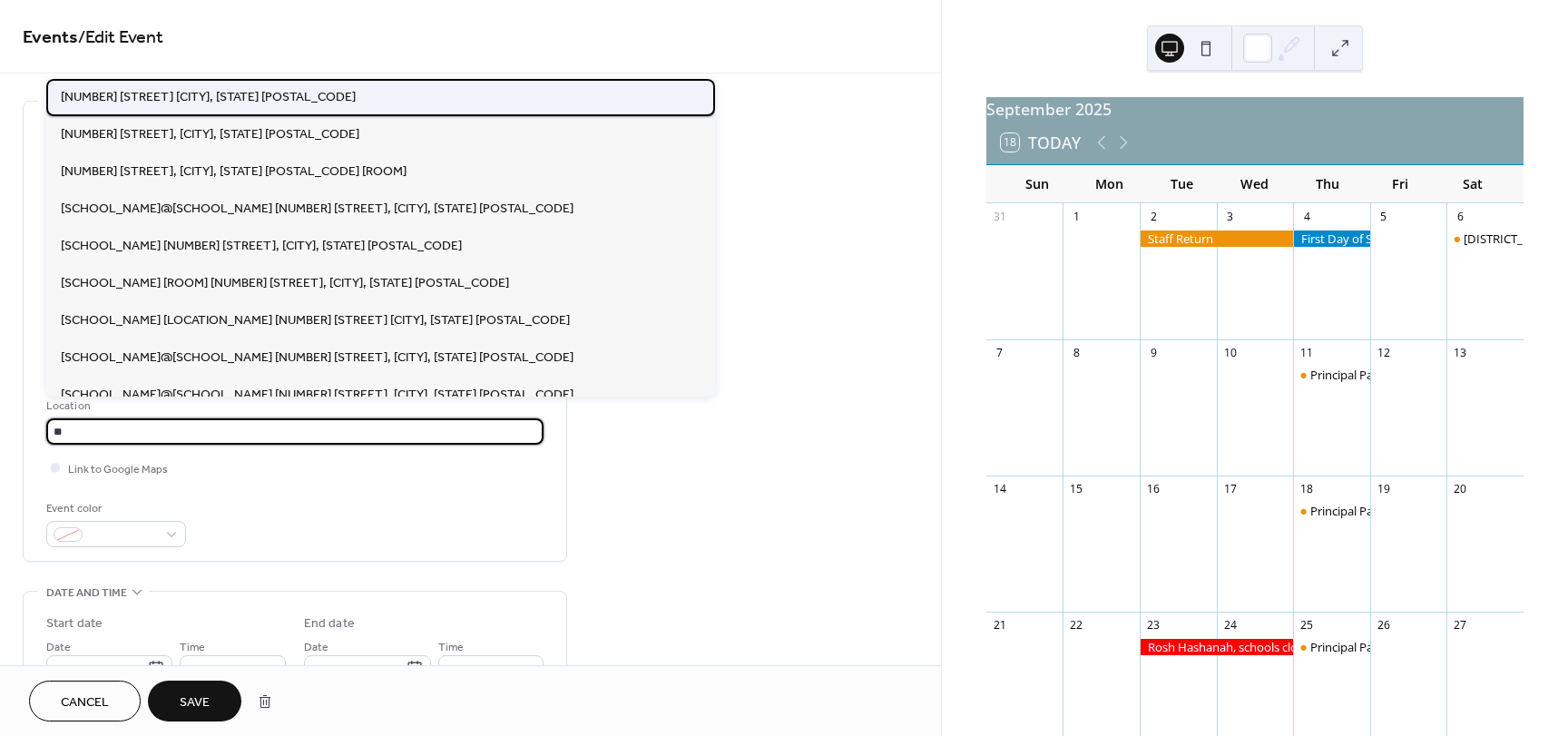 click on "[NUMBER] [STREET] [CITY], [STATE] [POSTAL_CODE]" at bounding box center (208, 97) 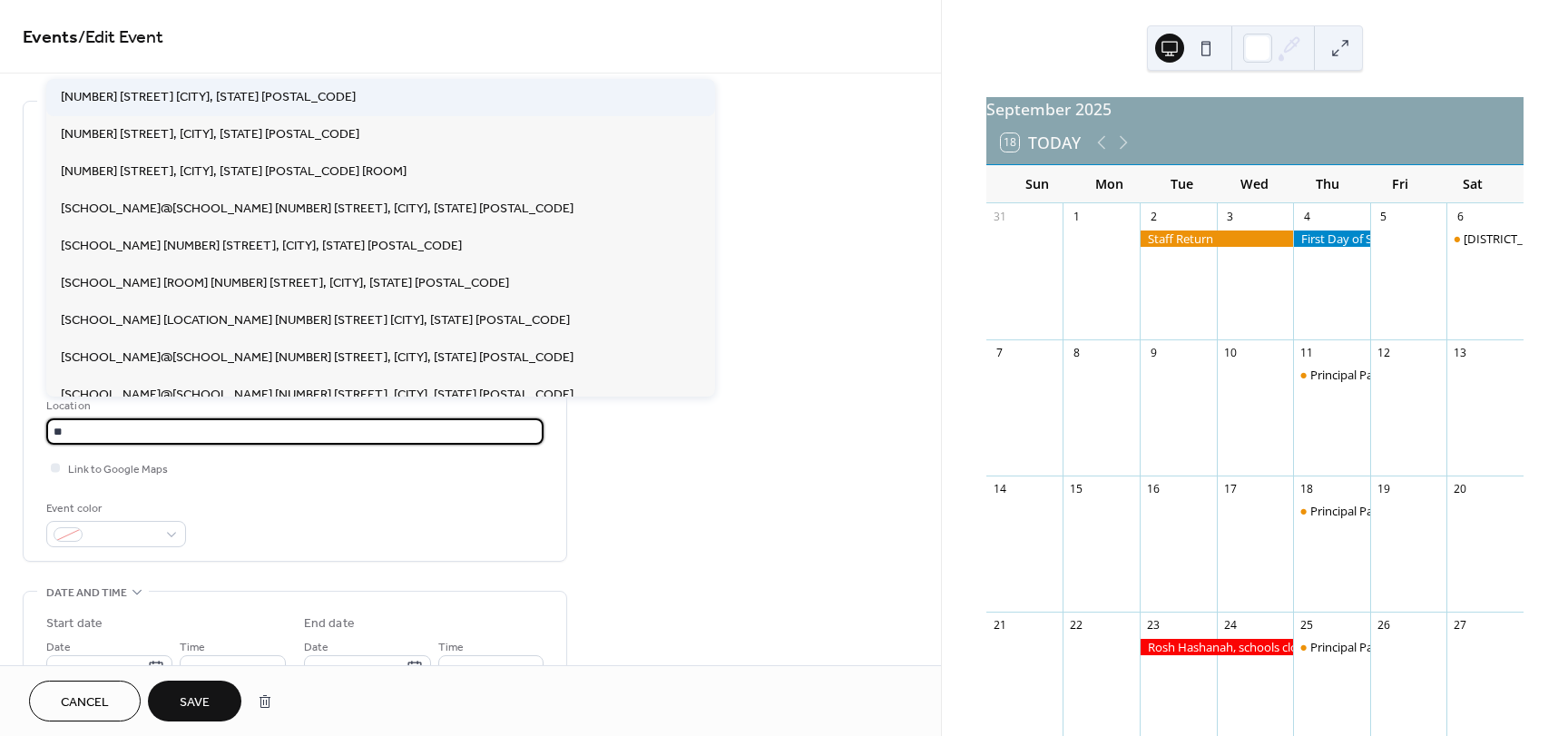type on "**********" 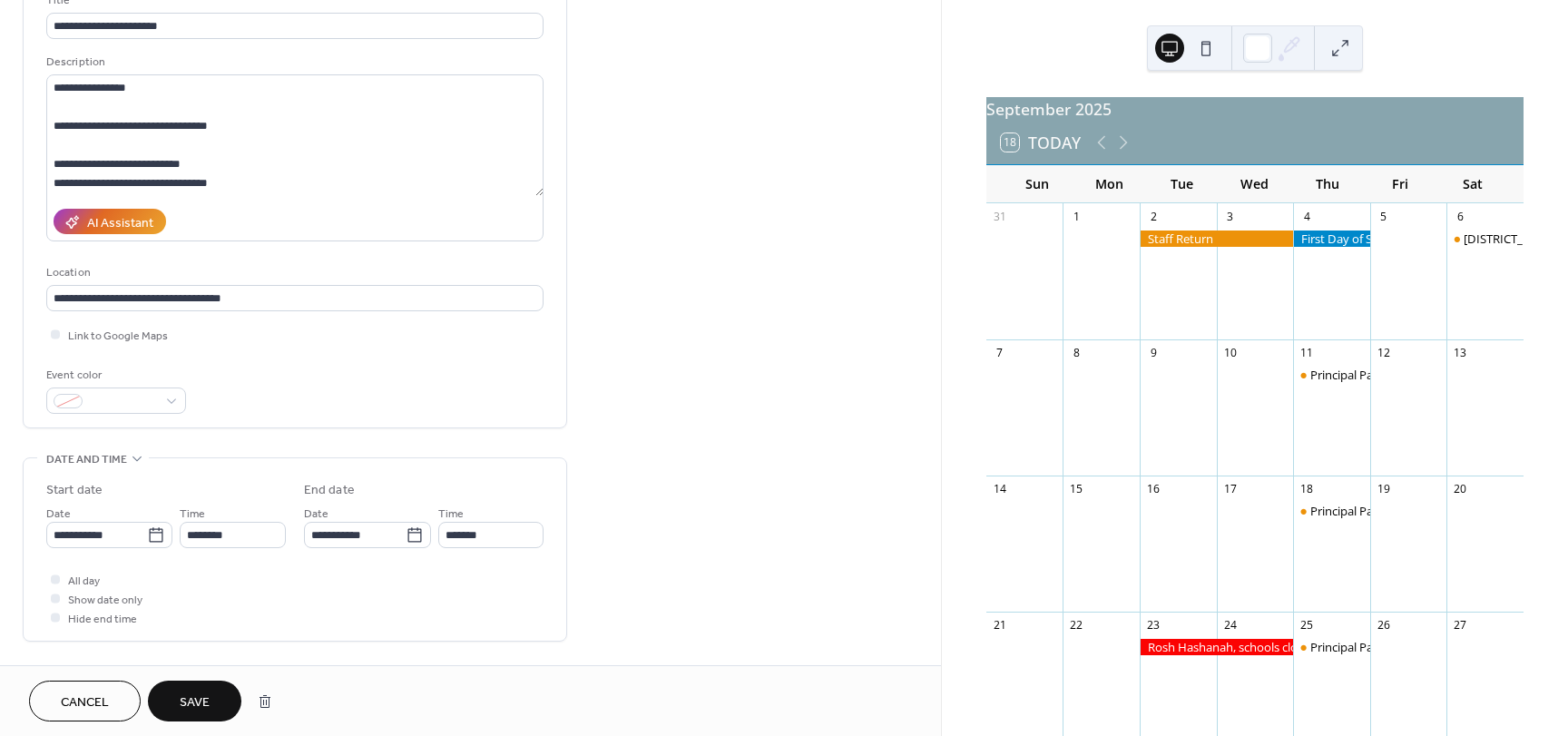 scroll, scrollTop: 182, scrollLeft: 0, axis: vertical 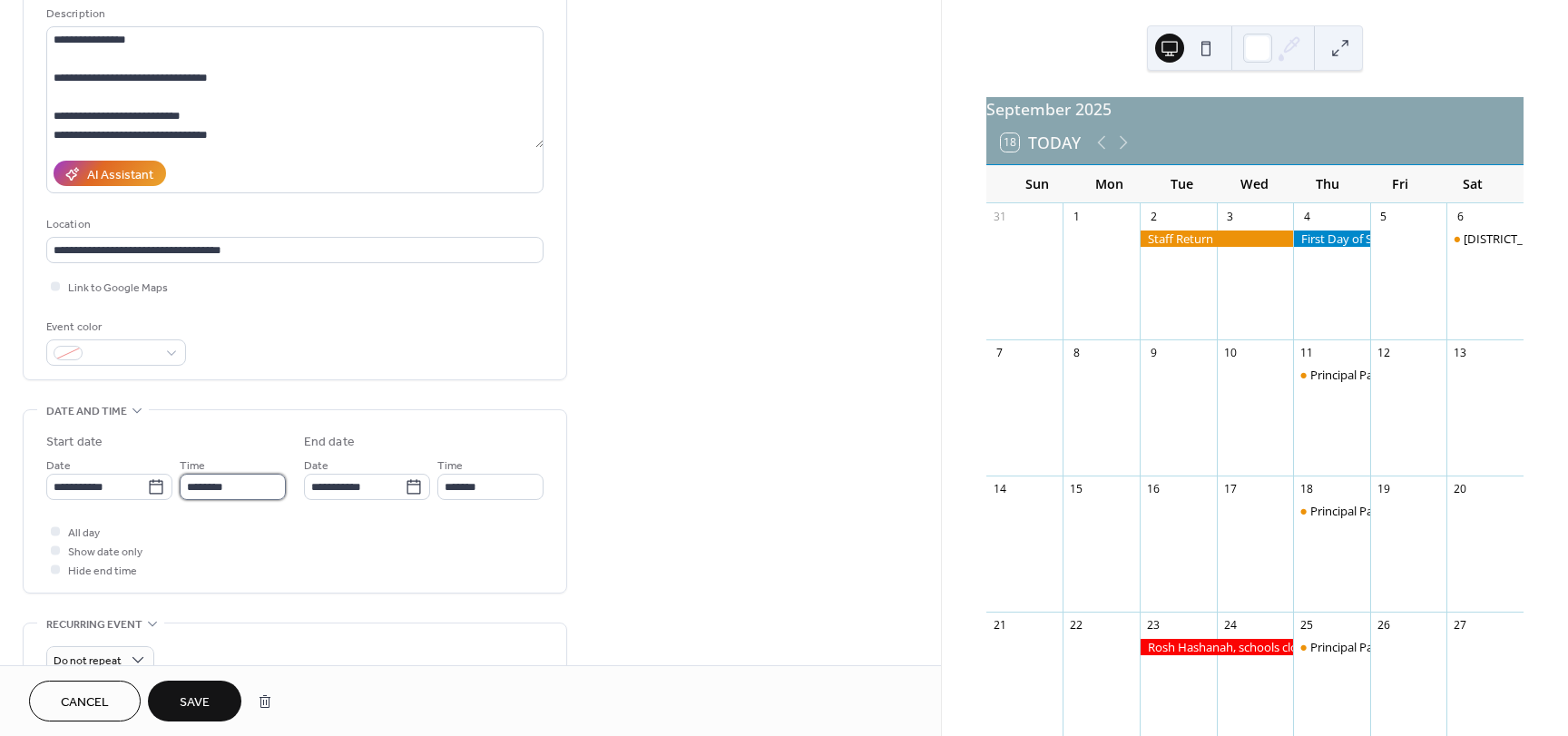 click on "********" at bounding box center (232, 486) 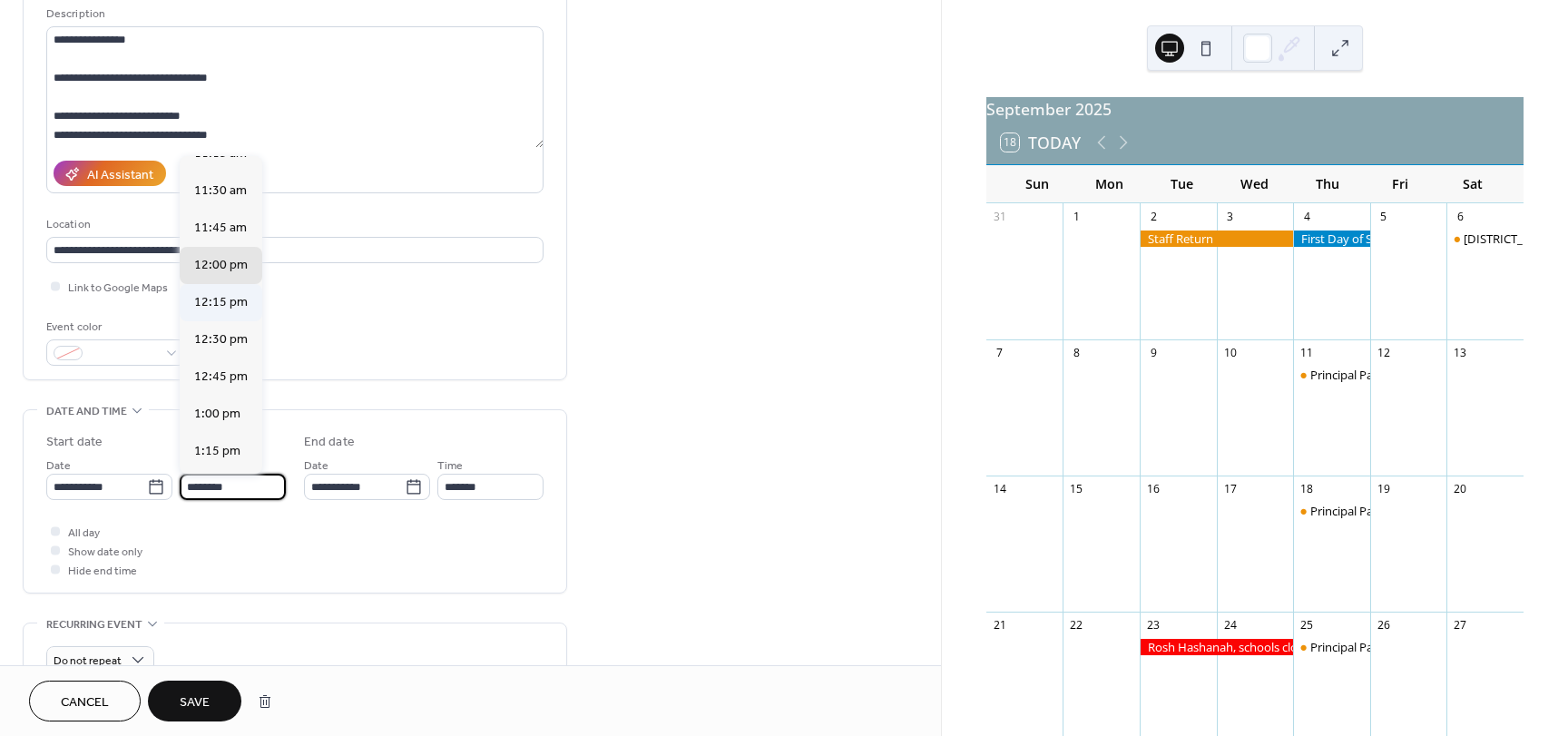 scroll, scrollTop: 1604, scrollLeft: 0, axis: vertical 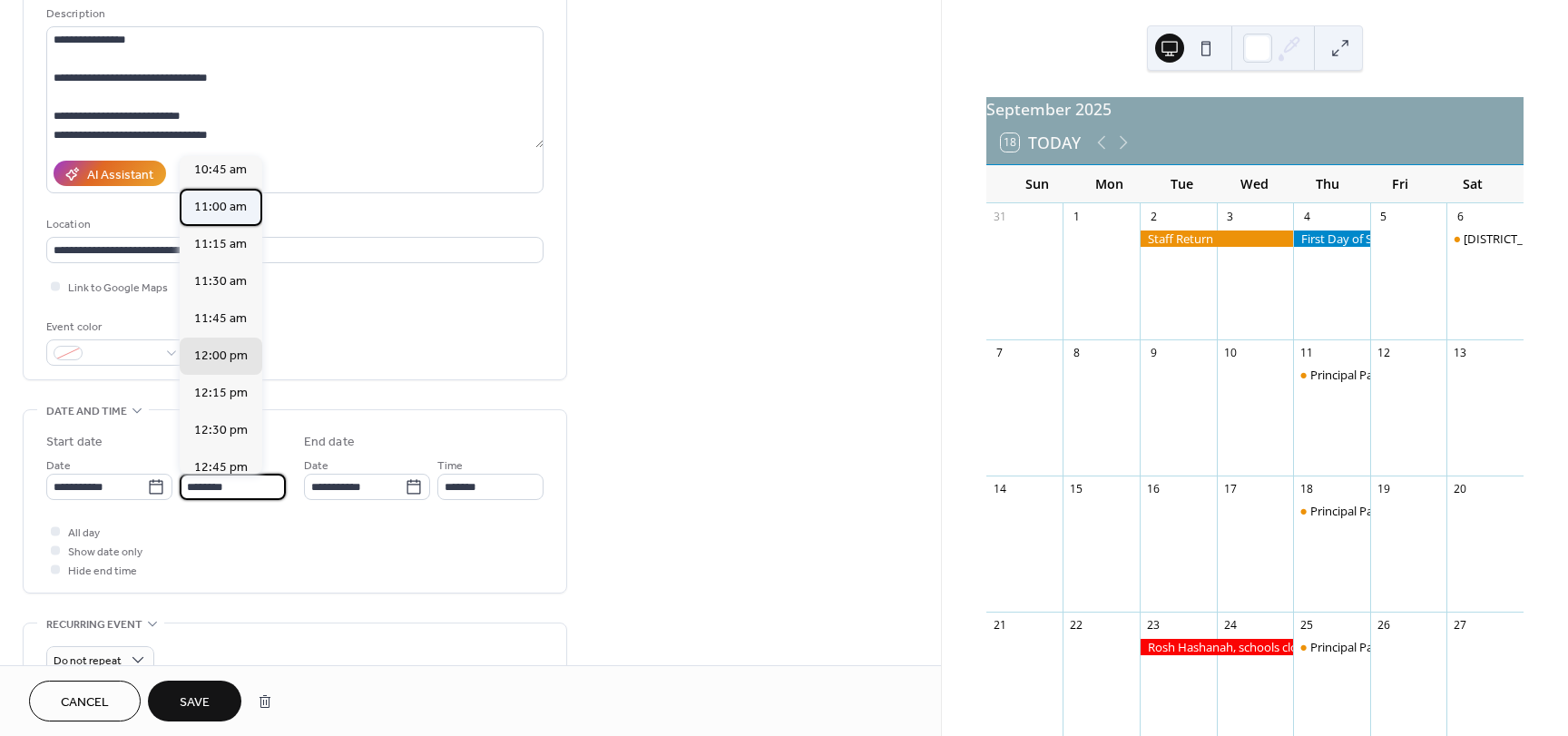 click on "11:00 am" at bounding box center [220, 207] 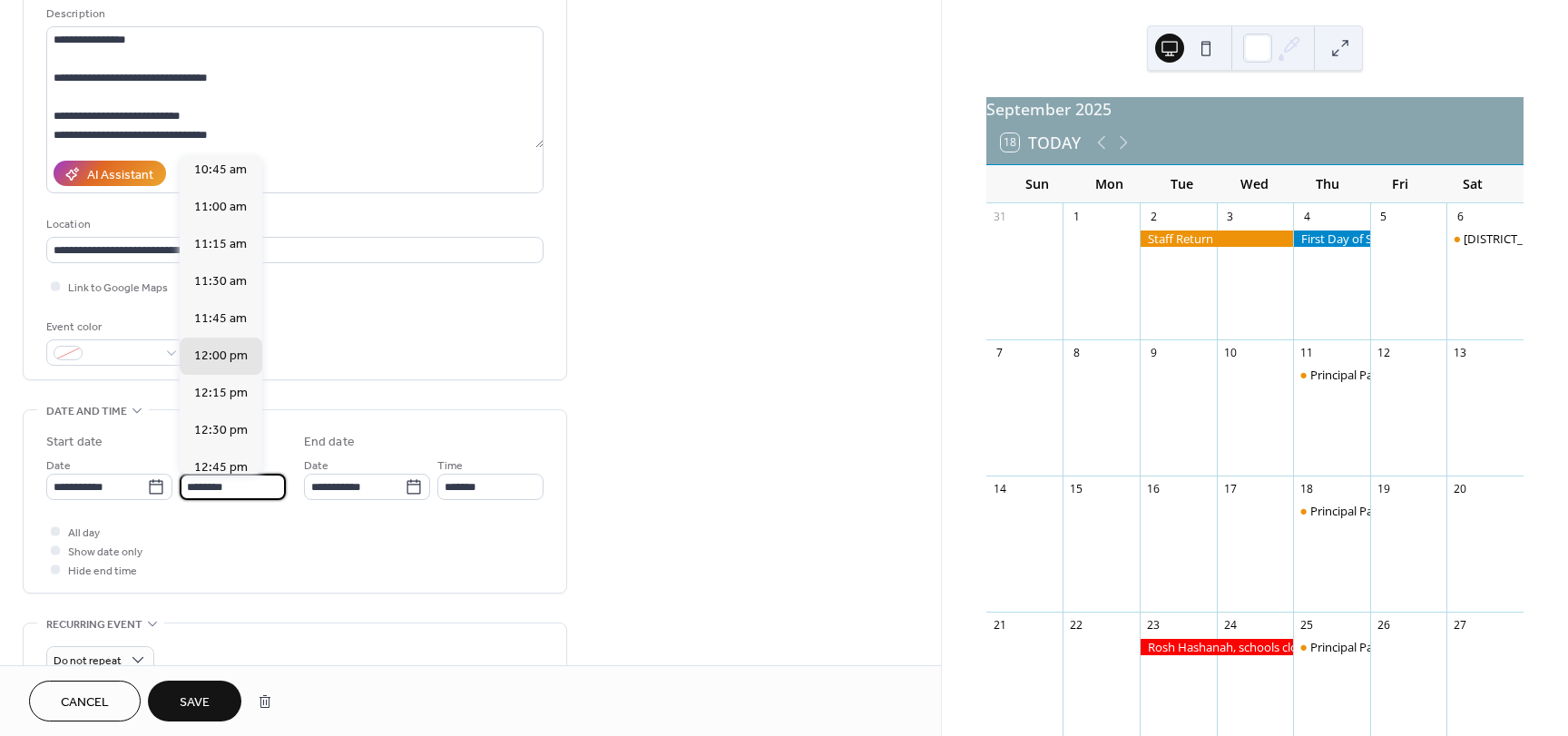 type on "********" 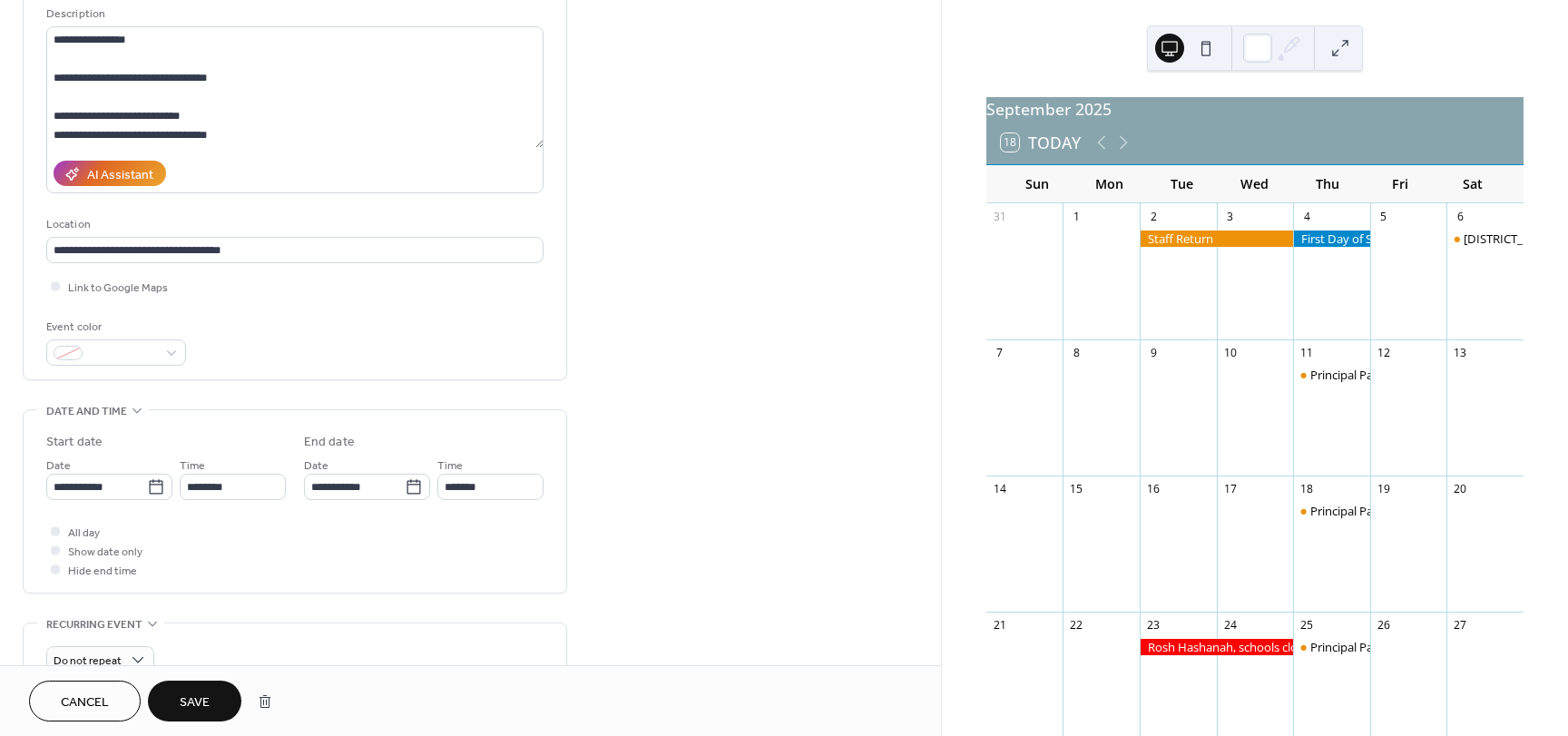 scroll, scrollTop: 0, scrollLeft: 0, axis: both 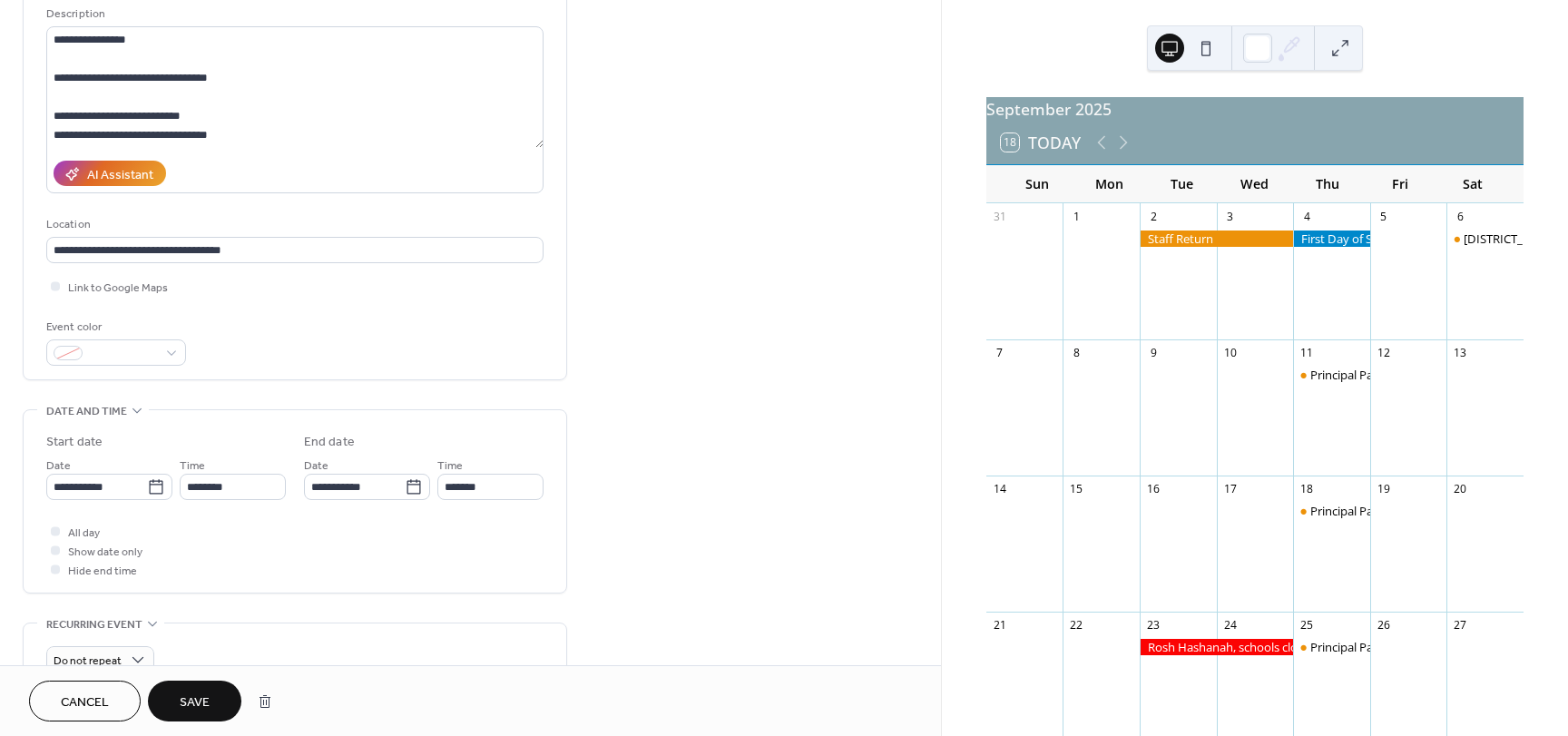 click on "**********" at bounding box center [295, 505] 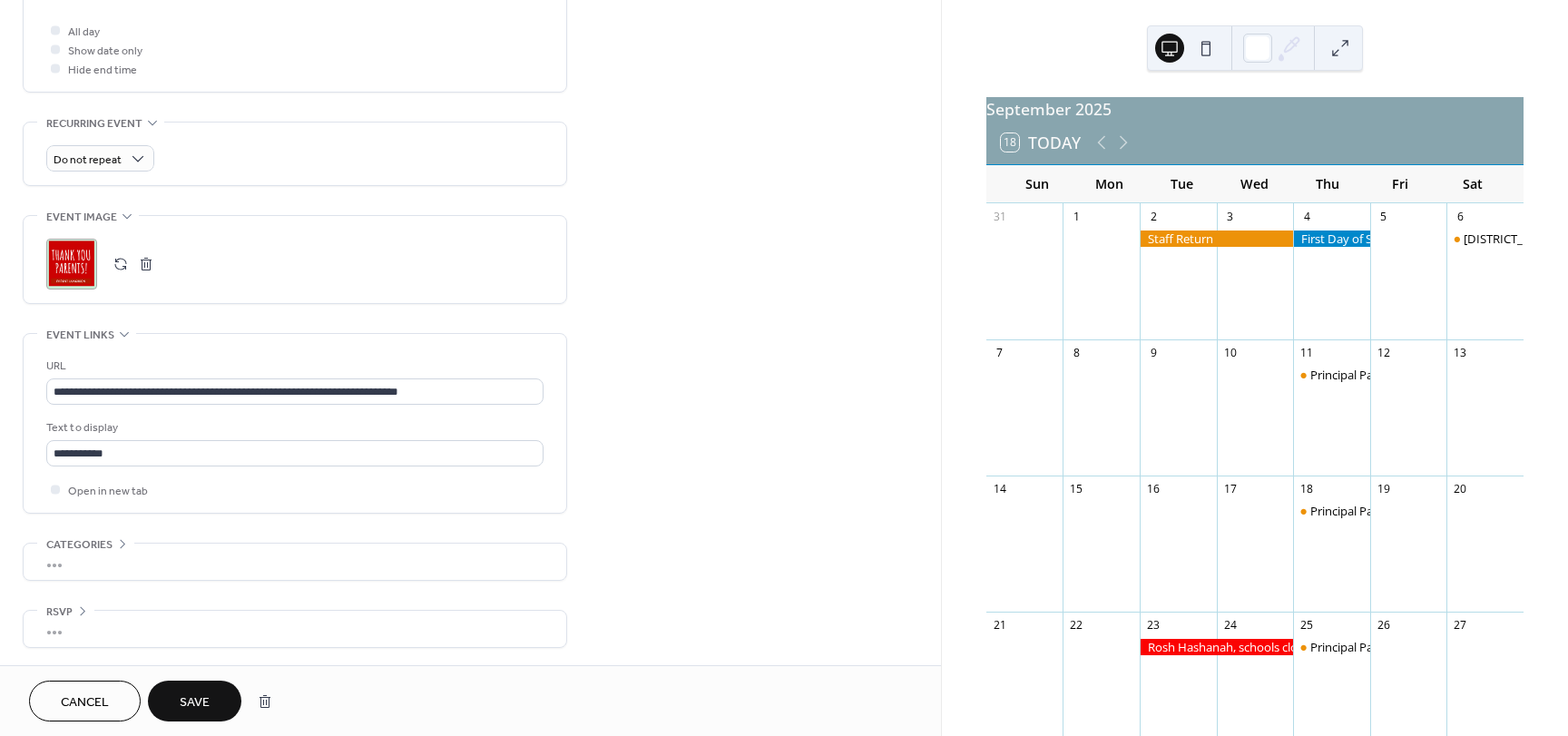 scroll, scrollTop: 683, scrollLeft: 0, axis: vertical 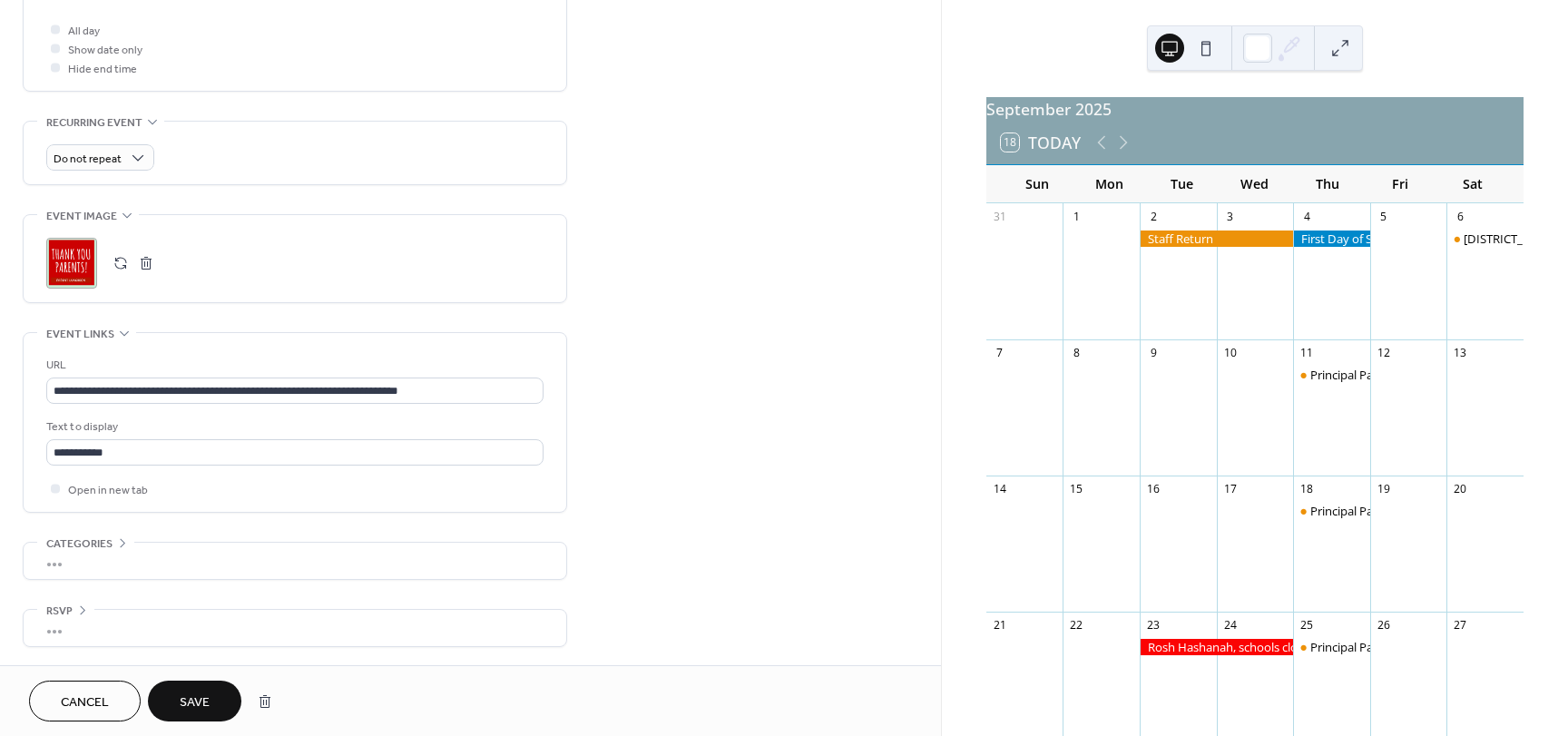click on "Save" at bounding box center (194, 701) 